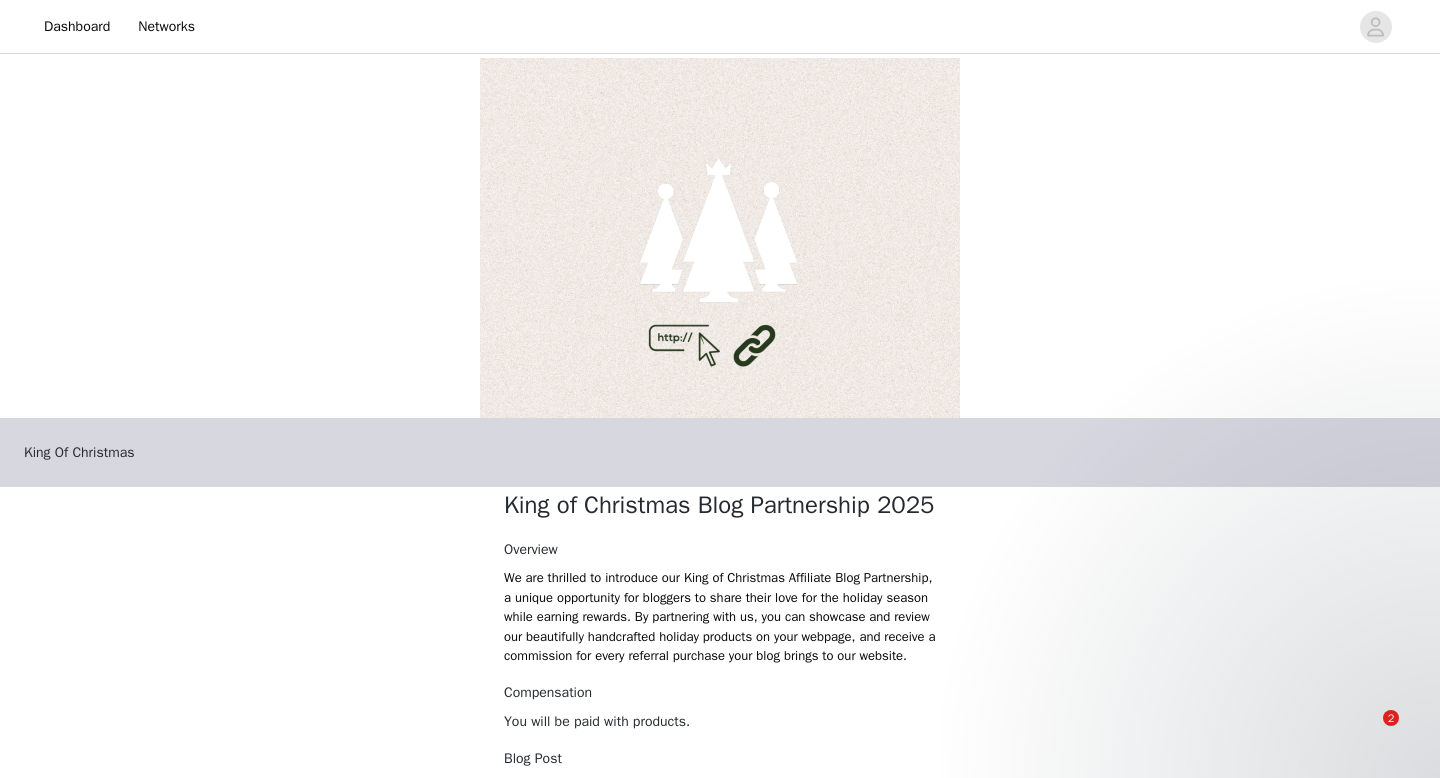 scroll, scrollTop: 0, scrollLeft: 0, axis: both 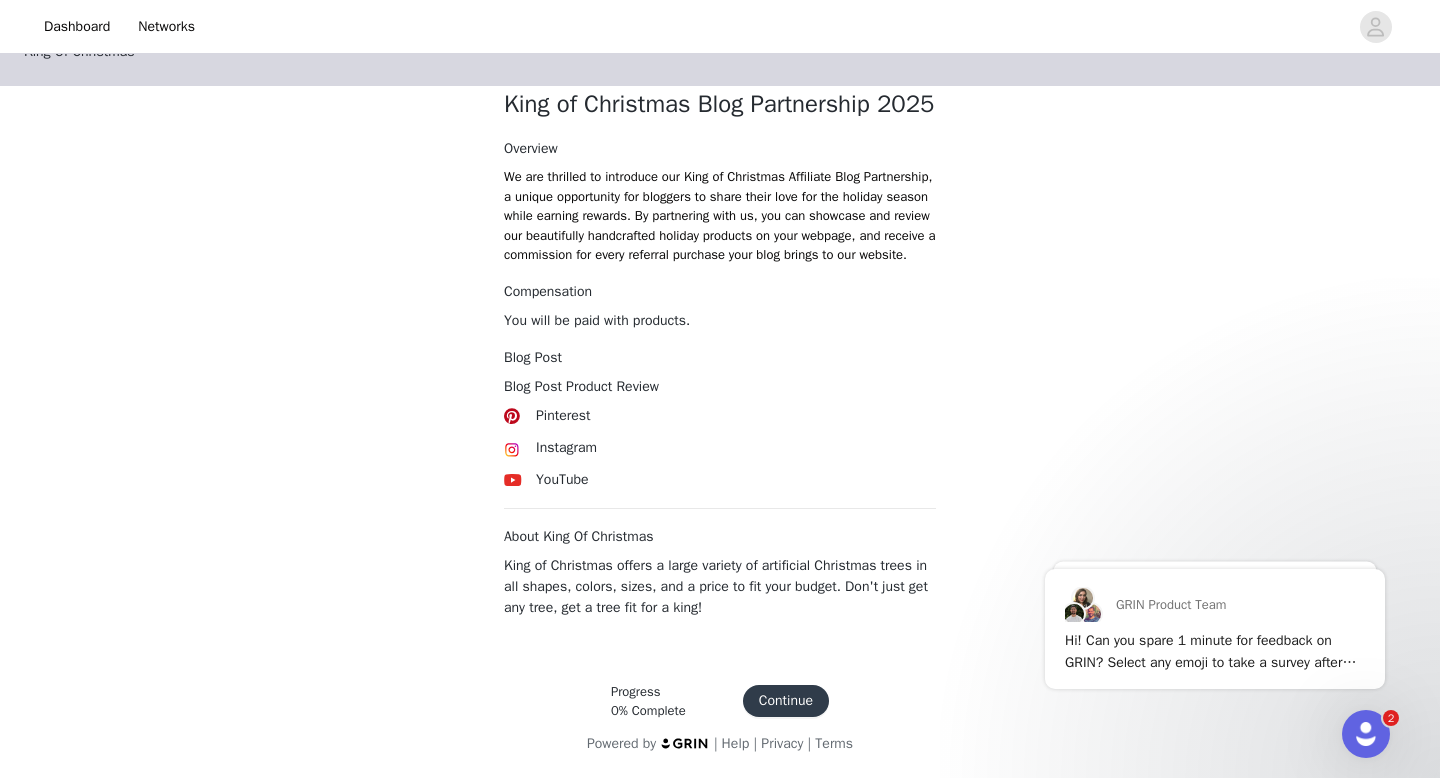click on "Continue" at bounding box center [786, 701] 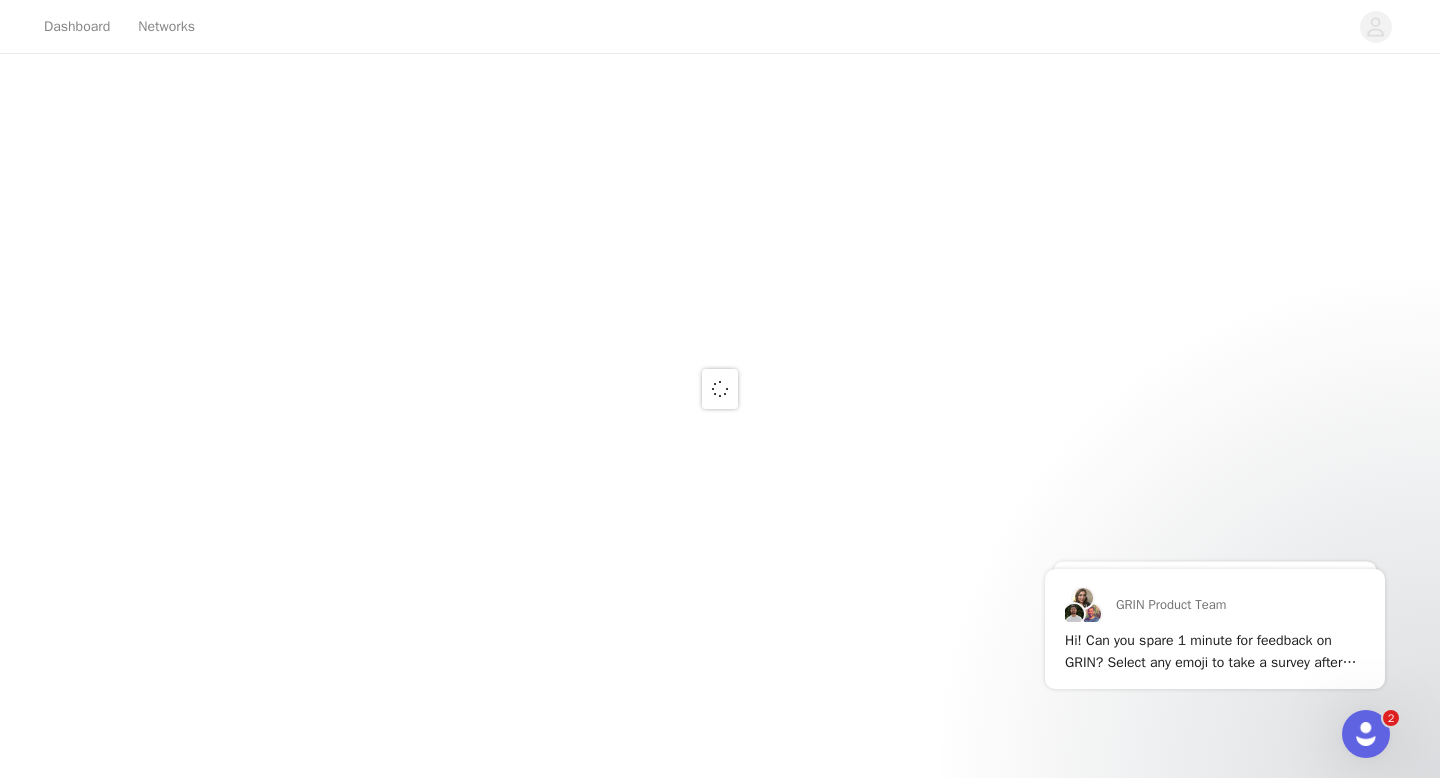 scroll, scrollTop: 0, scrollLeft: 0, axis: both 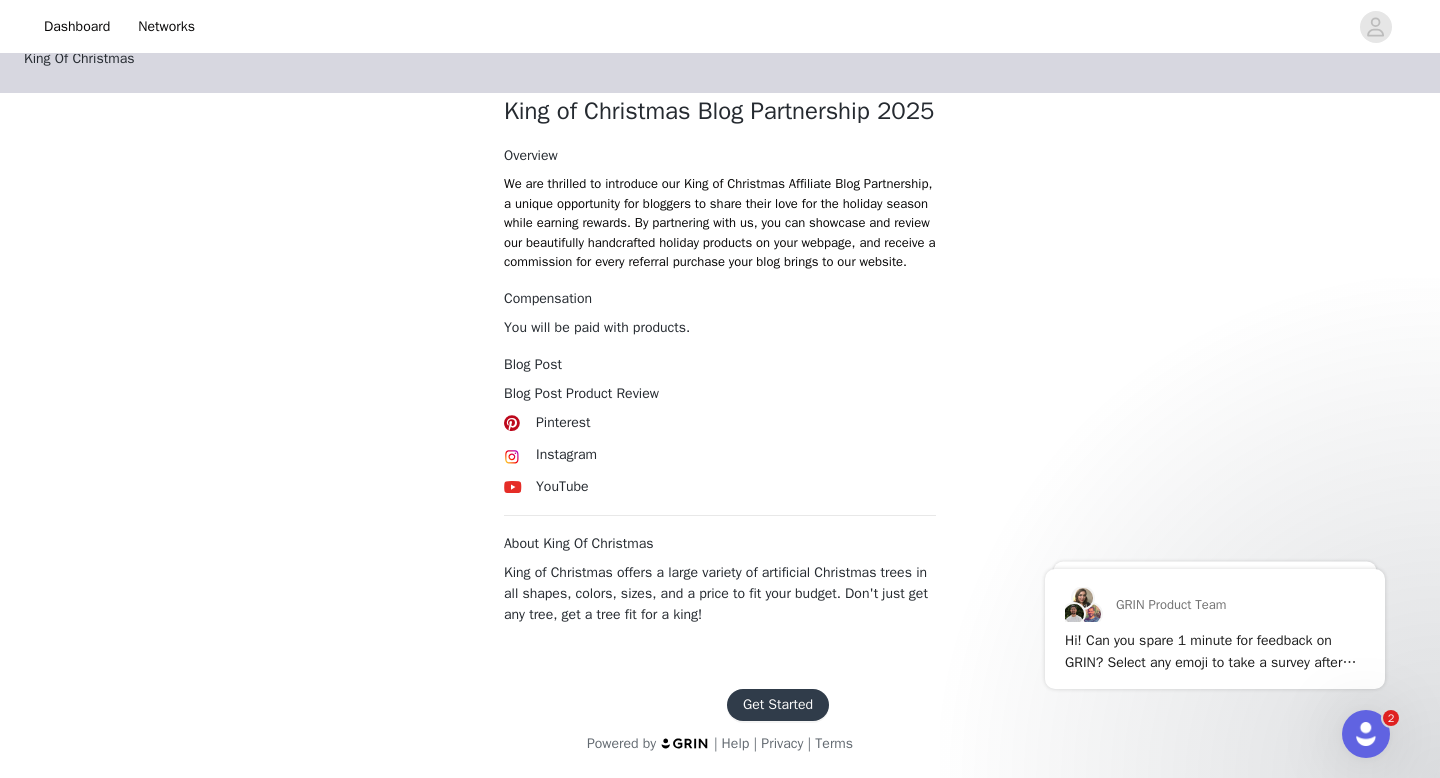 click on "Get Started" at bounding box center [778, 705] 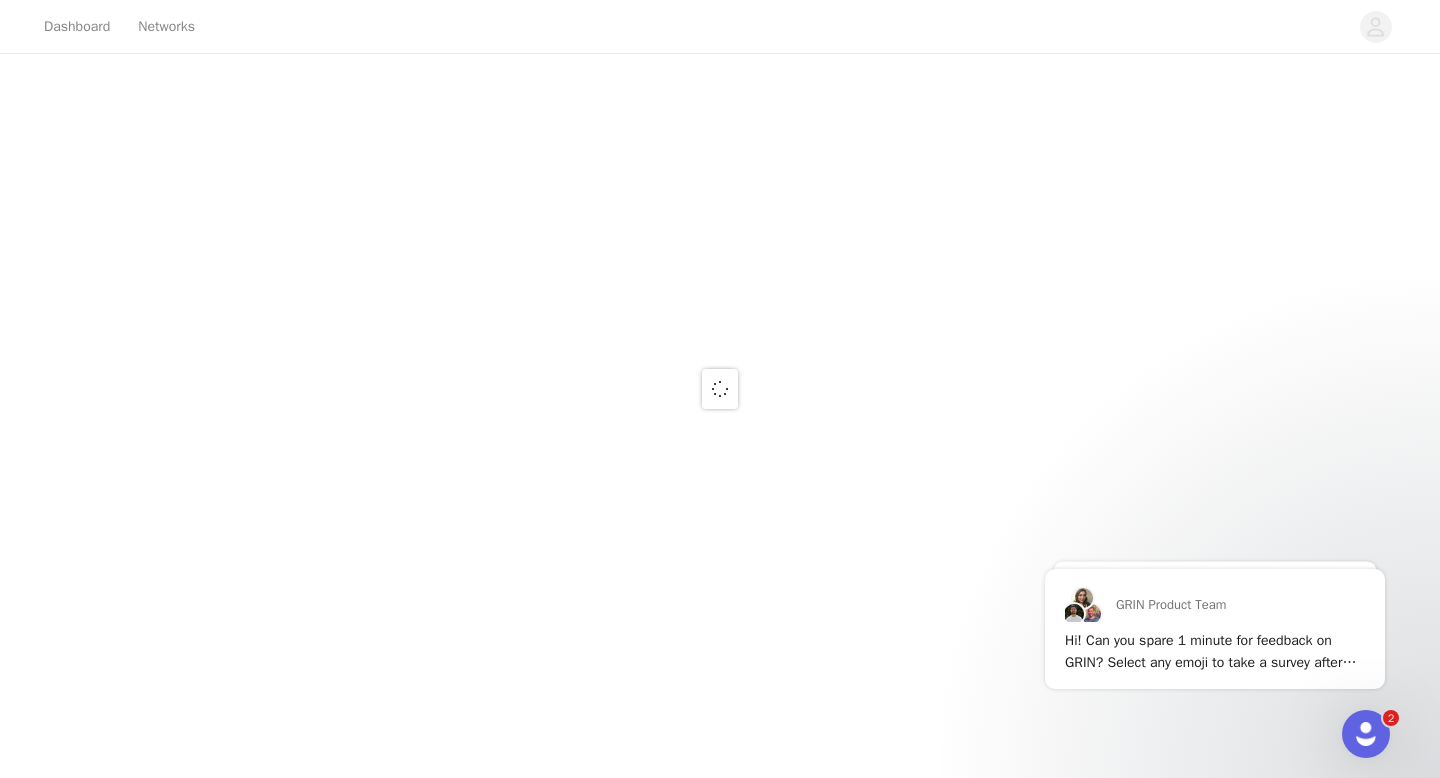 scroll, scrollTop: 0, scrollLeft: 0, axis: both 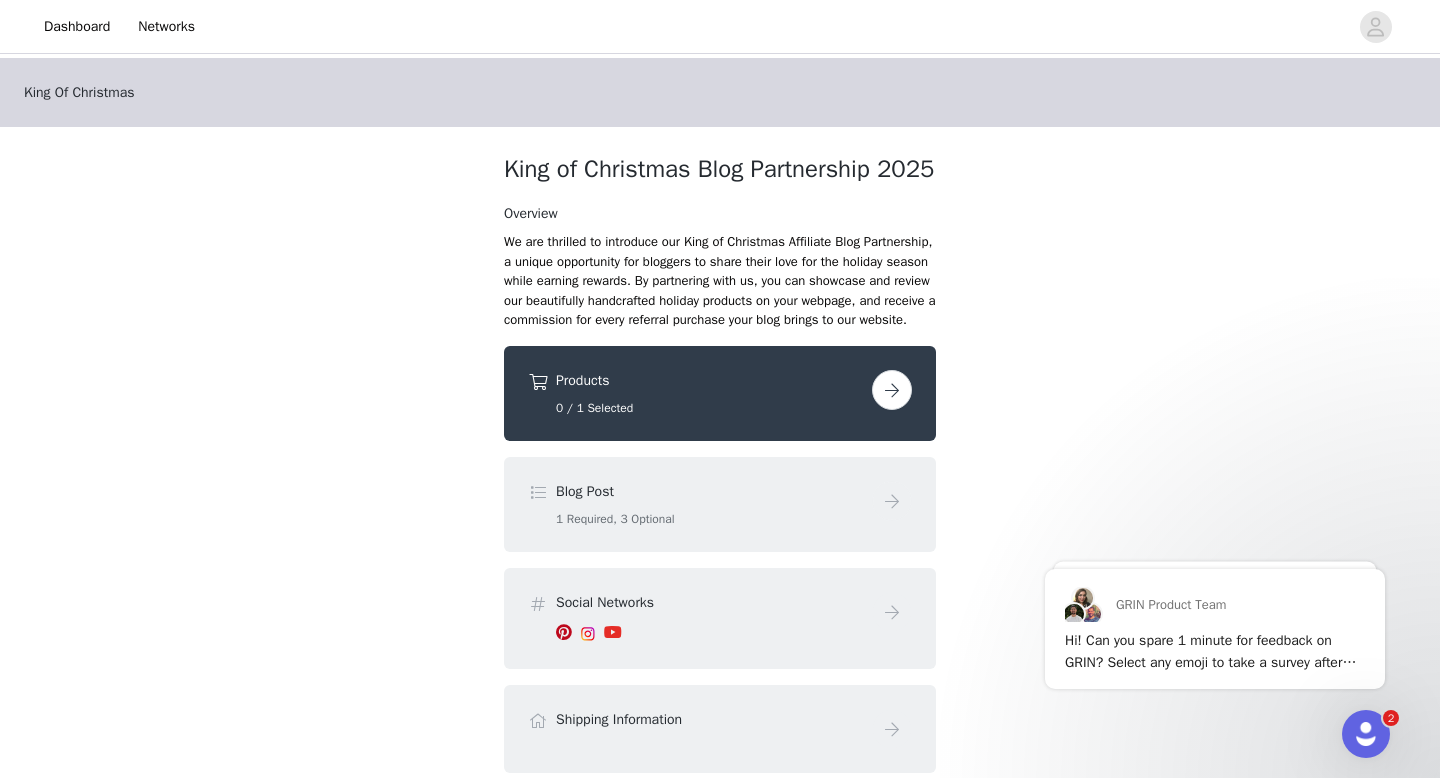 click at bounding box center (892, 390) 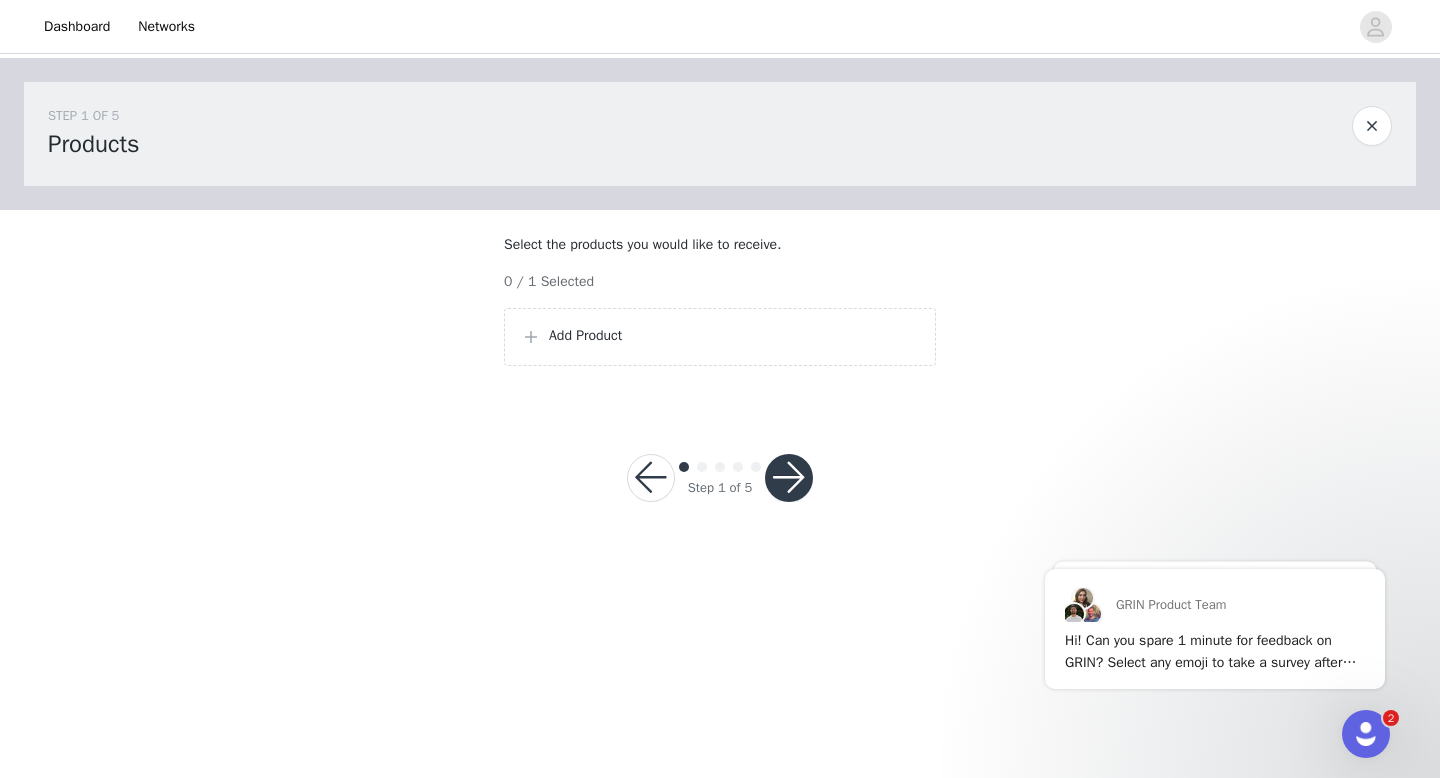 click on "Add Product" at bounding box center (734, 335) 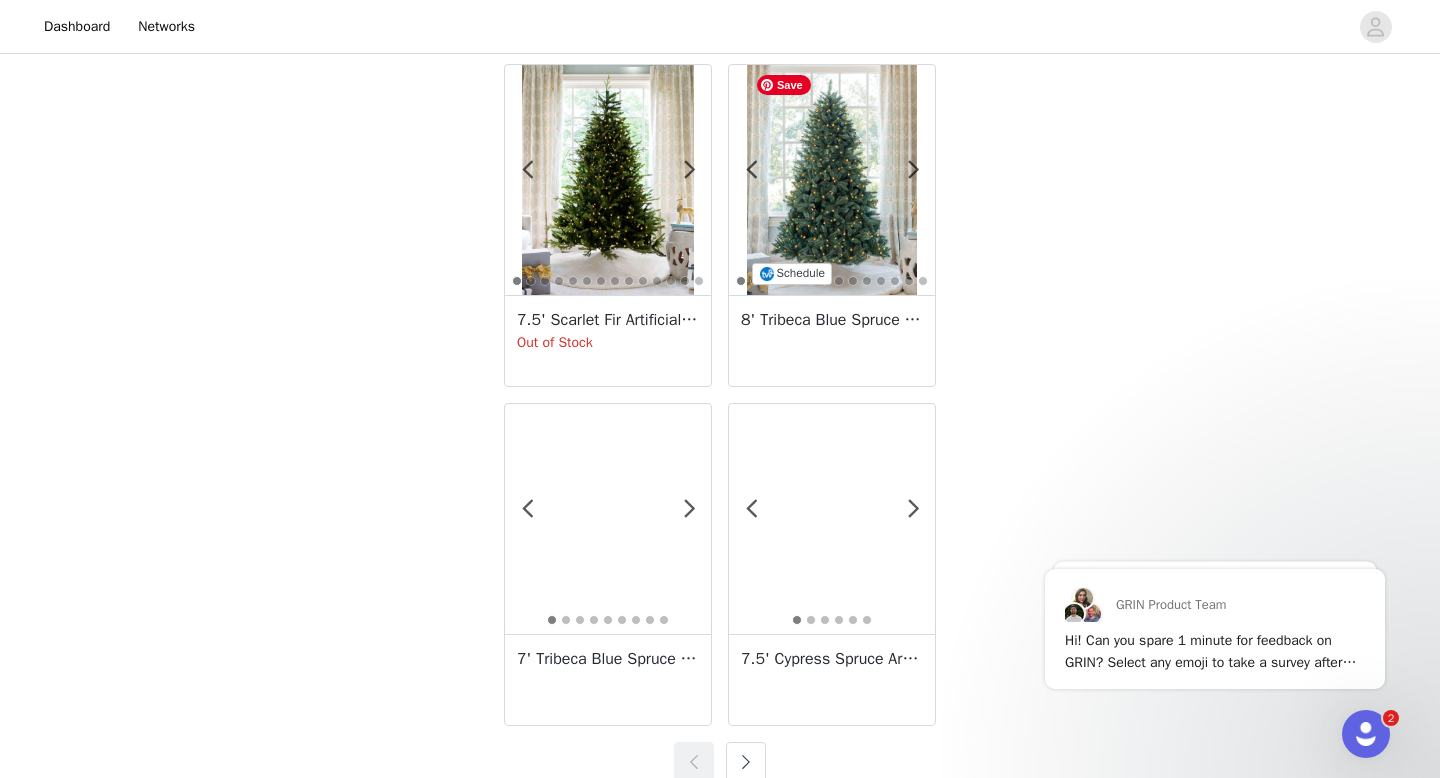 scroll, scrollTop: 3484, scrollLeft: 0, axis: vertical 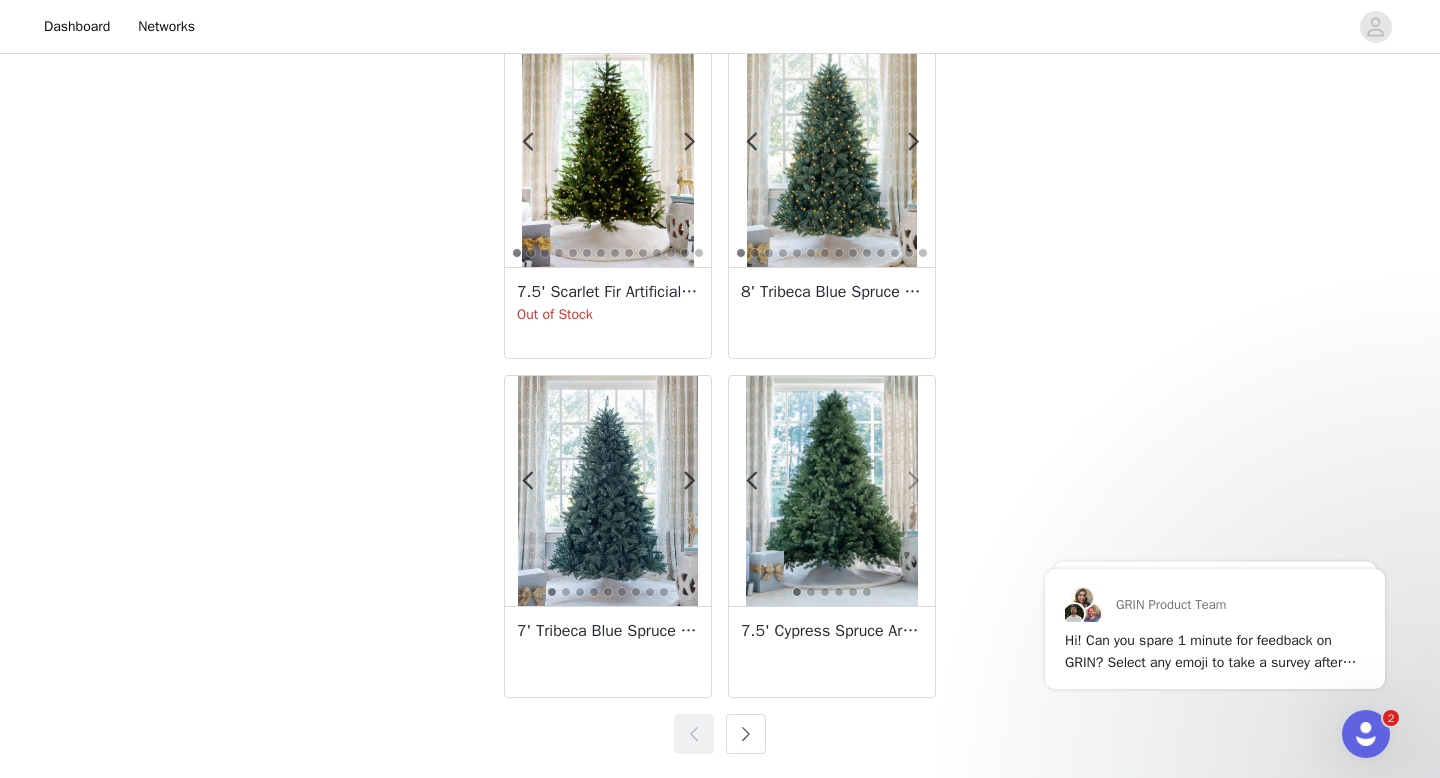 click at bounding box center (913, 481) 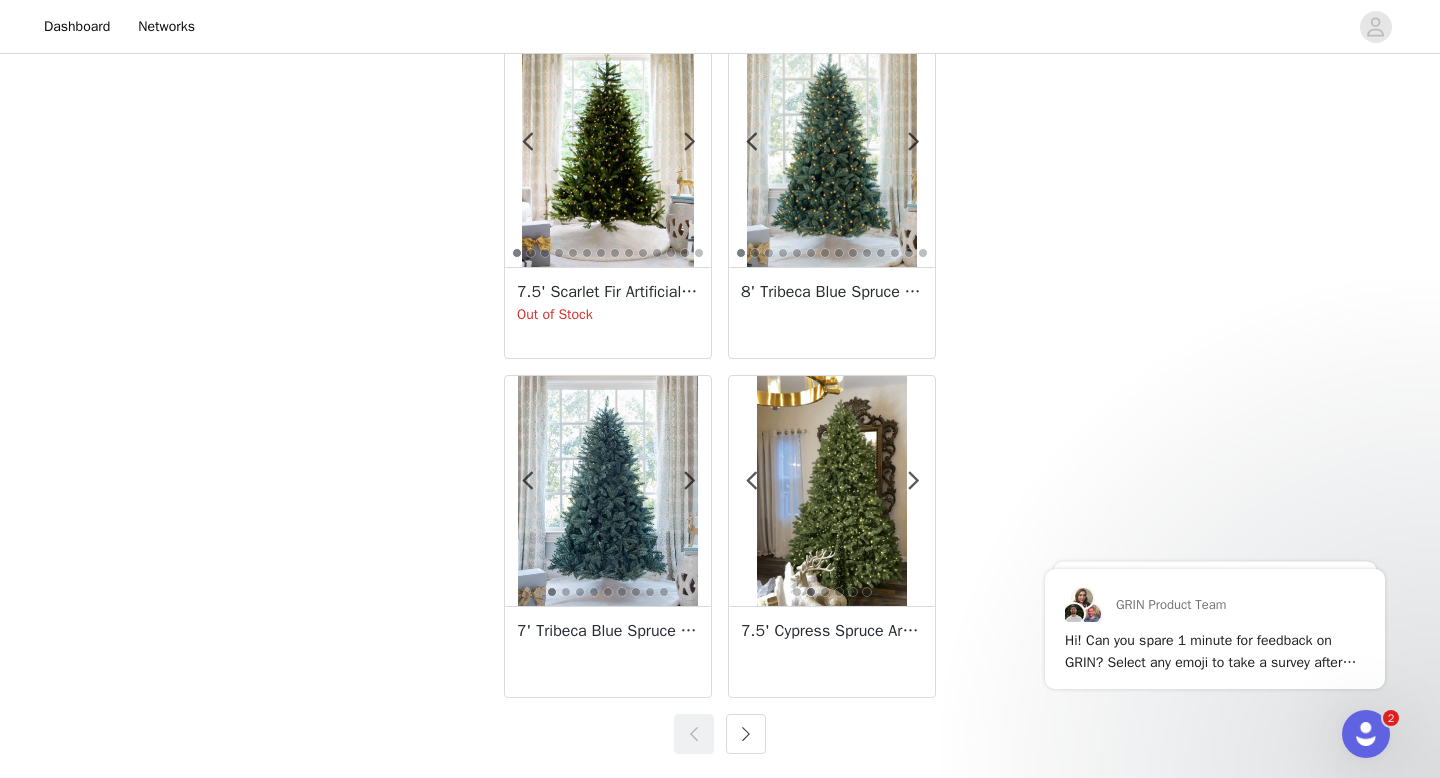 click at bounding box center (746, 734) 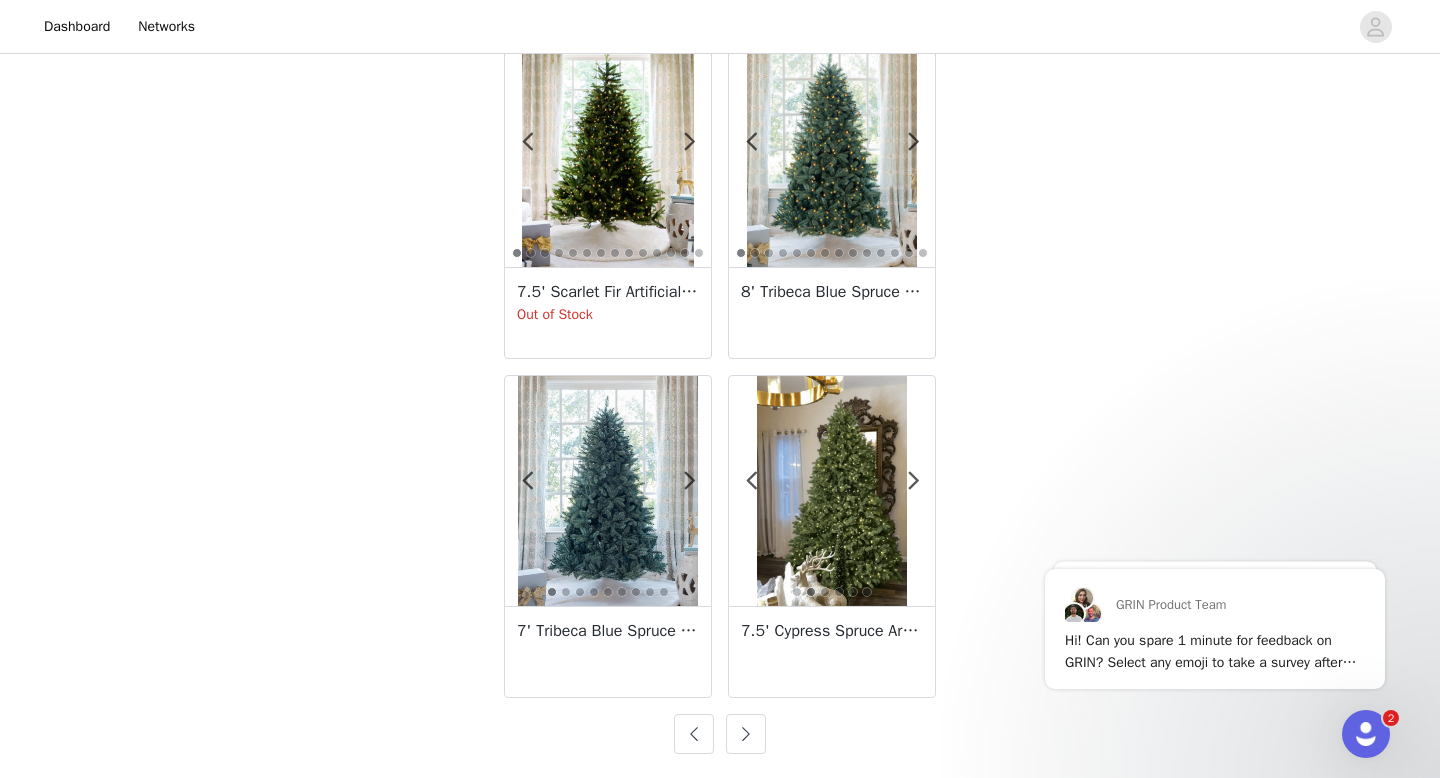 click at bounding box center [746, 734] 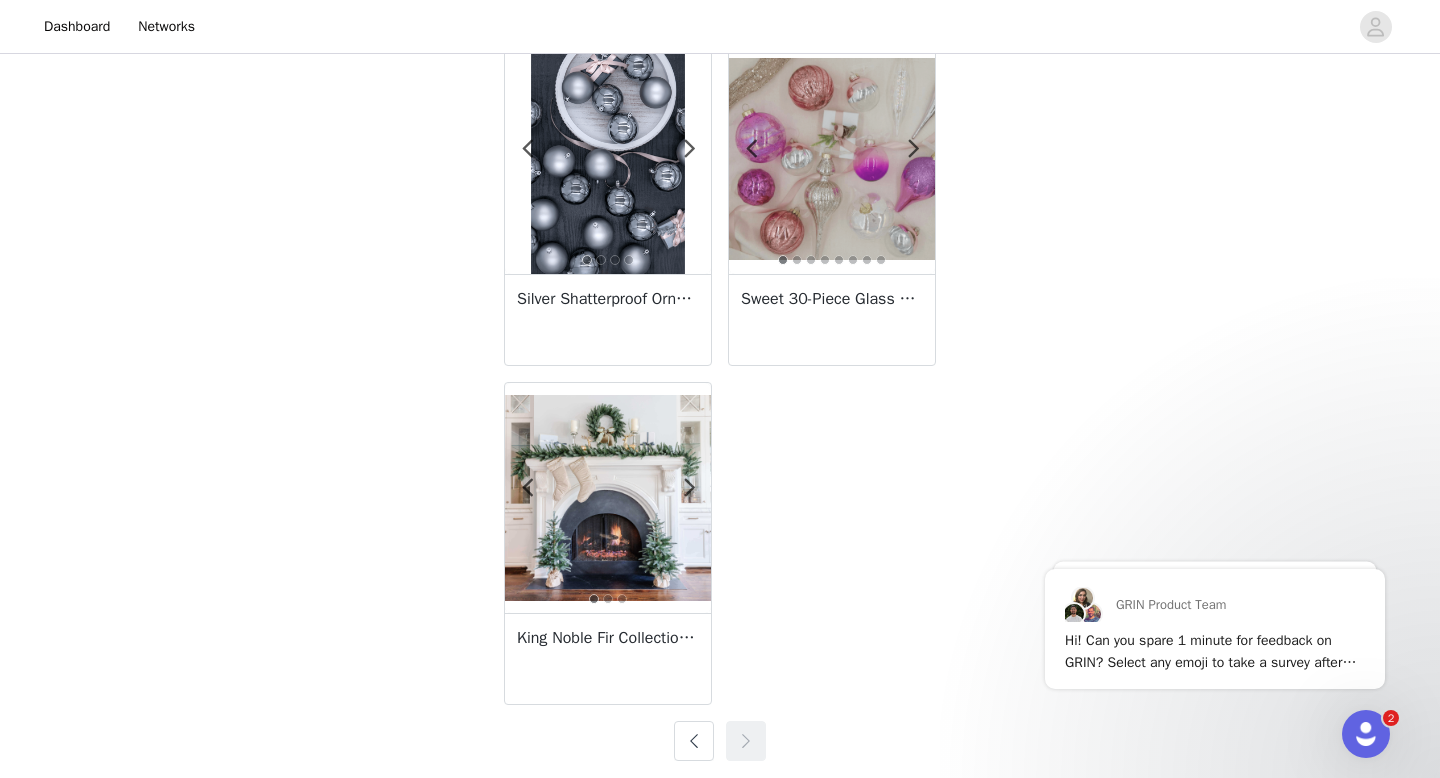 scroll, scrollTop: 3145, scrollLeft: 0, axis: vertical 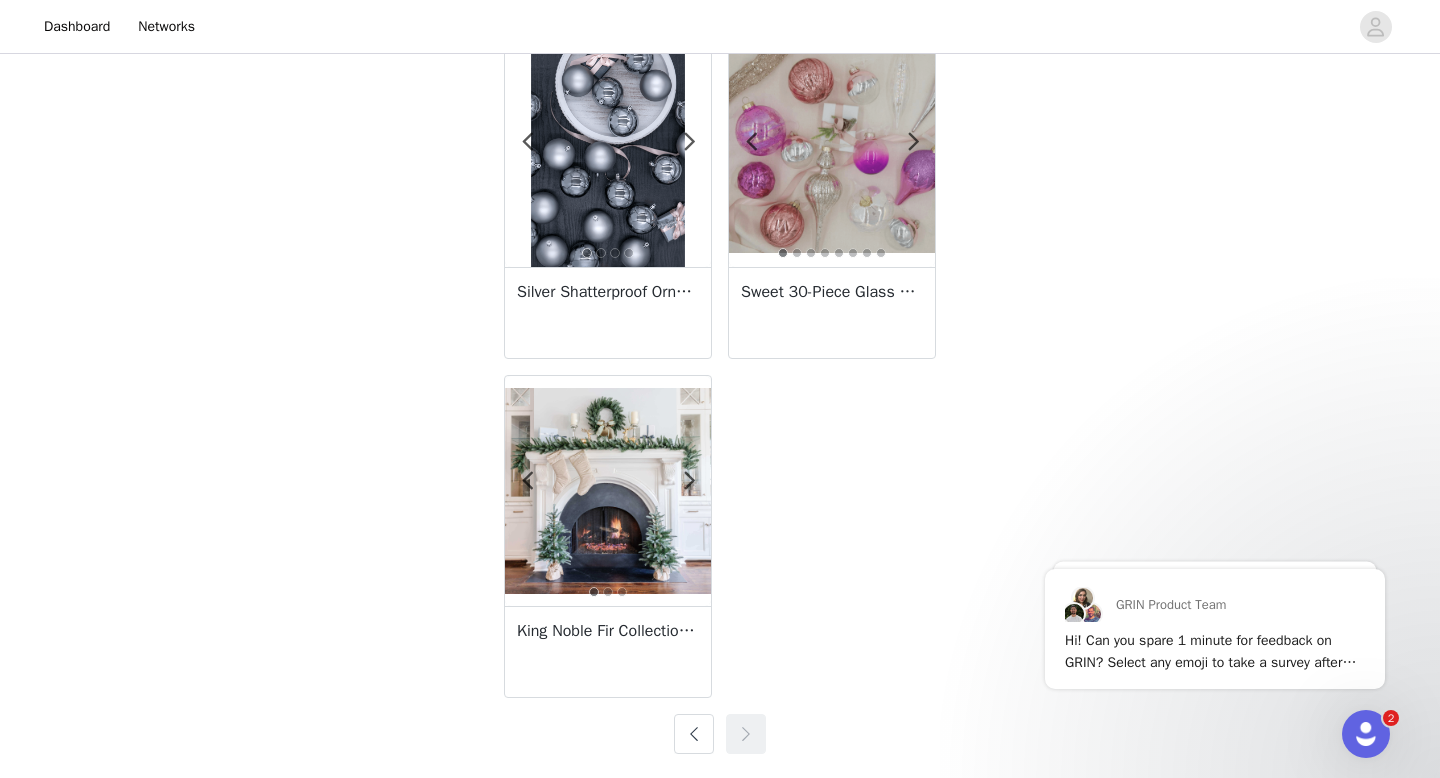 click at bounding box center (694, 734) 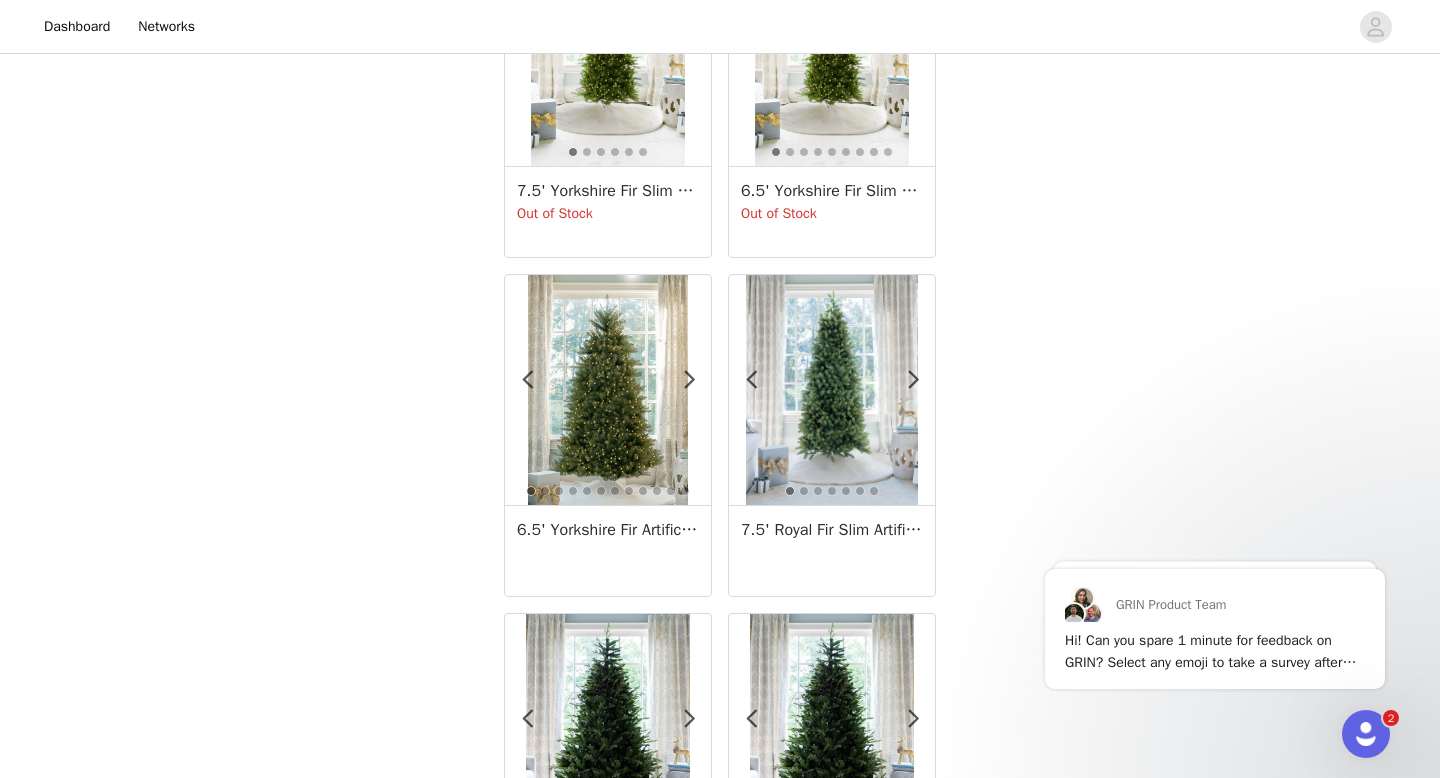 scroll, scrollTop: 3255, scrollLeft: 0, axis: vertical 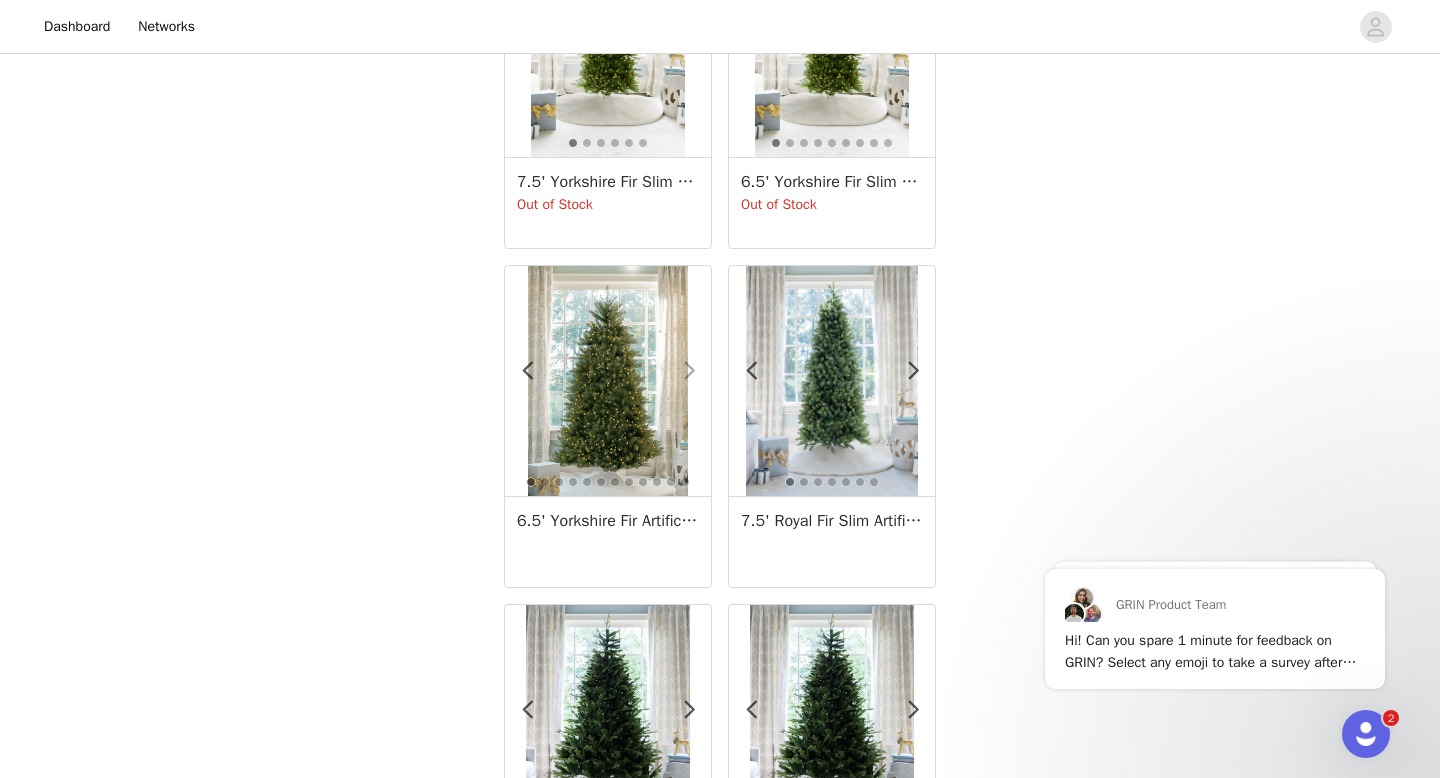 click at bounding box center [689, 371] 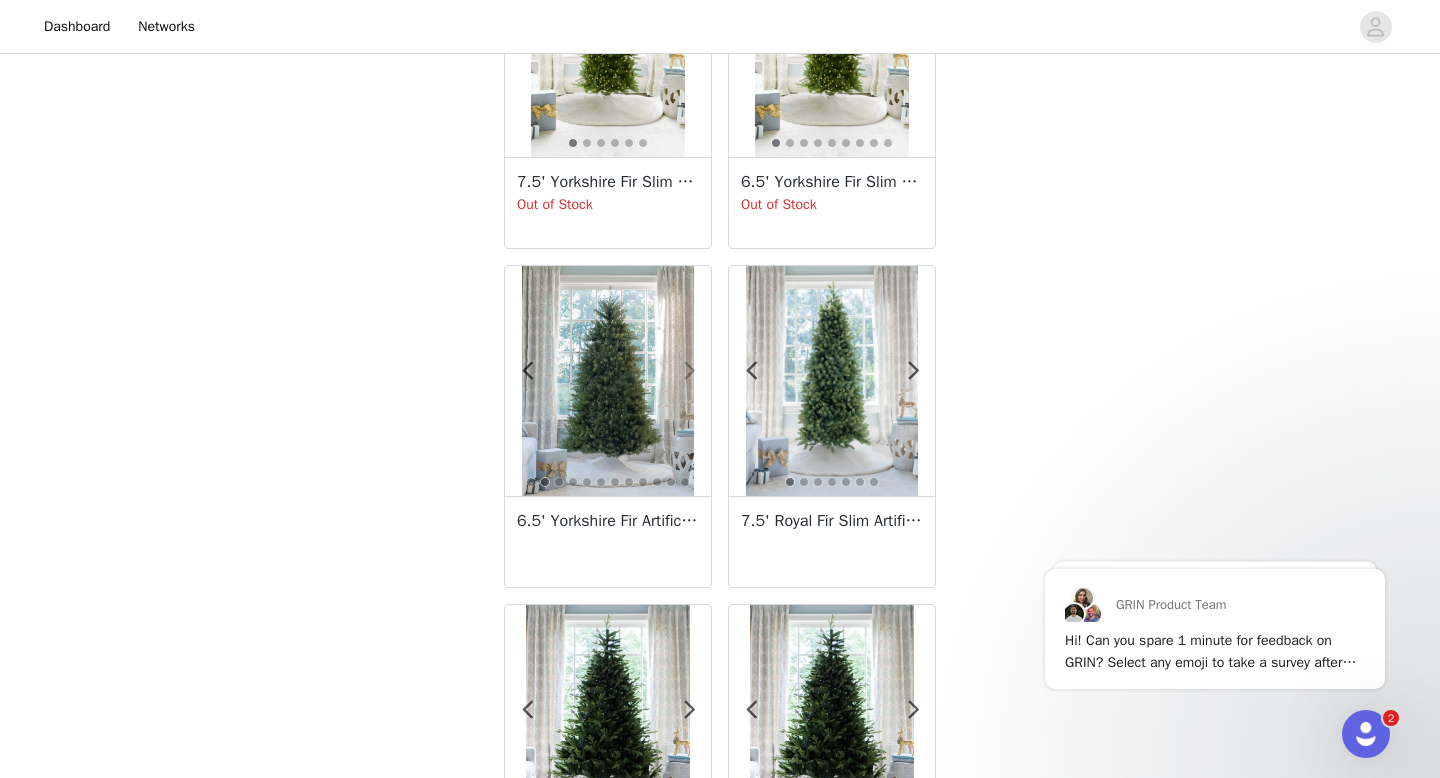 click at bounding box center (689, 371) 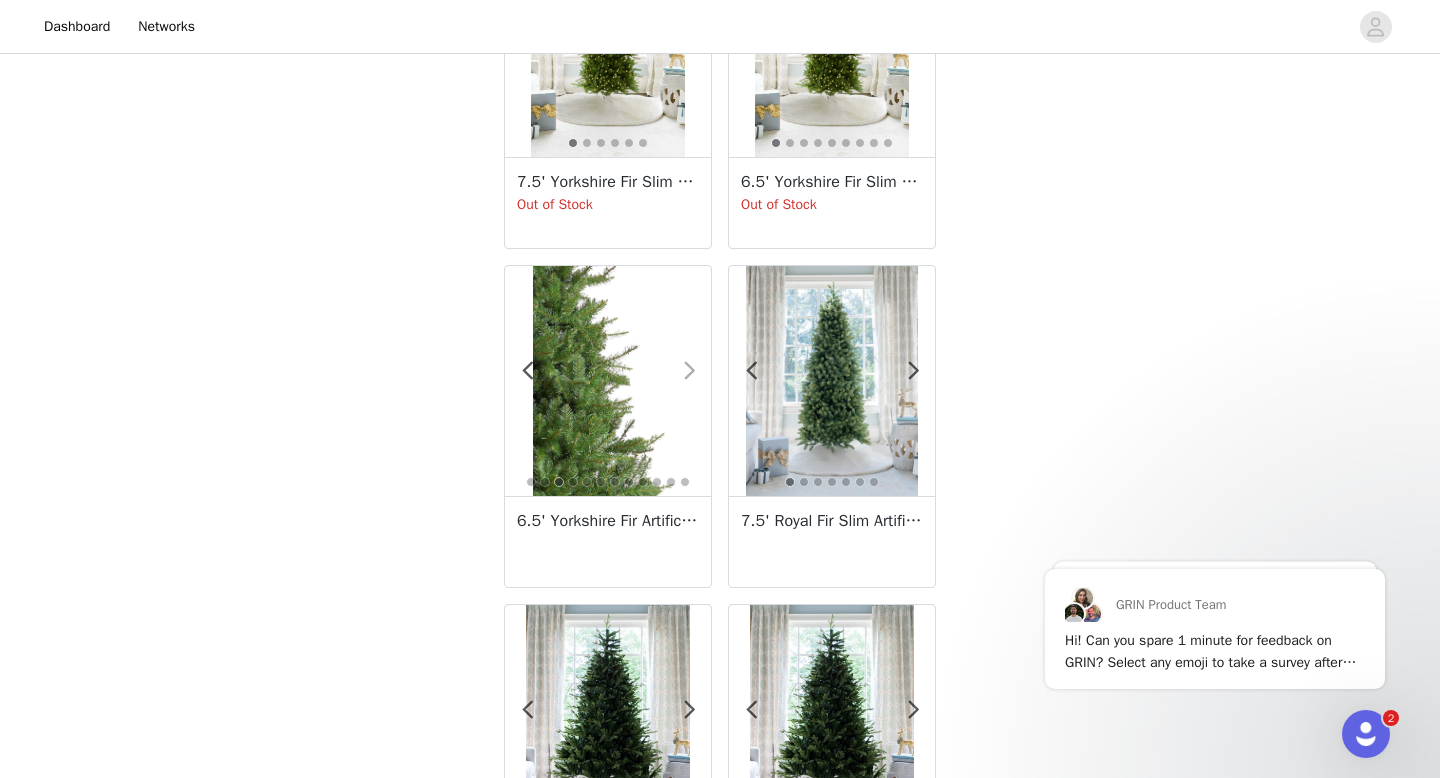 click at bounding box center (689, 371) 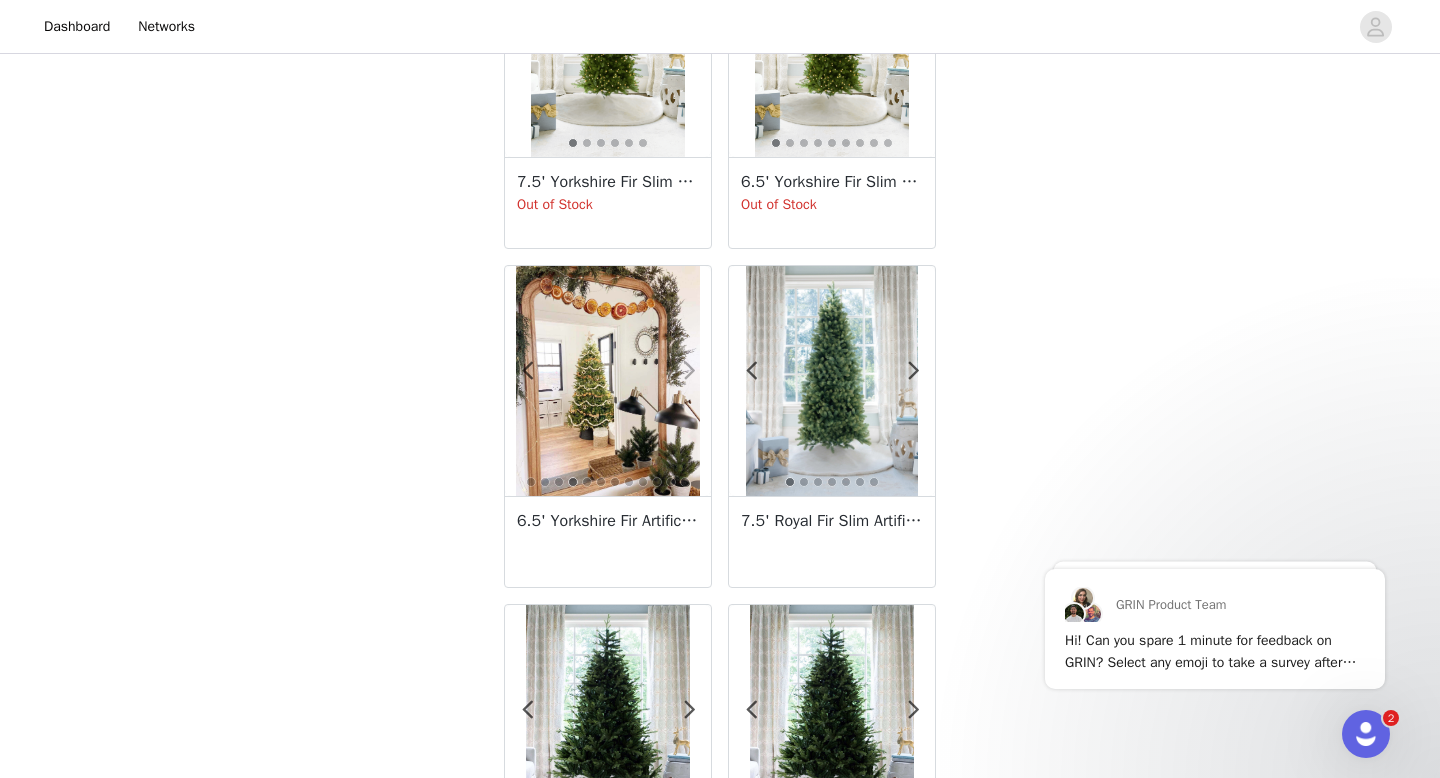 click at bounding box center [689, 371] 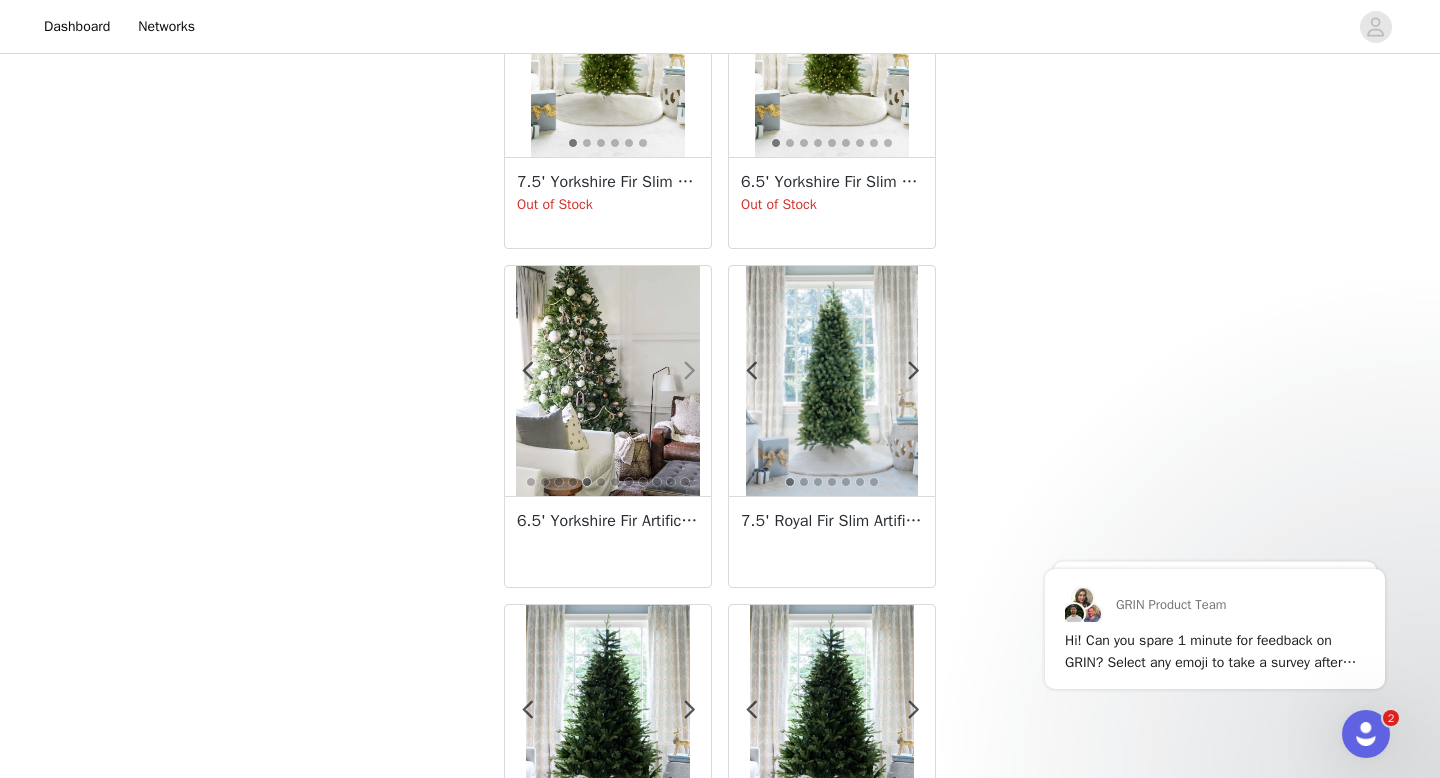 click at bounding box center [689, 371] 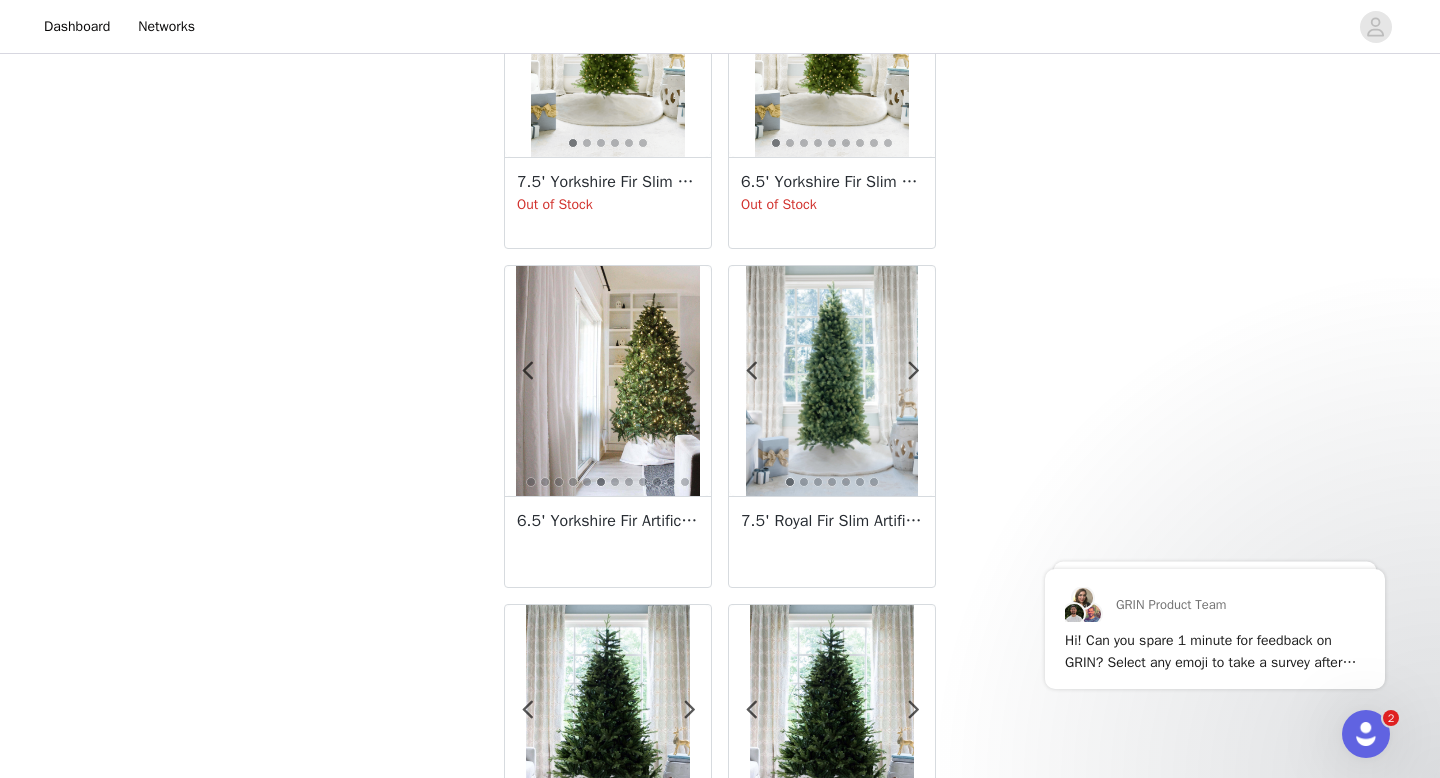 click at bounding box center [689, 371] 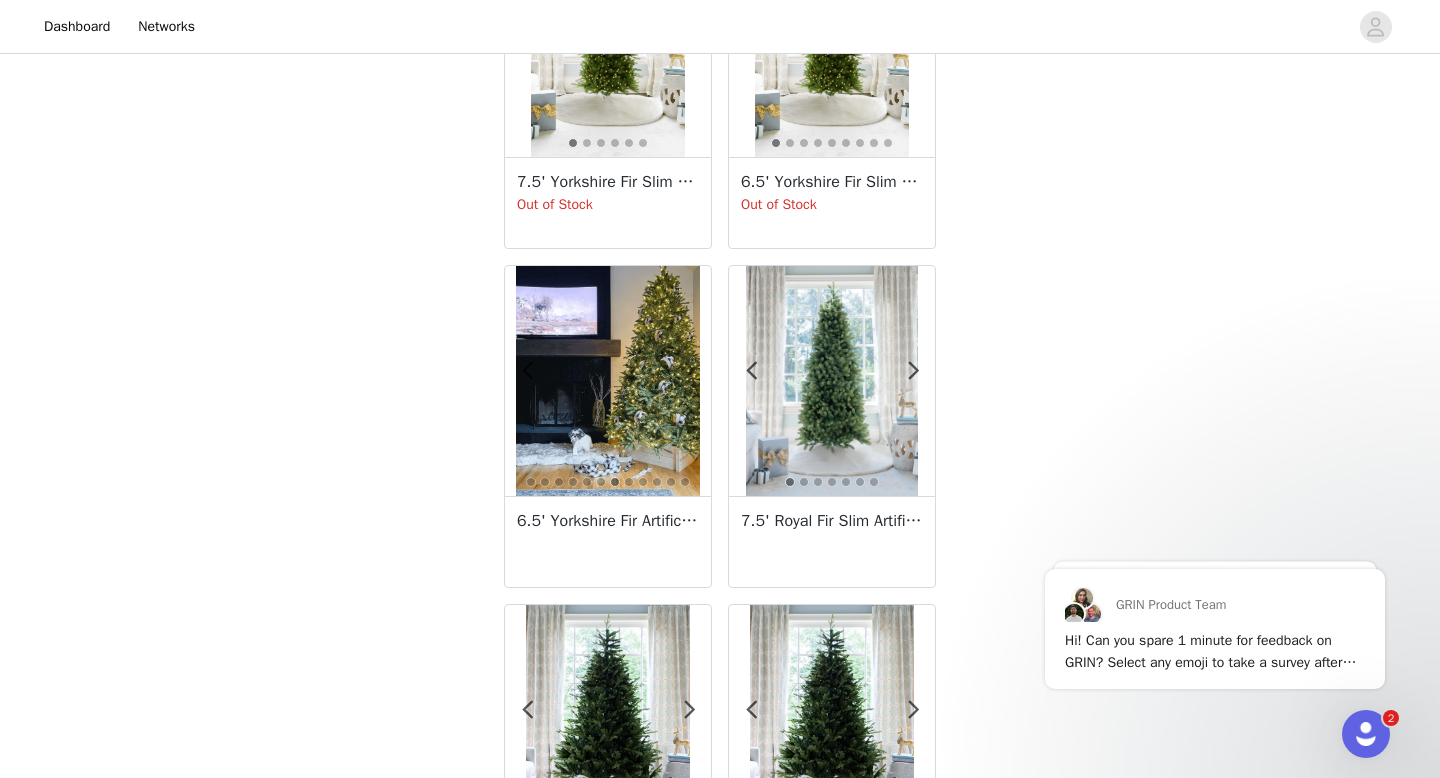 click at bounding box center (689, 371) 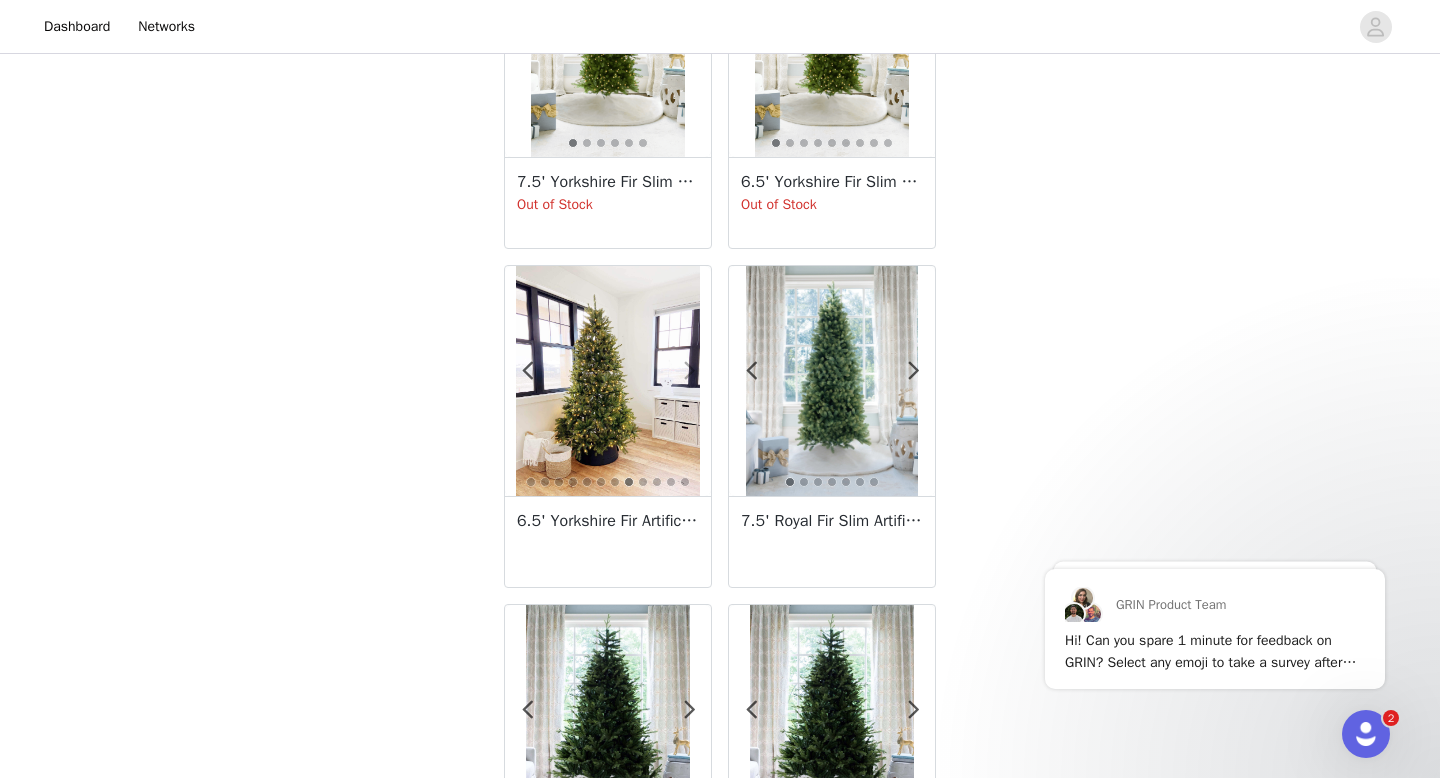 click at bounding box center [689, 371] 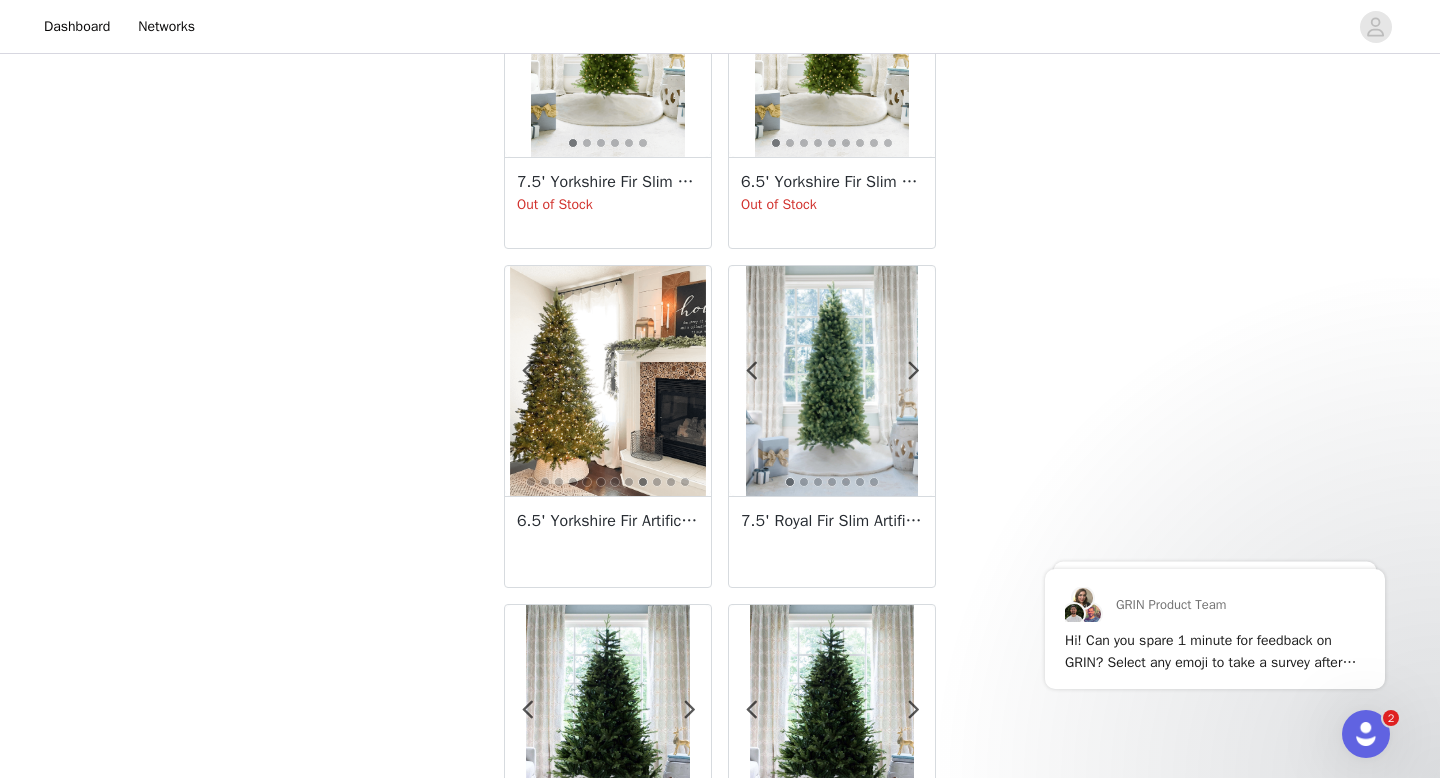 click at bounding box center [689, 371] 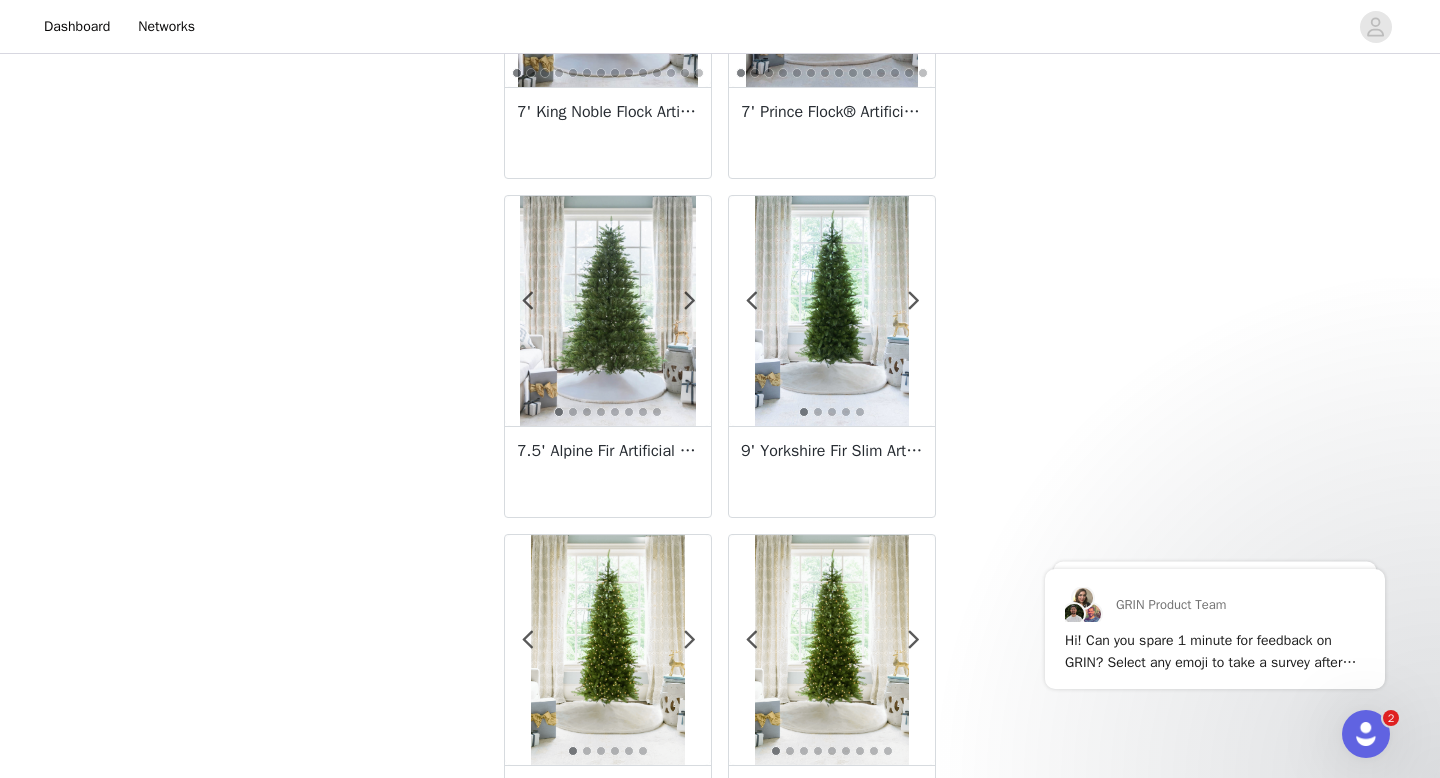 scroll, scrollTop: 2641, scrollLeft: 0, axis: vertical 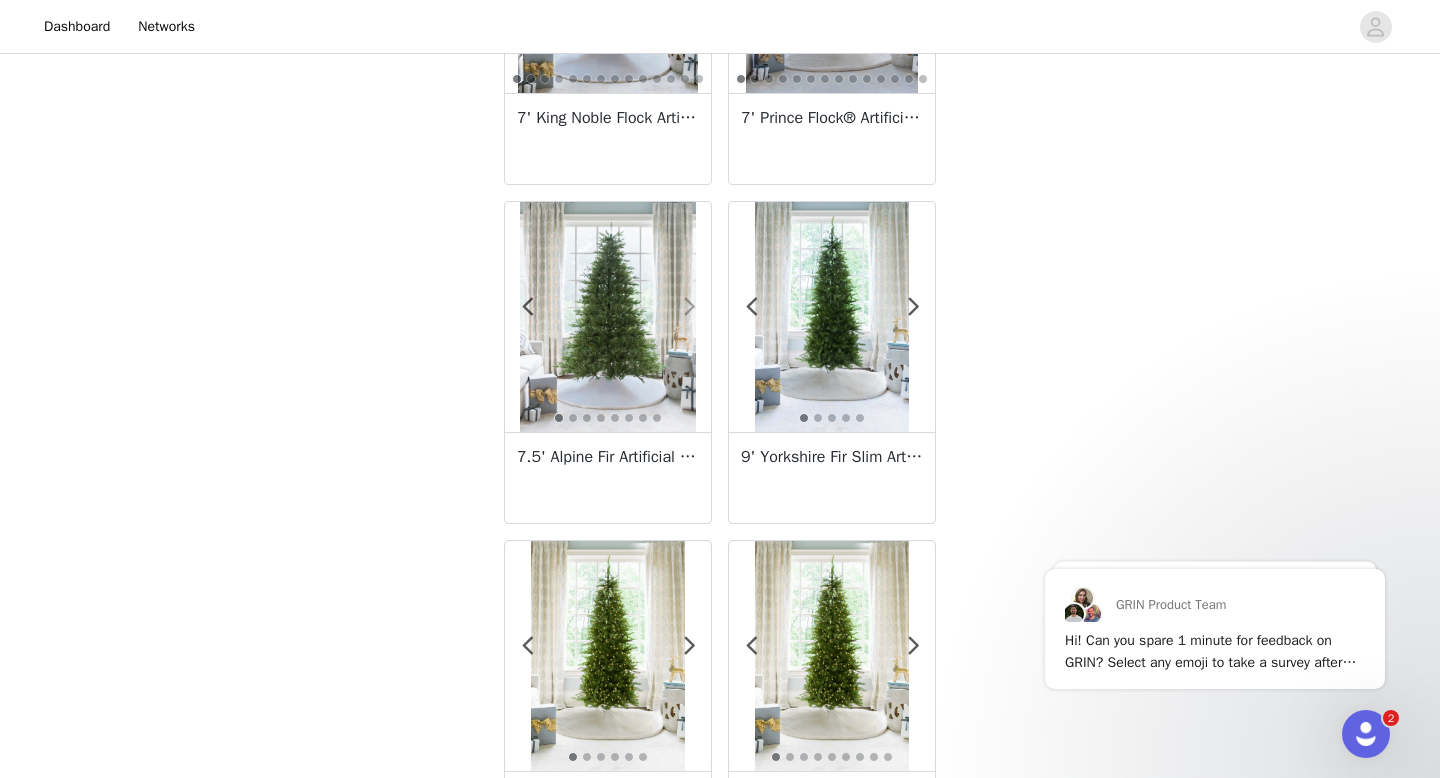 click at bounding box center [689, 307] 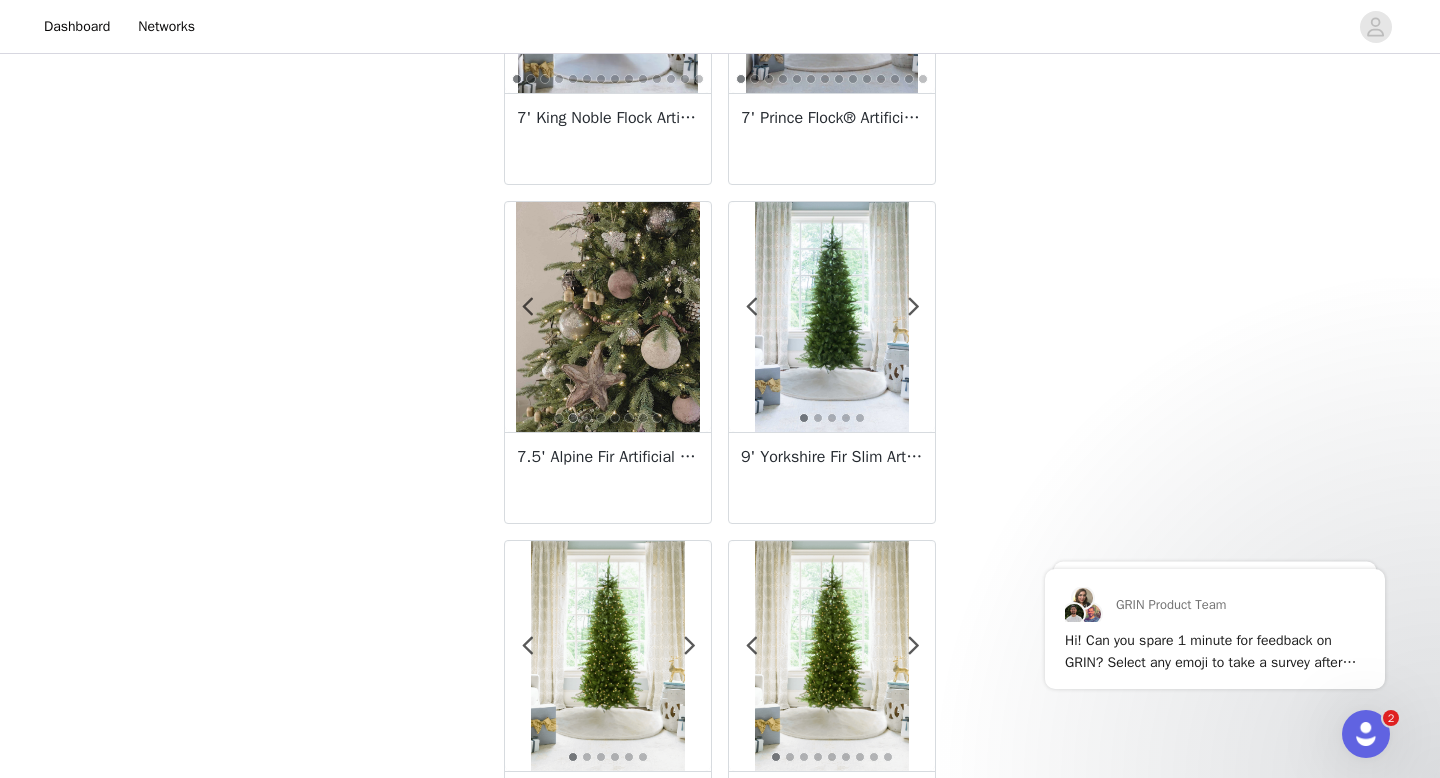 click at bounding box center [689, 307] 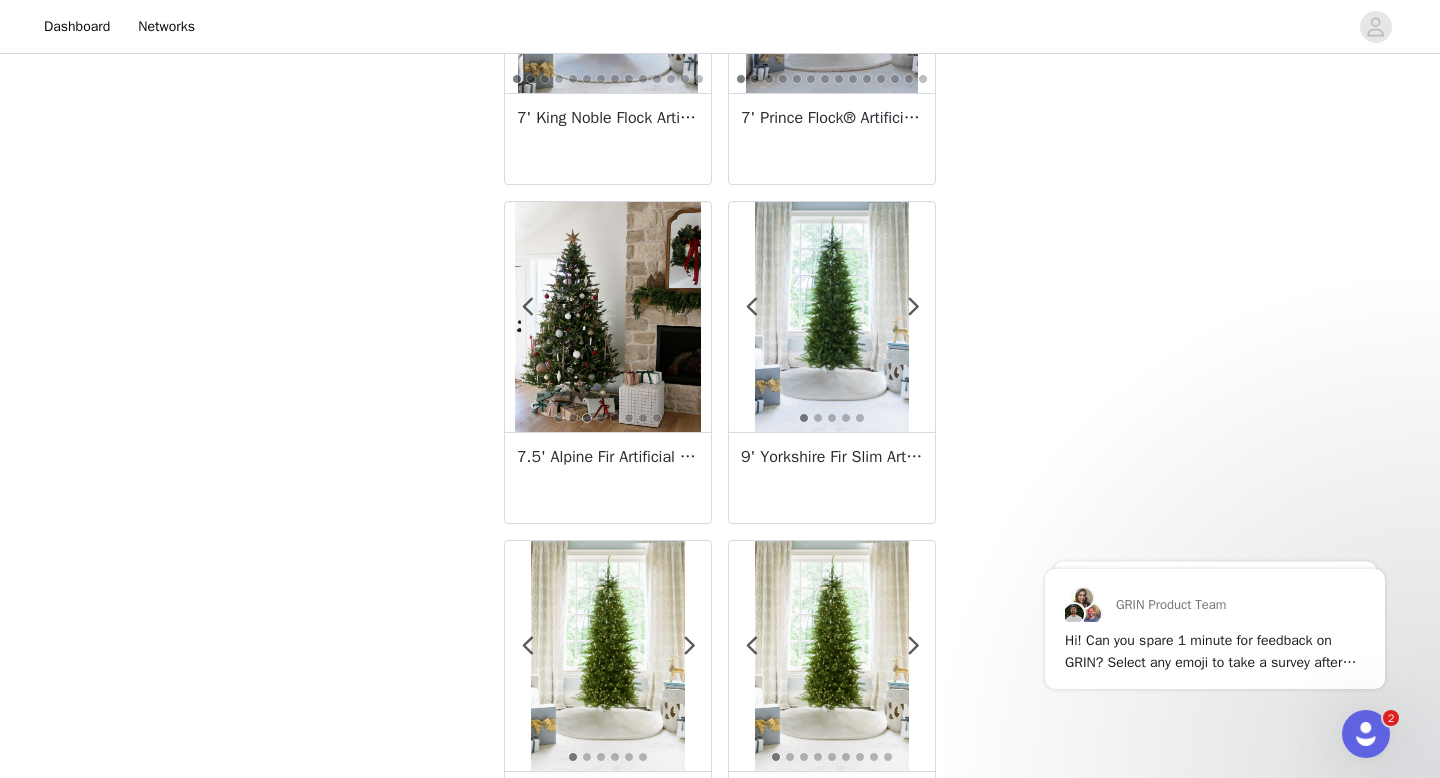 click at bounding box center (689, 307) 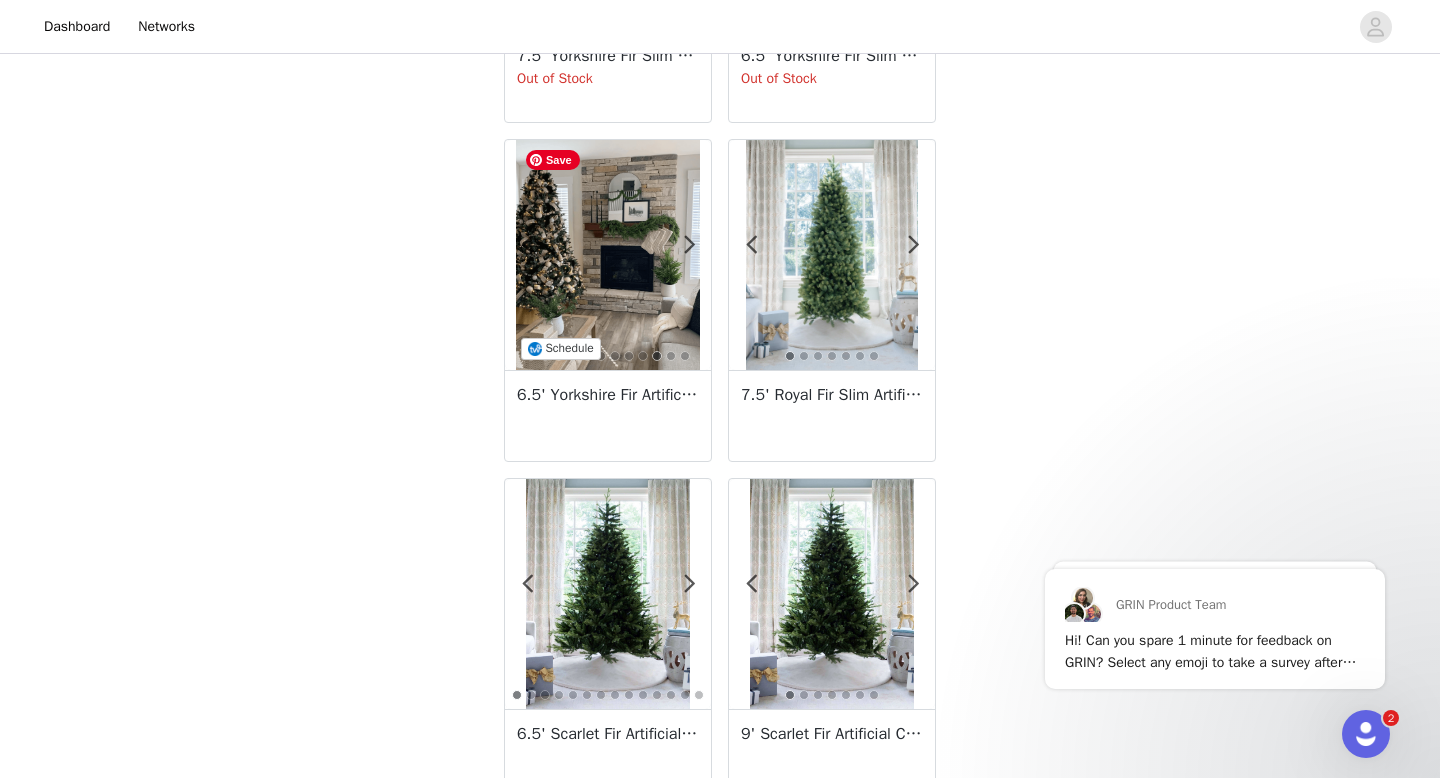 scroll, scrollTop: 3484, scrollLeft: 0, axis: vertical 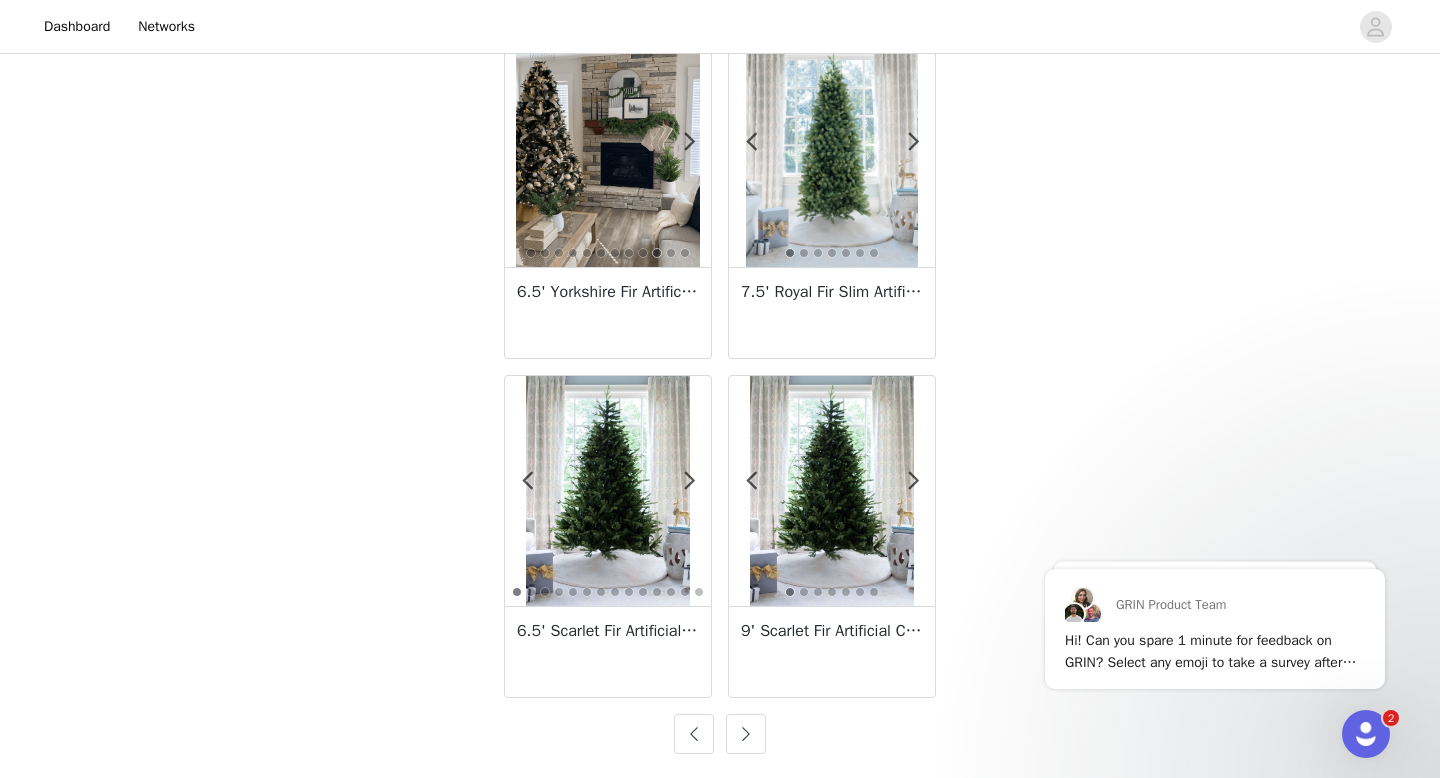 click at bounding box center [694, 734] 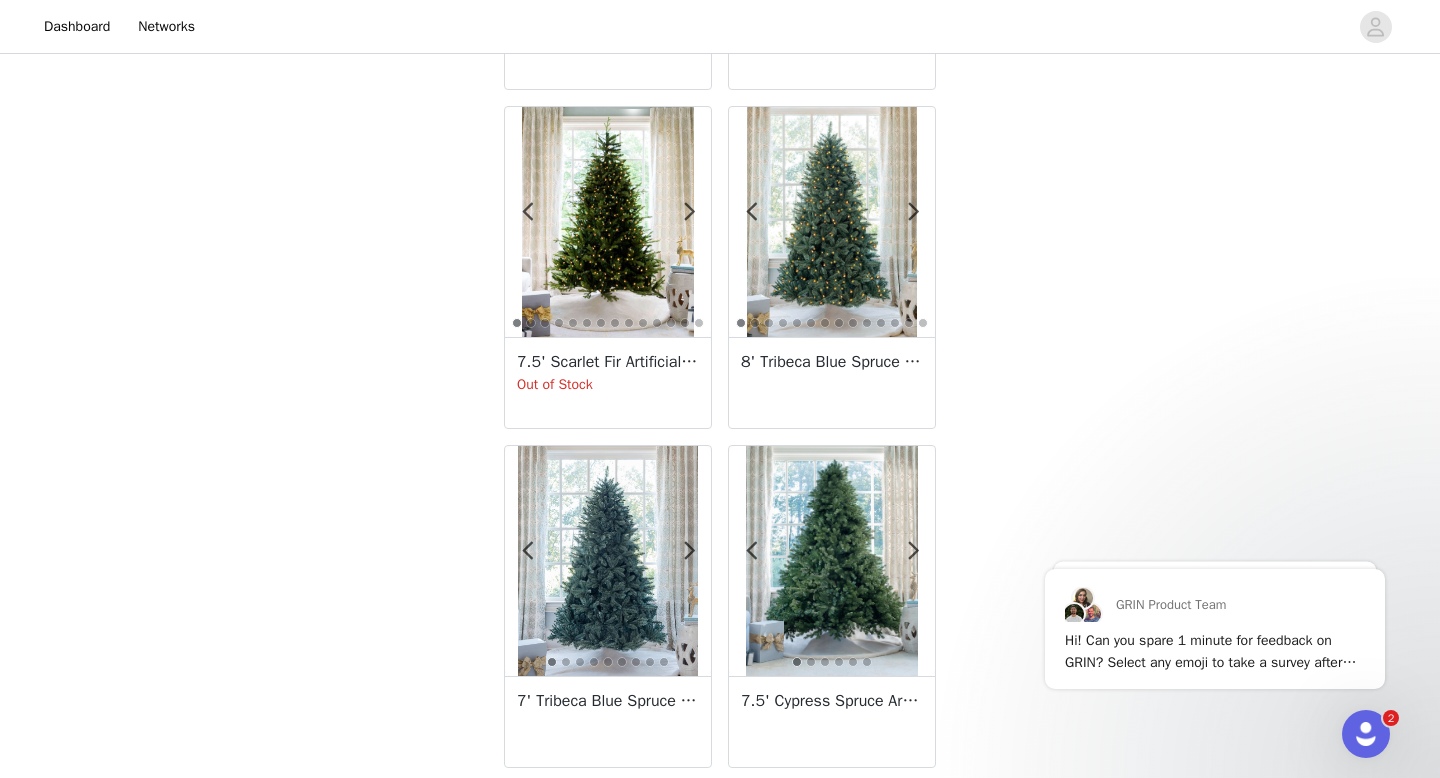 scroll, scrollTop: 3410, scrollLeft: 0, axis: vertical 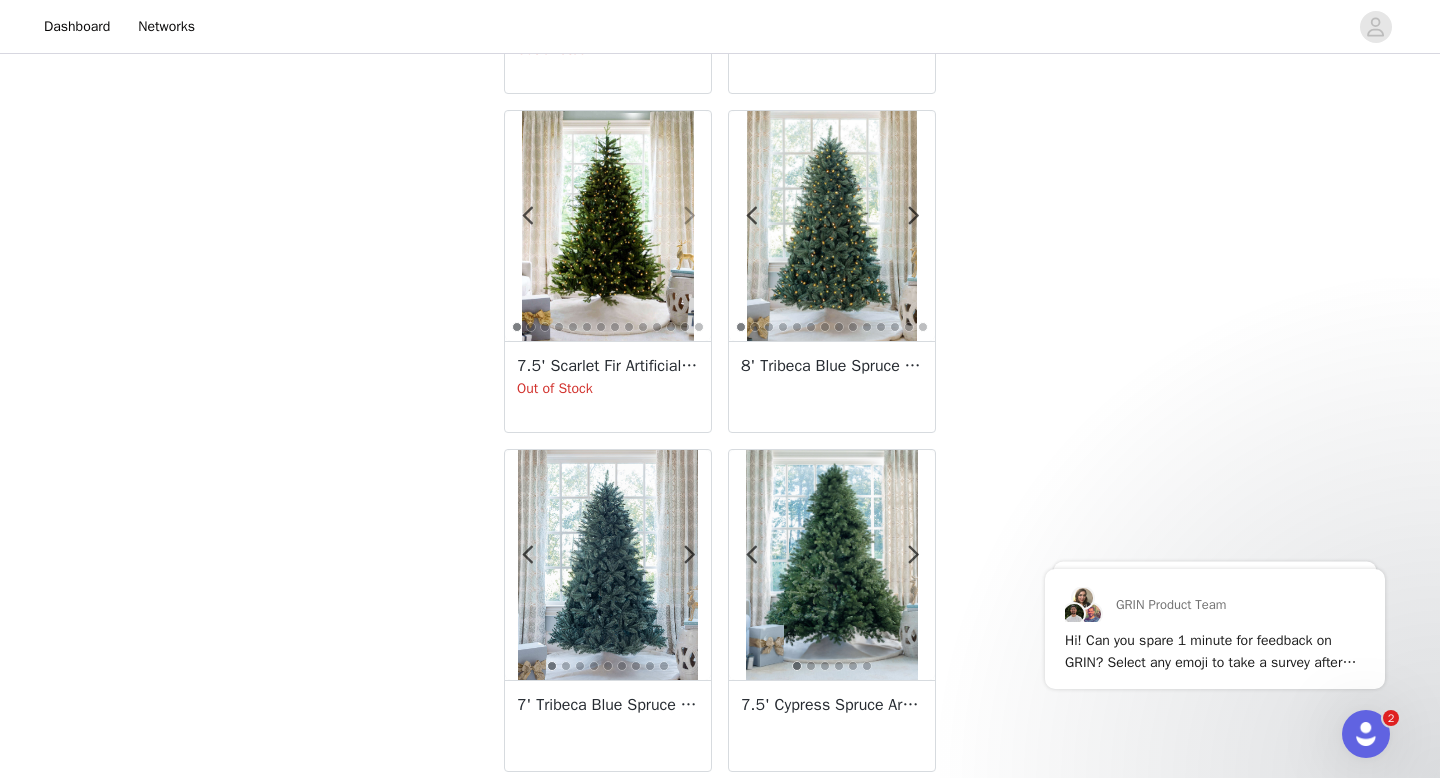 click at bounding box center (689, 216) 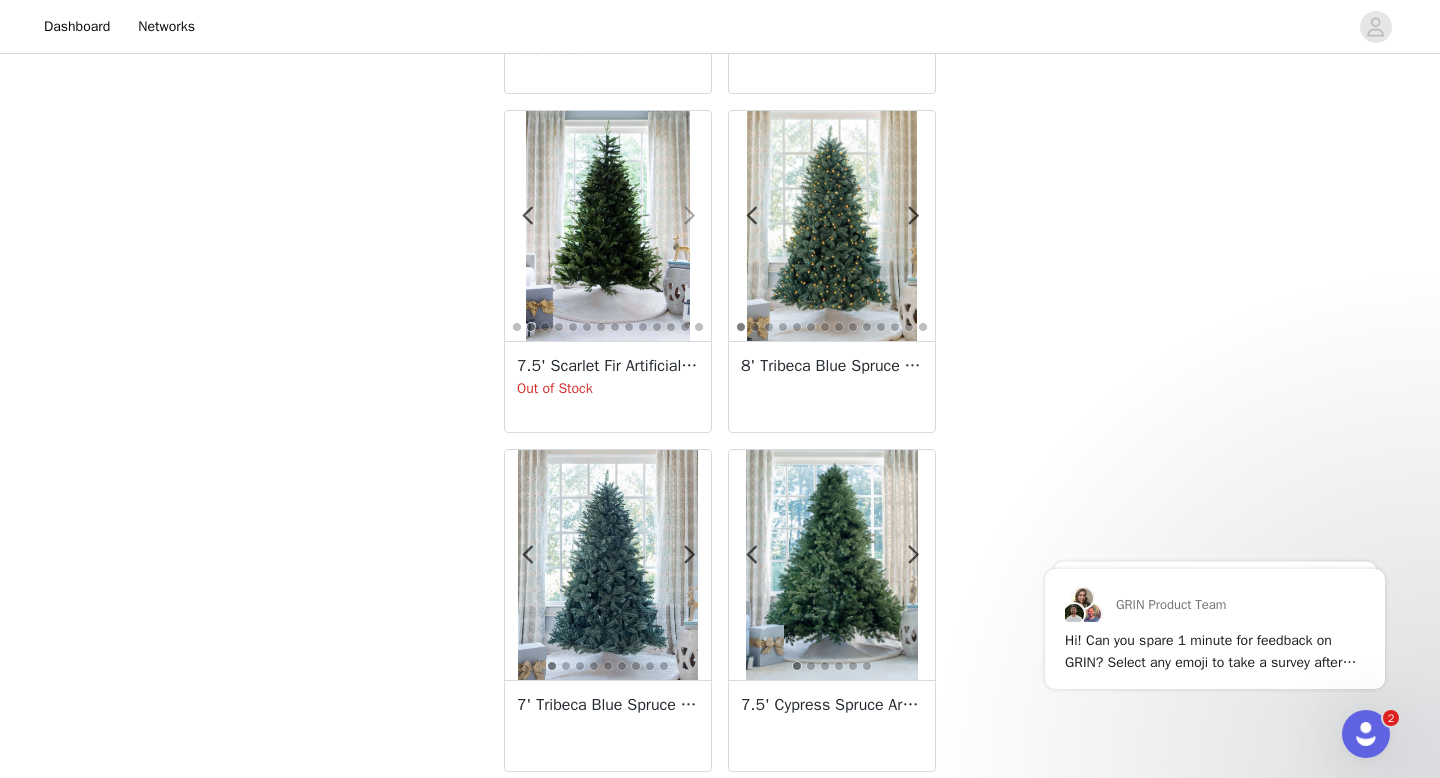 click at bounding box center (689, 216) 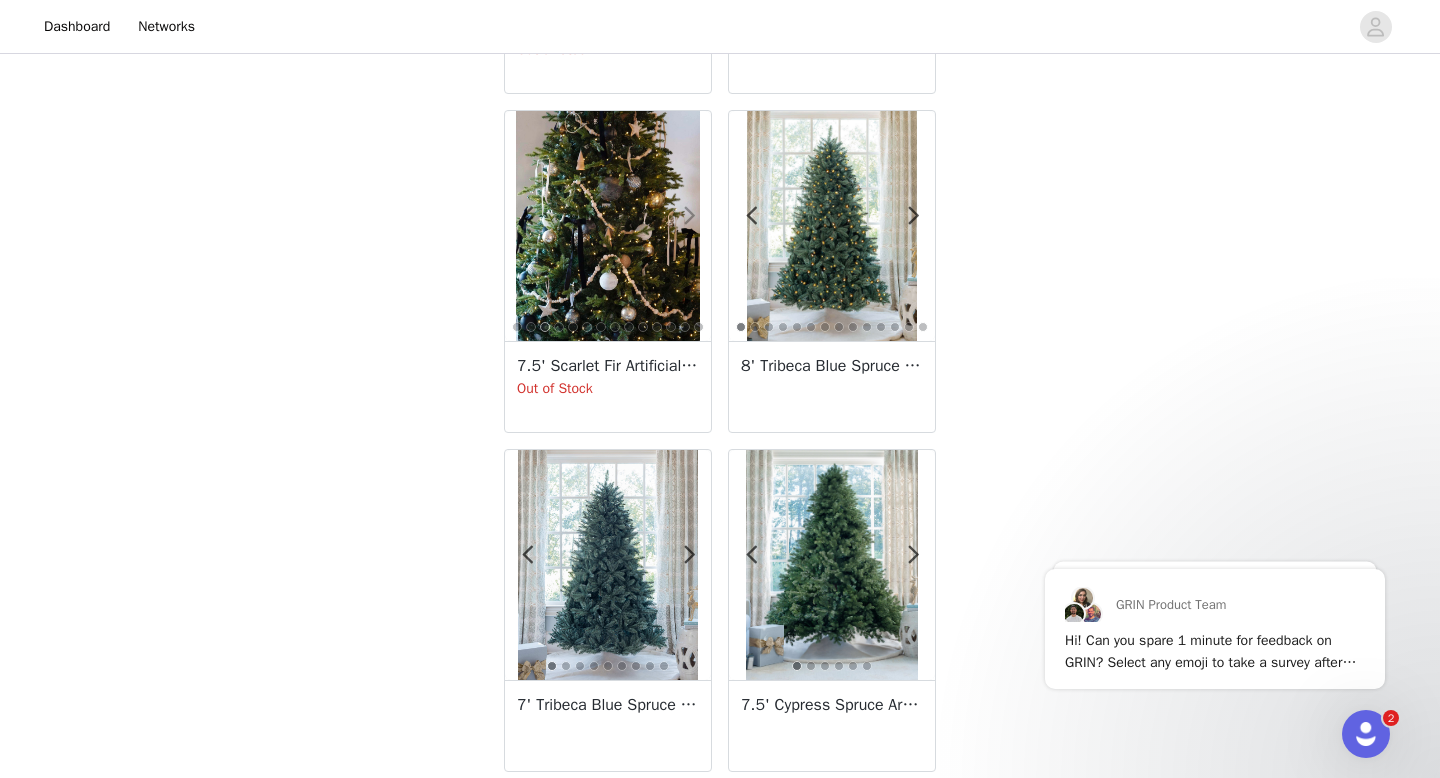 click at bounding box center [689, 216] 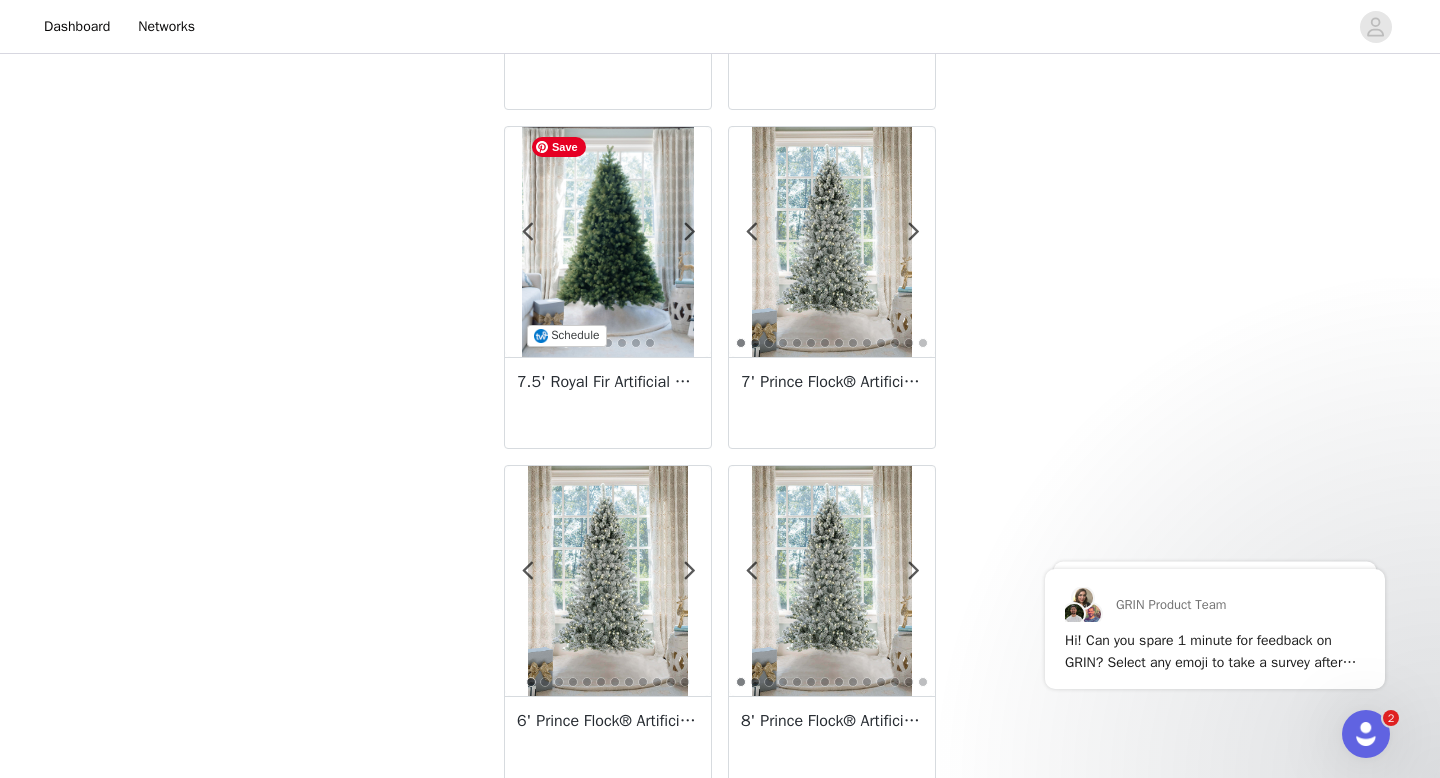 scroll, scrollTop: 2367, scrollLeft: 0, axis: vertical 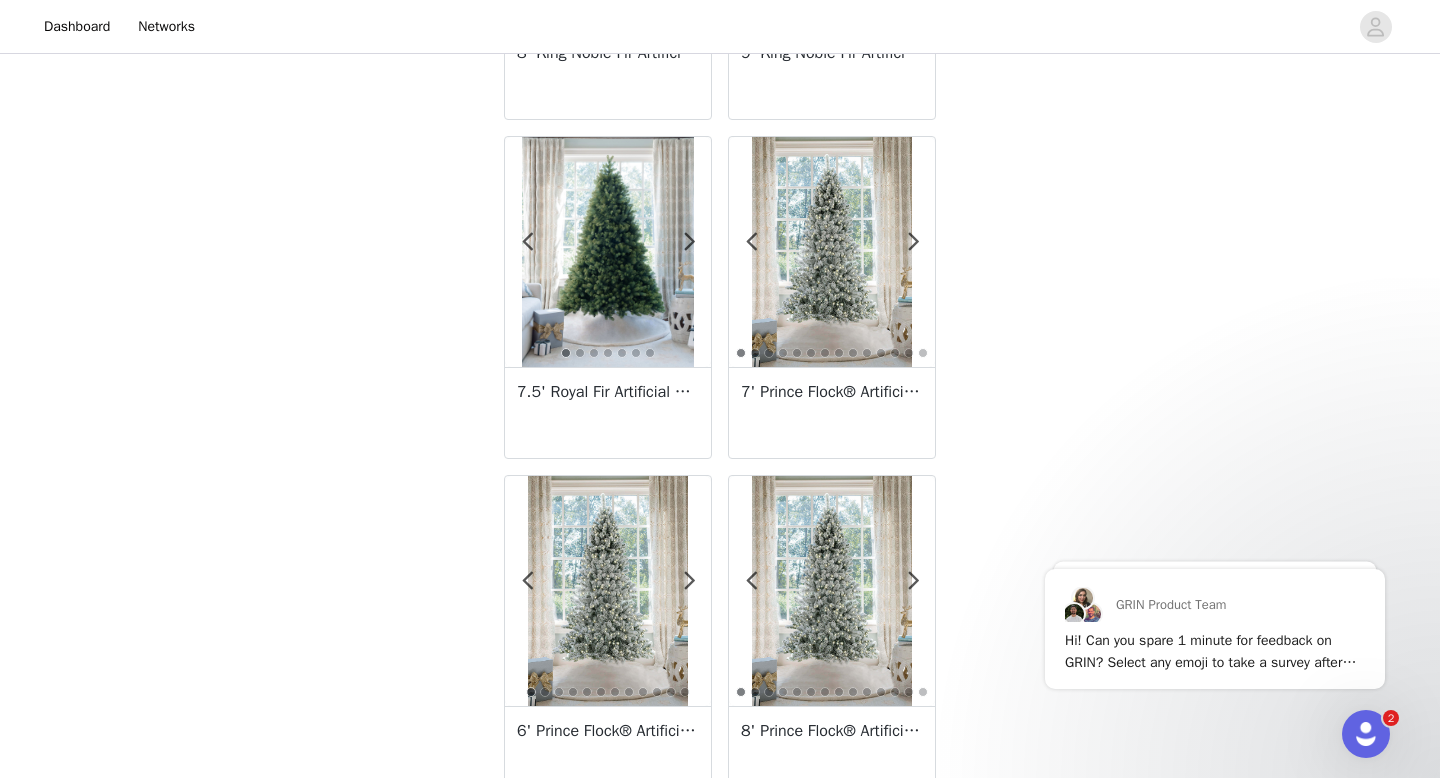 click at bounding box center [608, 252] 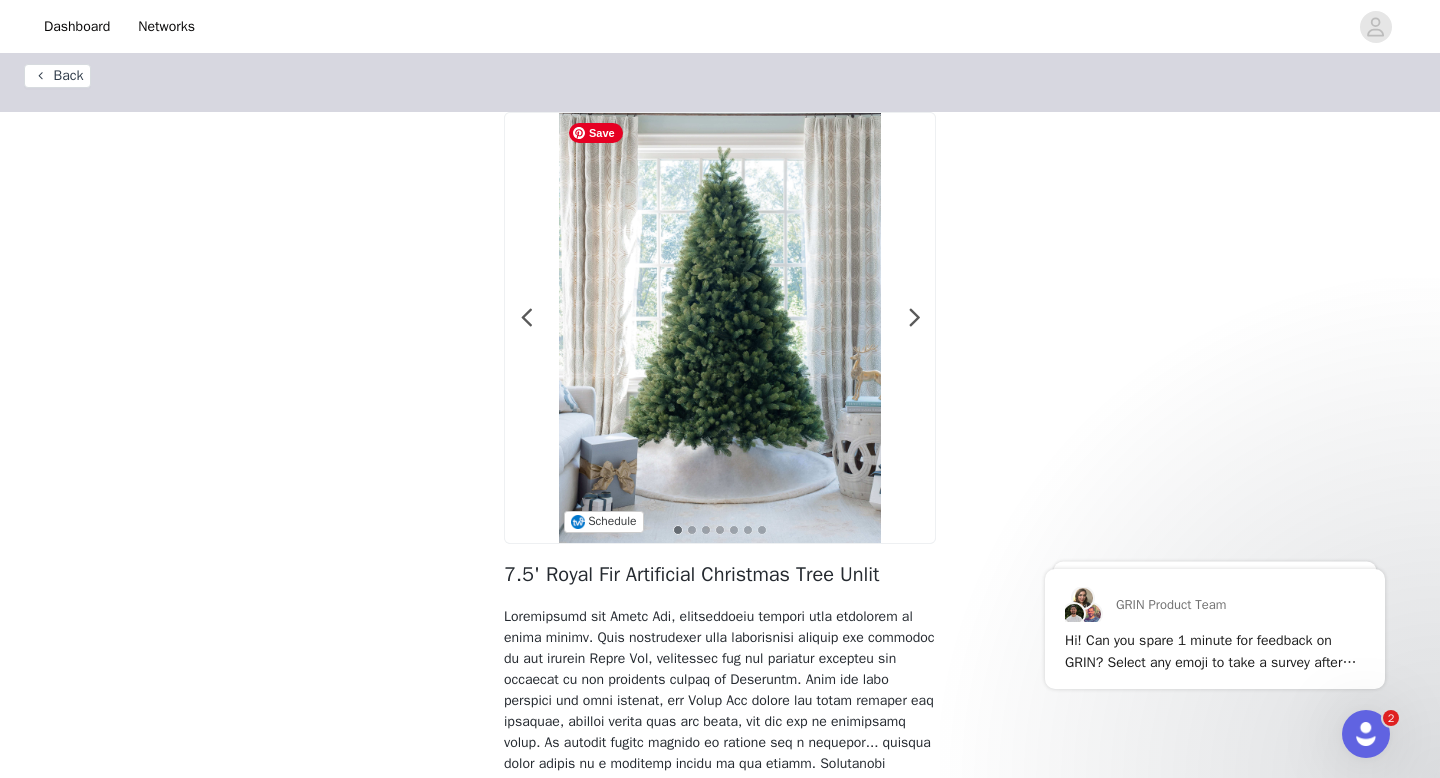 scroll, scrollTop: 0, scrollLeft: 0, axis: both 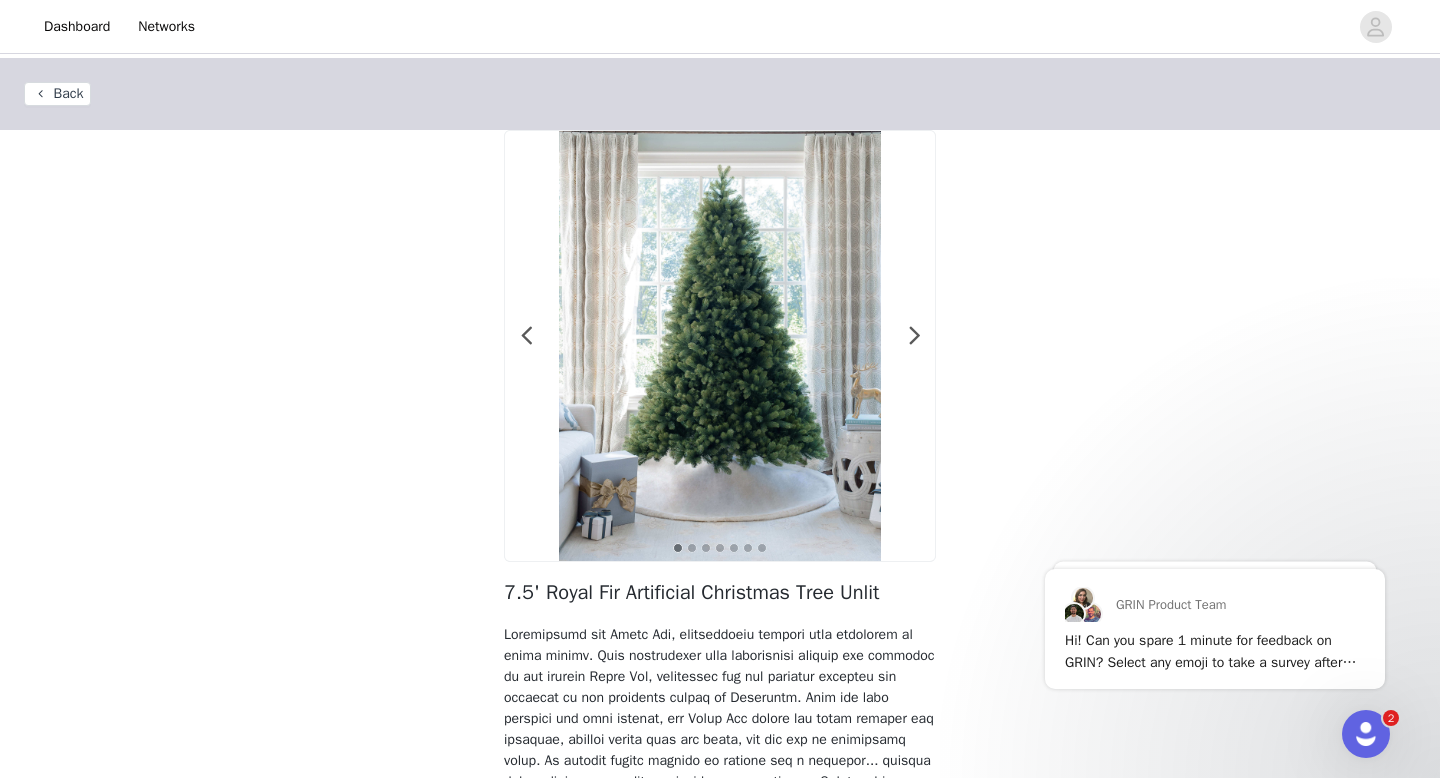 click at bounding box center [720, 346] 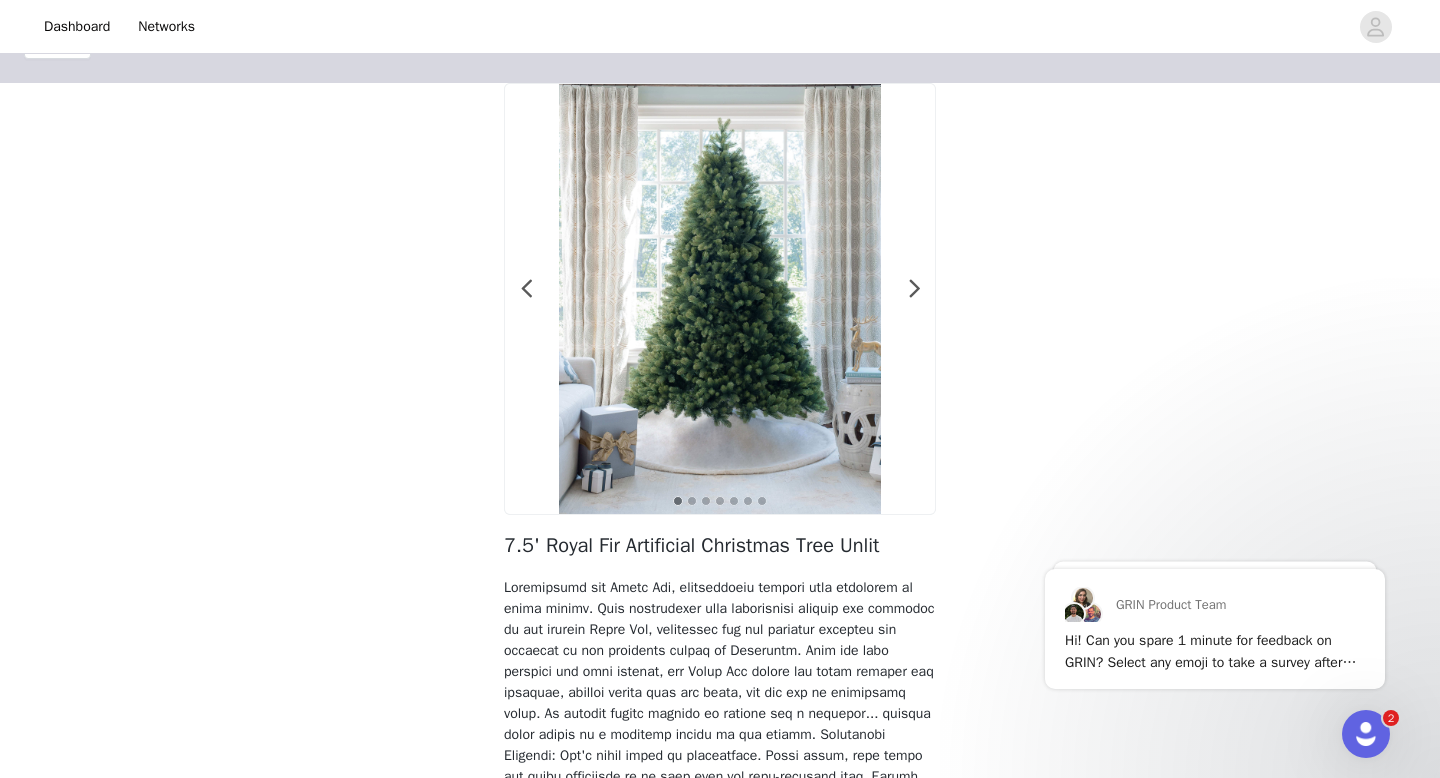 scroll, scrollTop: 0, scrollLeft: 0, axis: both 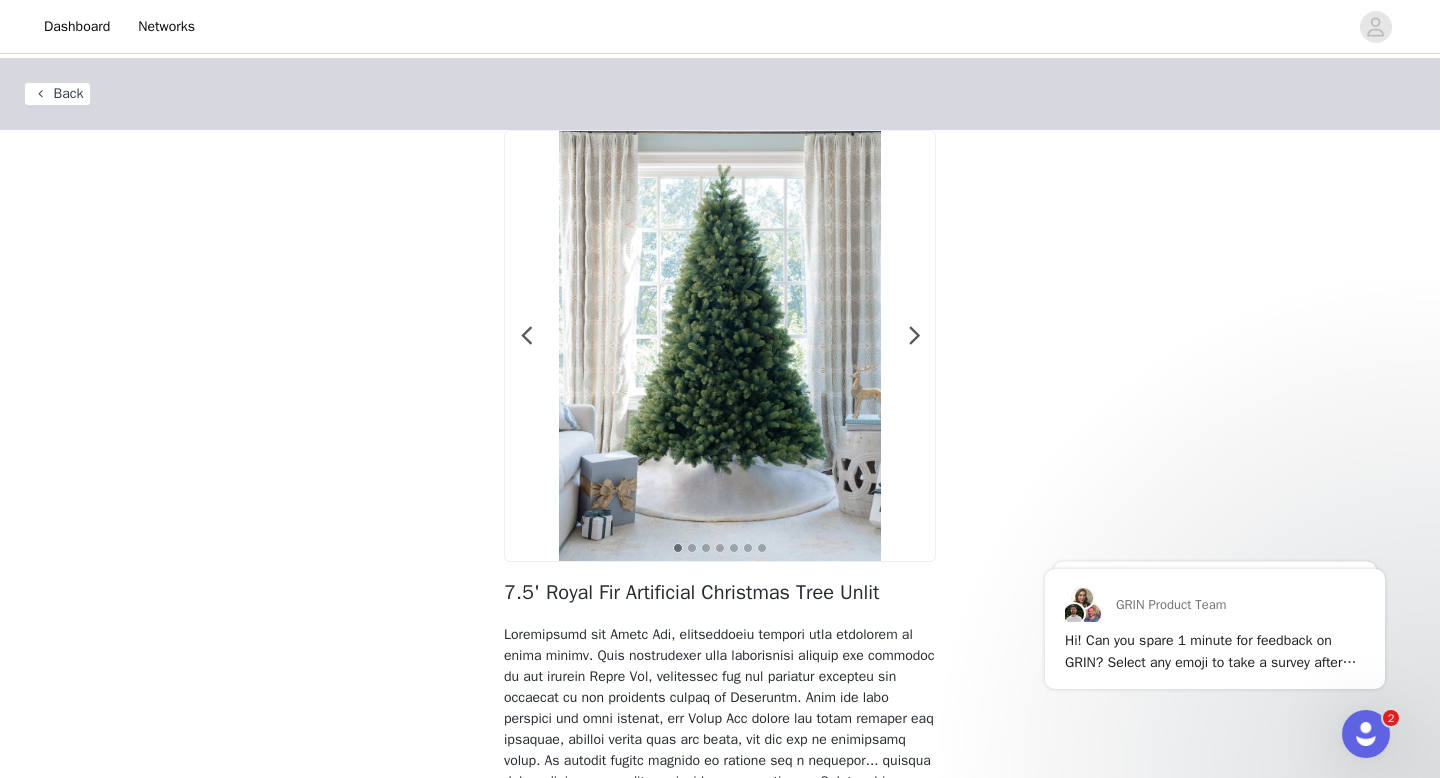 click on "Back" at bounding box center [57, 94] 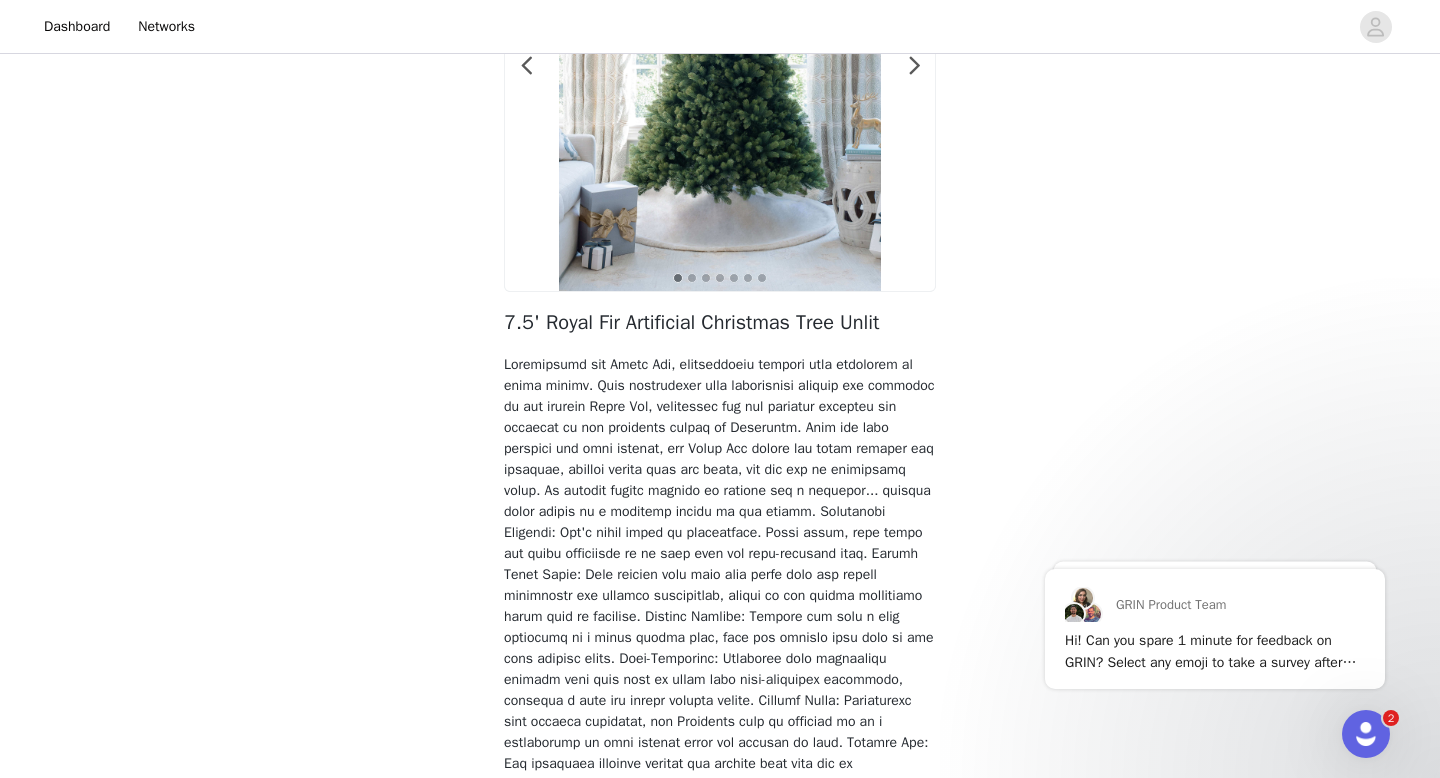 scroll, scrollTop: 0, scrollLeft: 0, axis: both 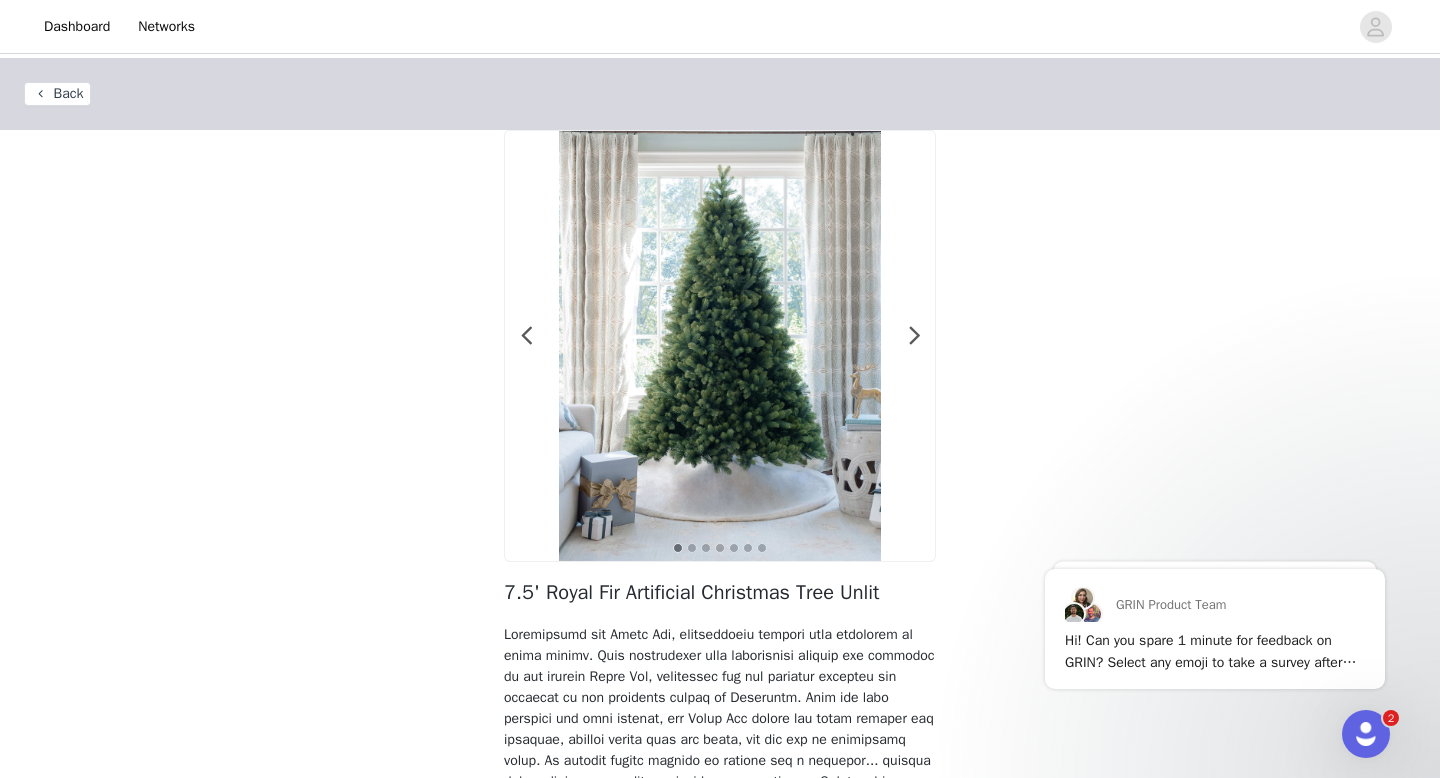 click on "Back" at bounding box center (57, 94) 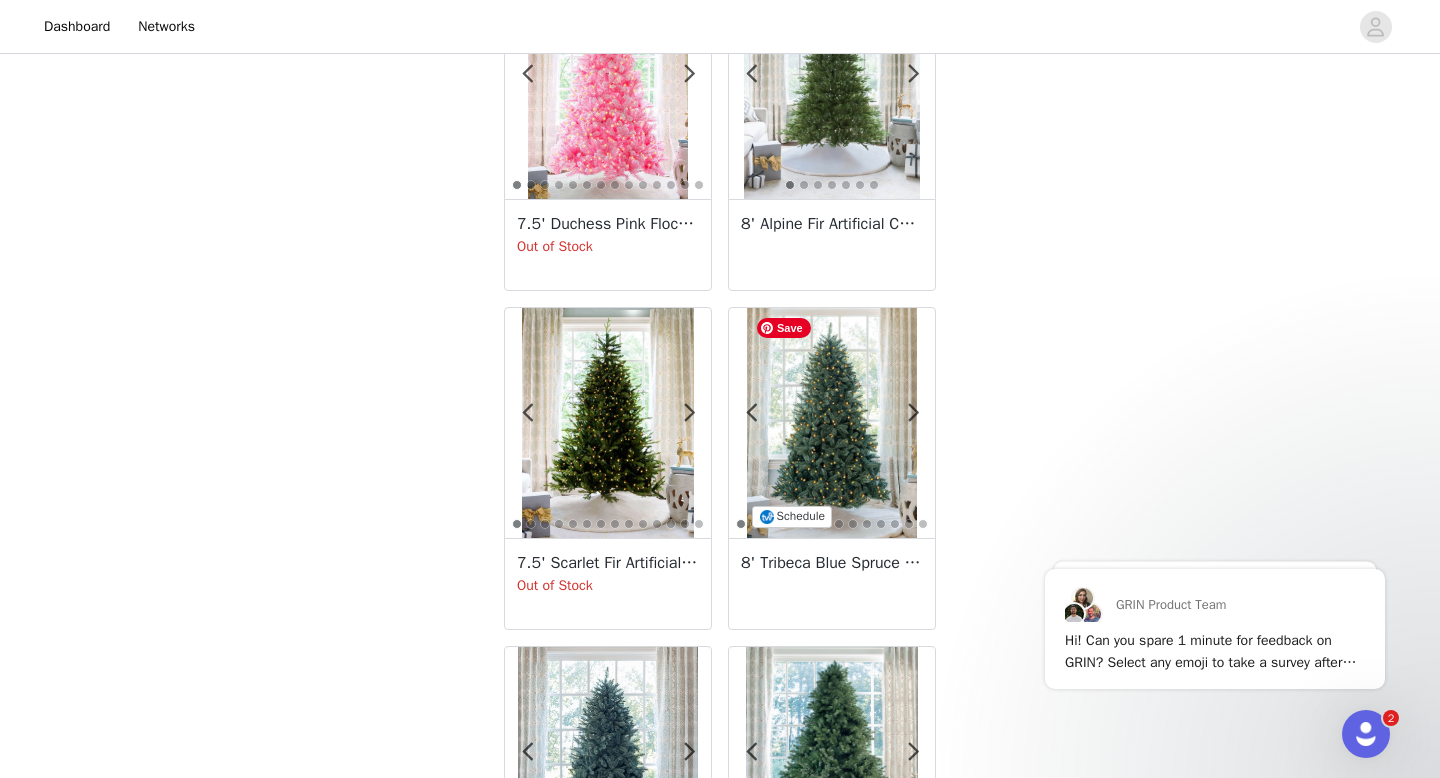 scroll, scrollTop: 3214, scrollLeft: 0, axis: vertical 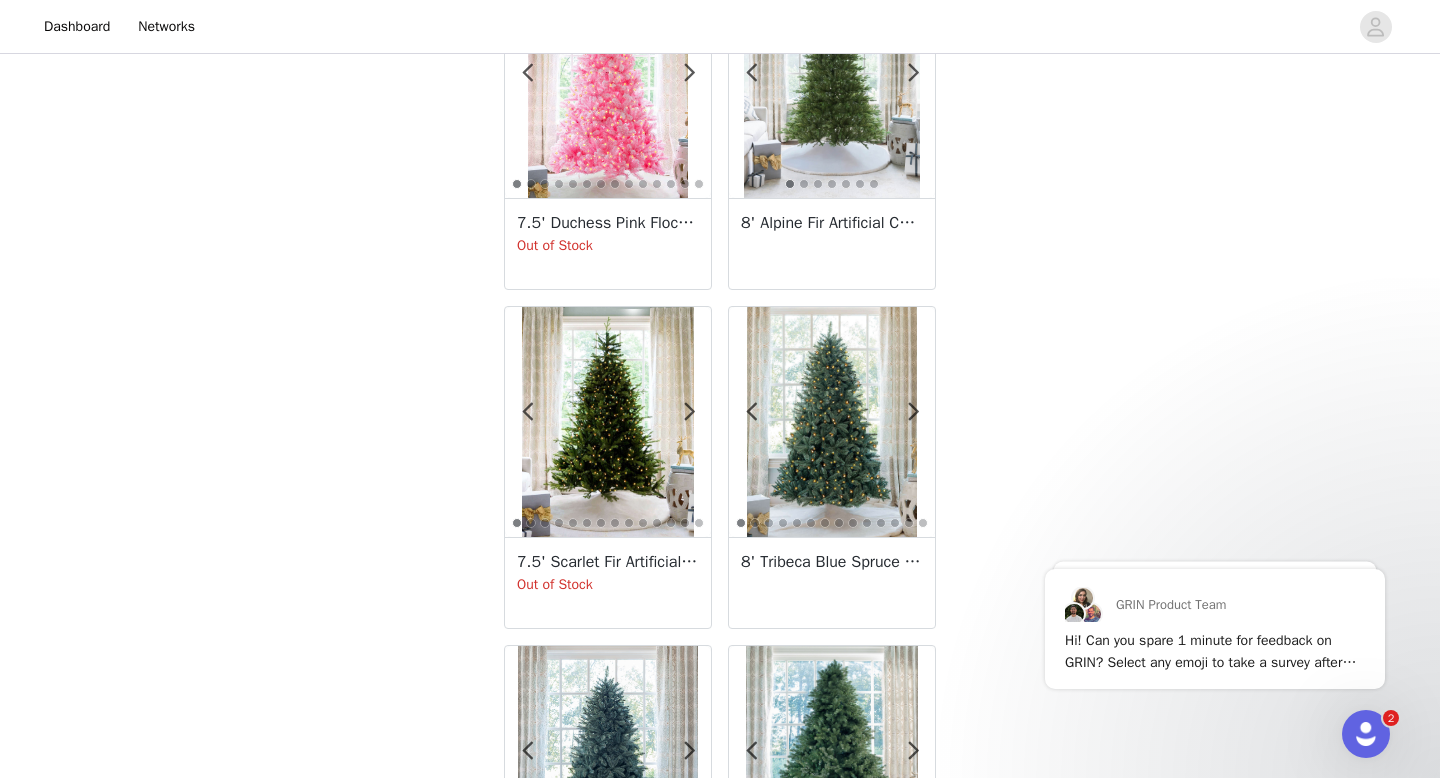 click on "7.5' Scarlet Fir Artificial Christmas Tree with 800 Warm White LED Lights" at bounding box center [608, 562] 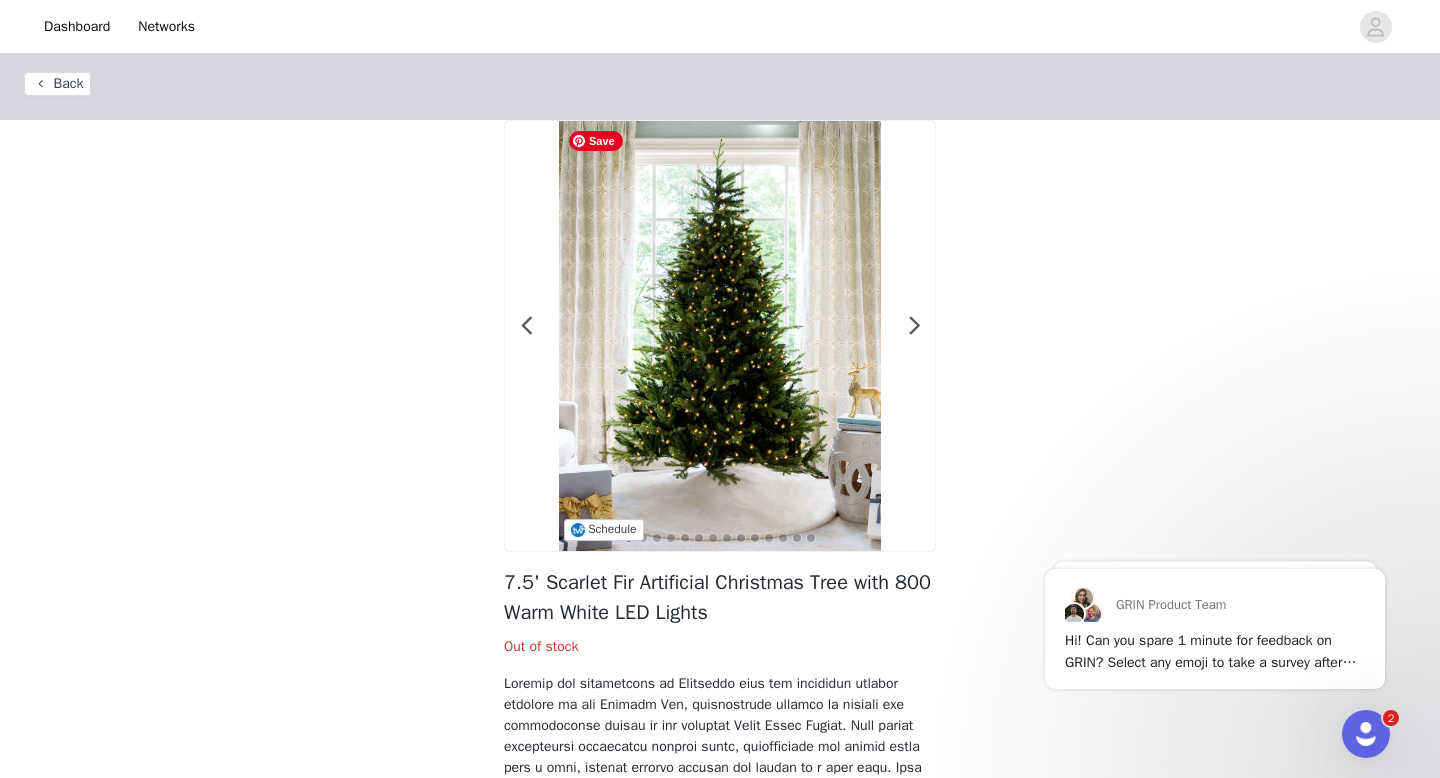 scroll, scrollTop: 0, scrollLeft: 0, axis: both 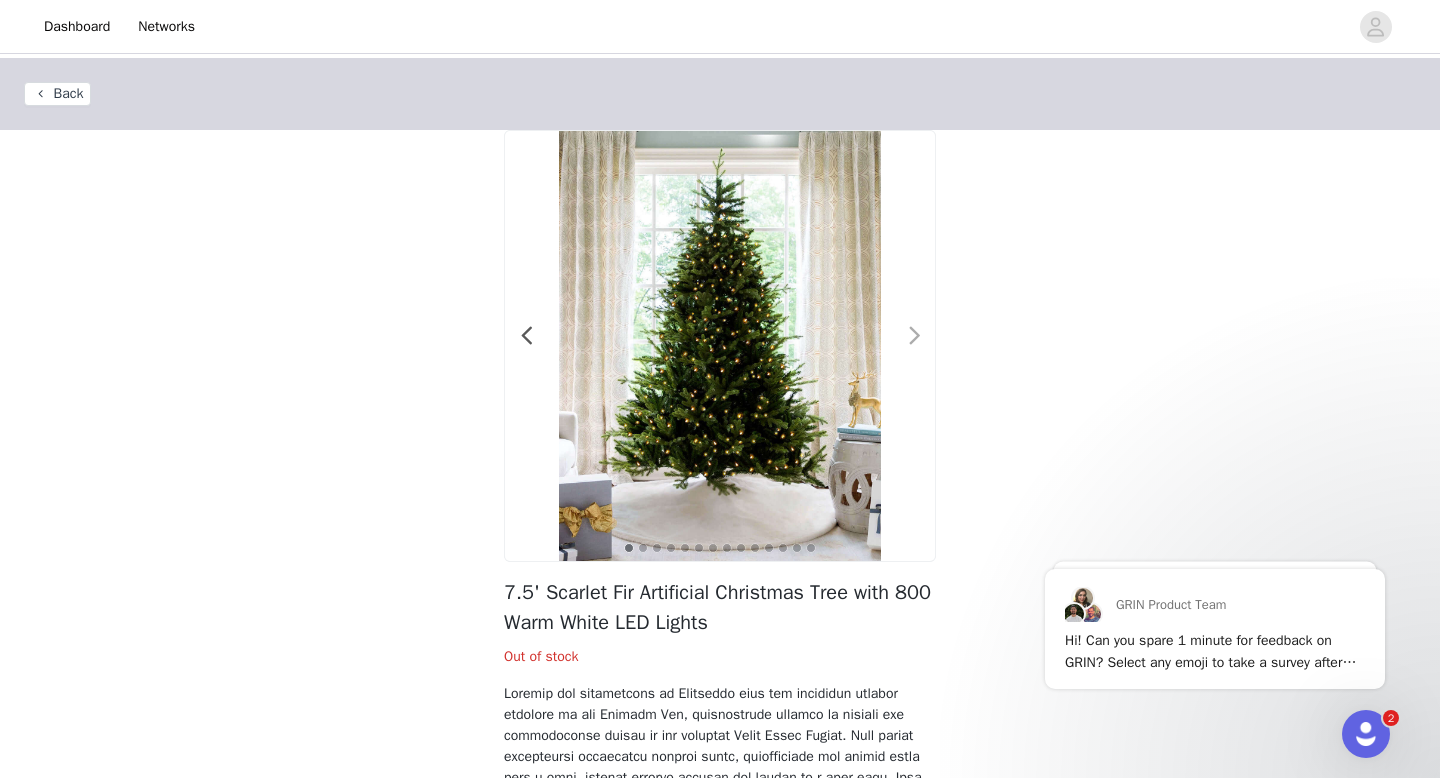 click at bounding box center (914, 336) 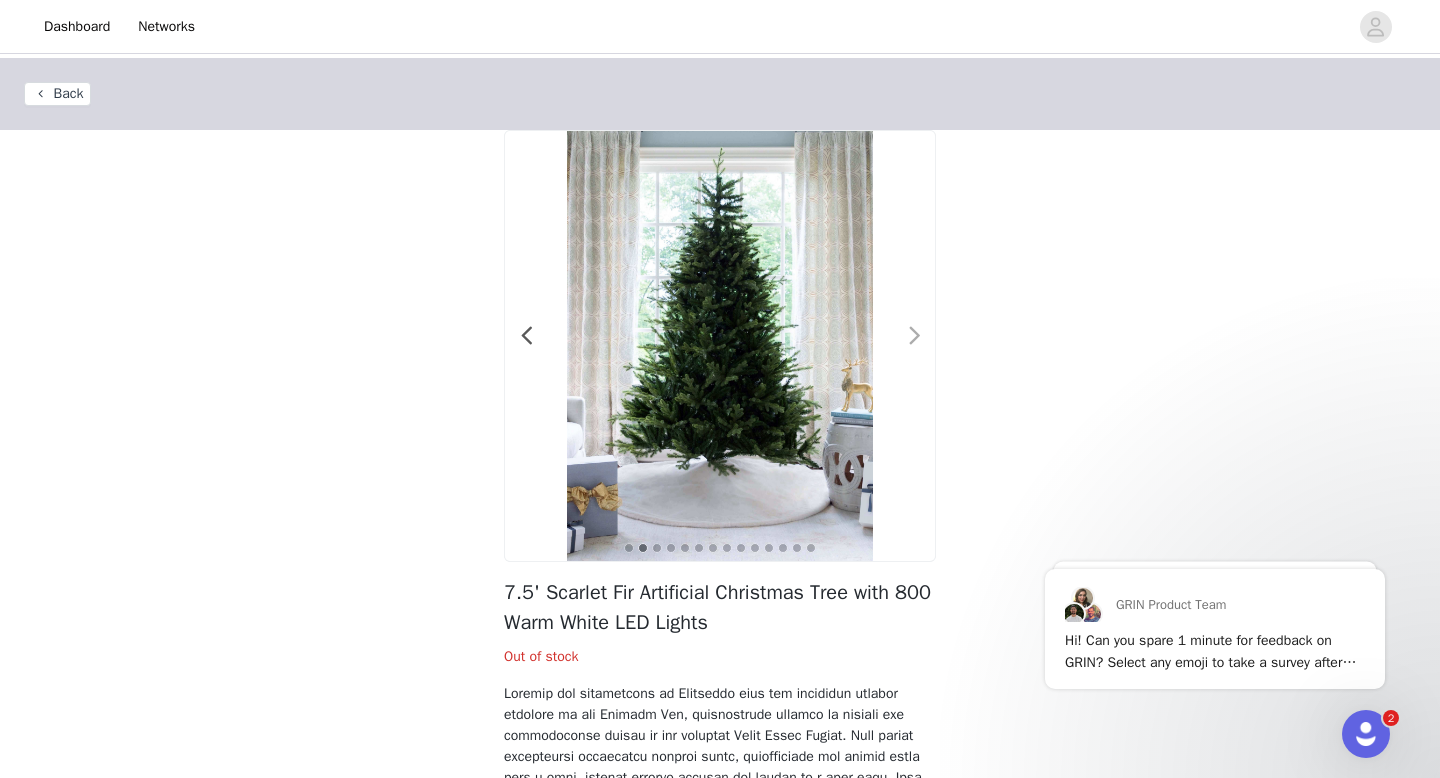 click at bounding box center [914, 336] 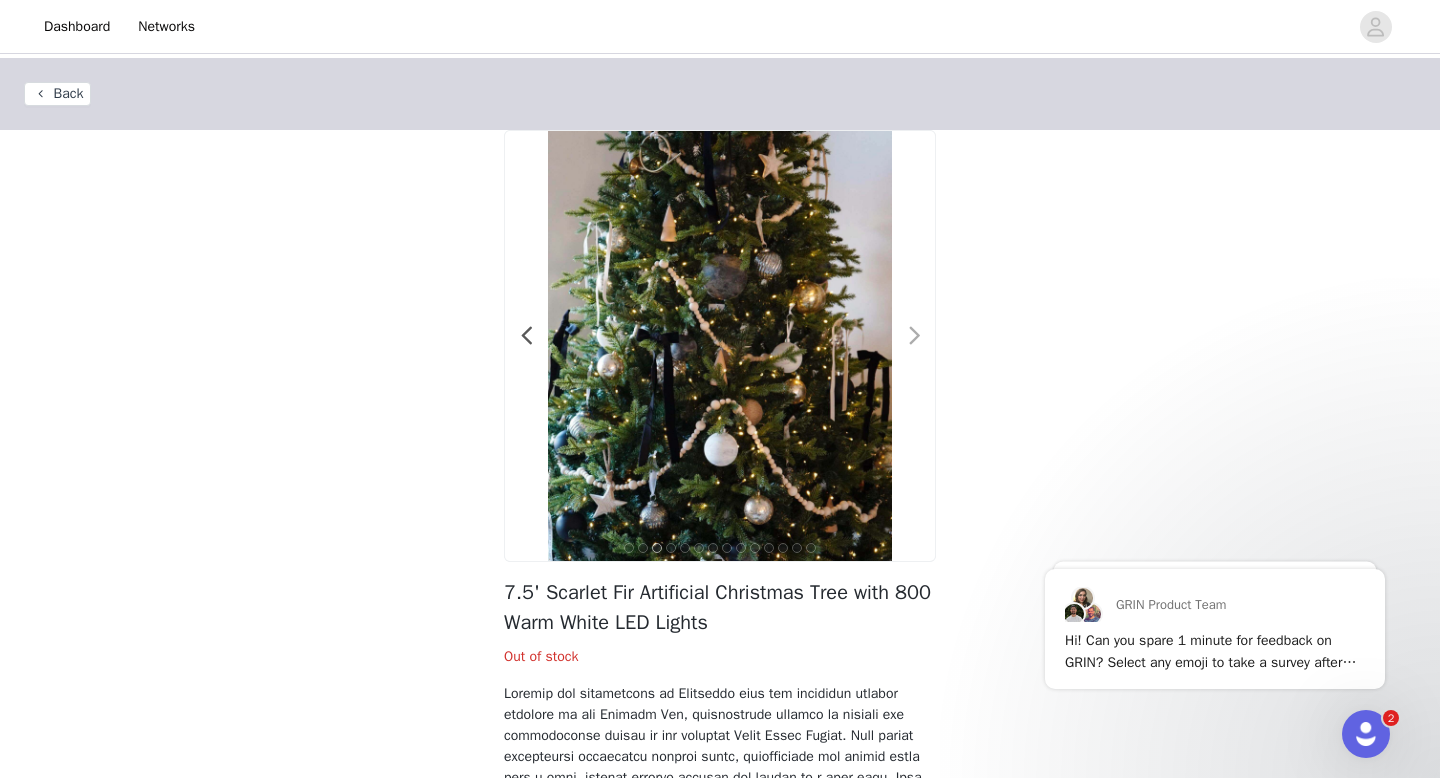 click at bounding box center (914, 336) 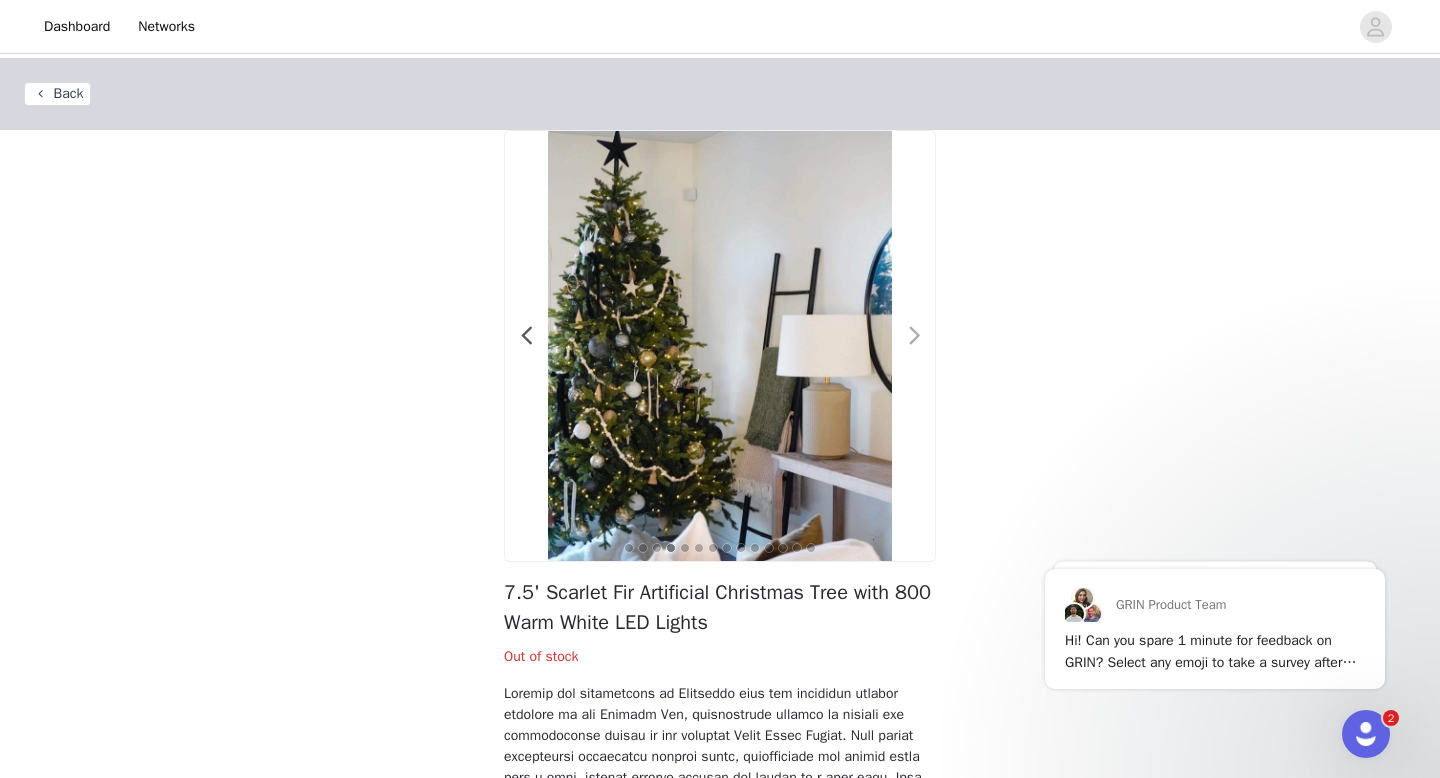 click at bounding box center [914, 336] 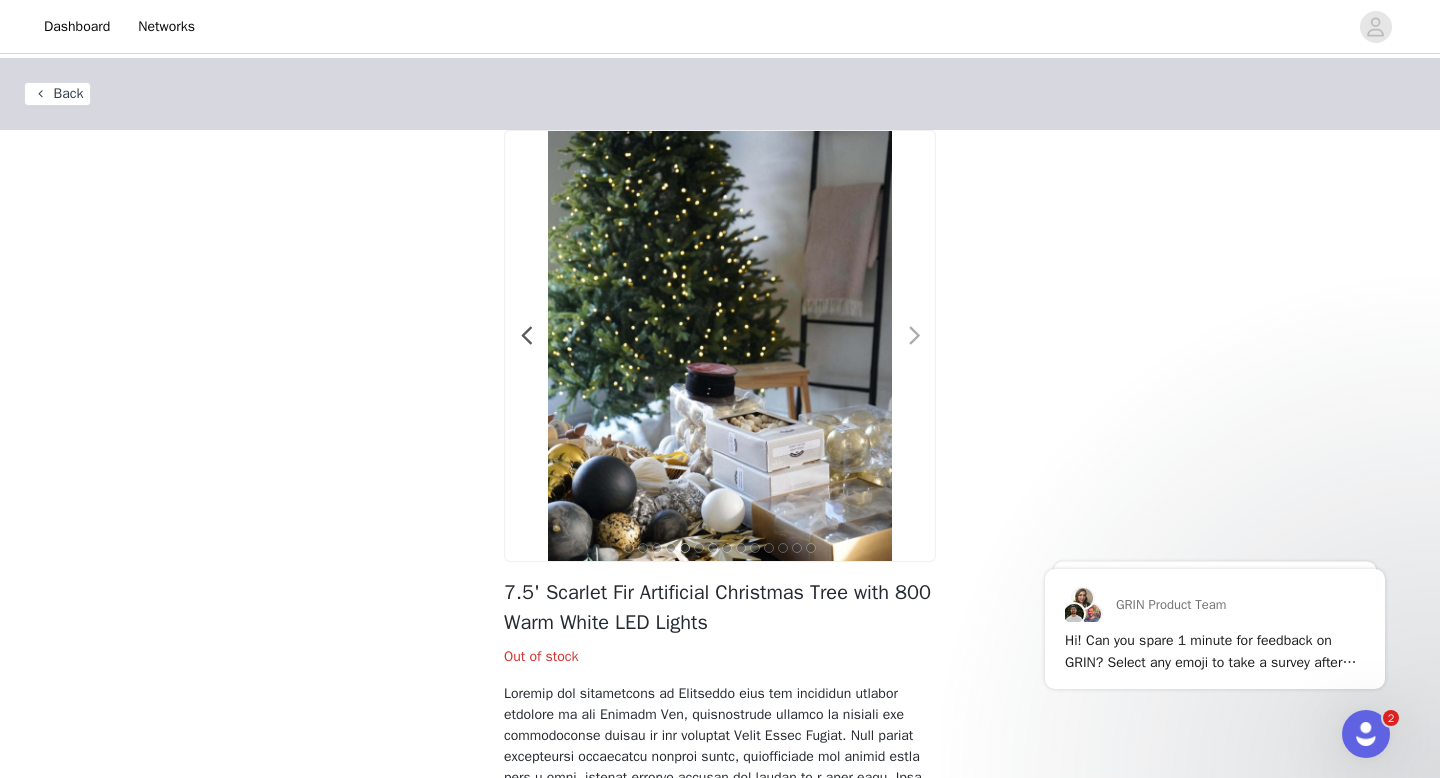 click at bounding box center (914, 336) 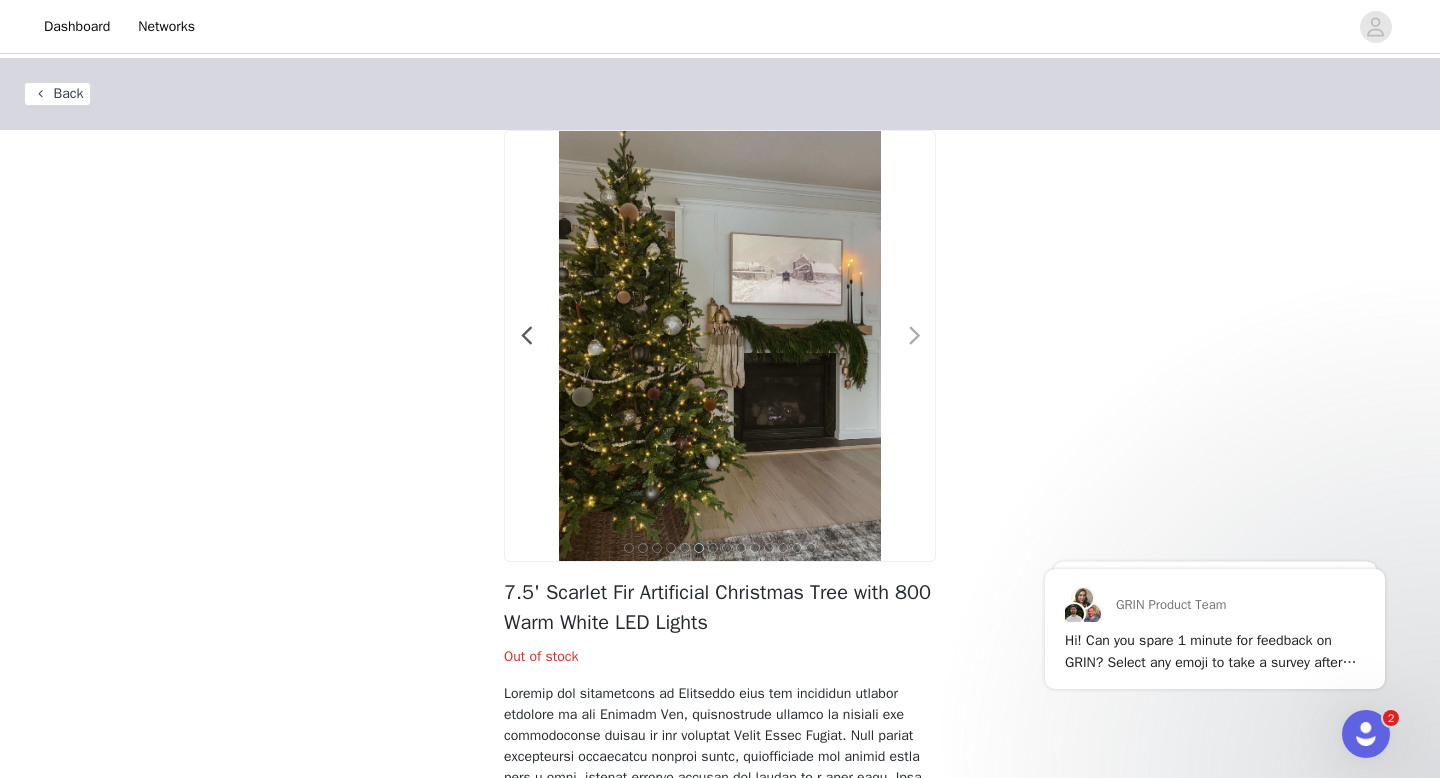 click at bounding box center (914, 336) 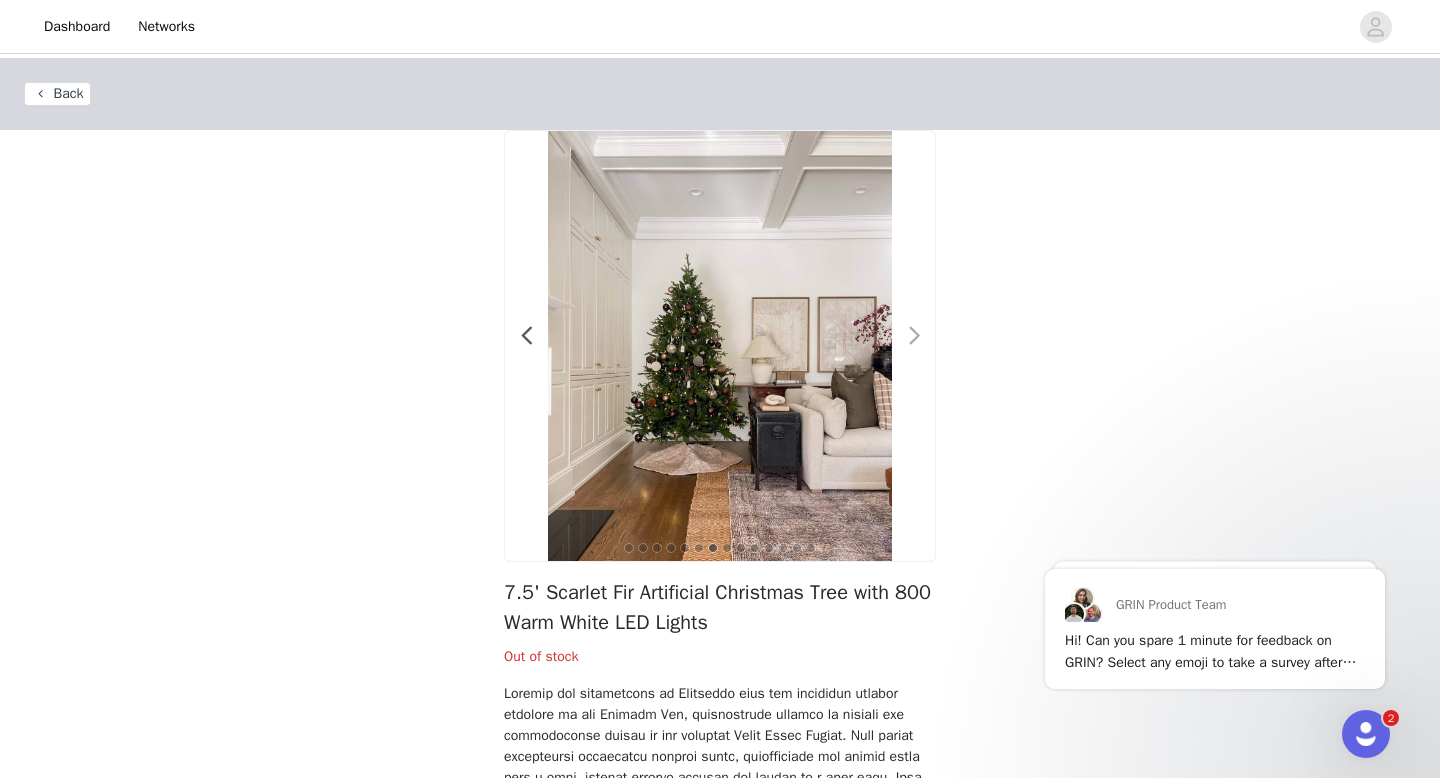 click at bounding box center [914, 336] 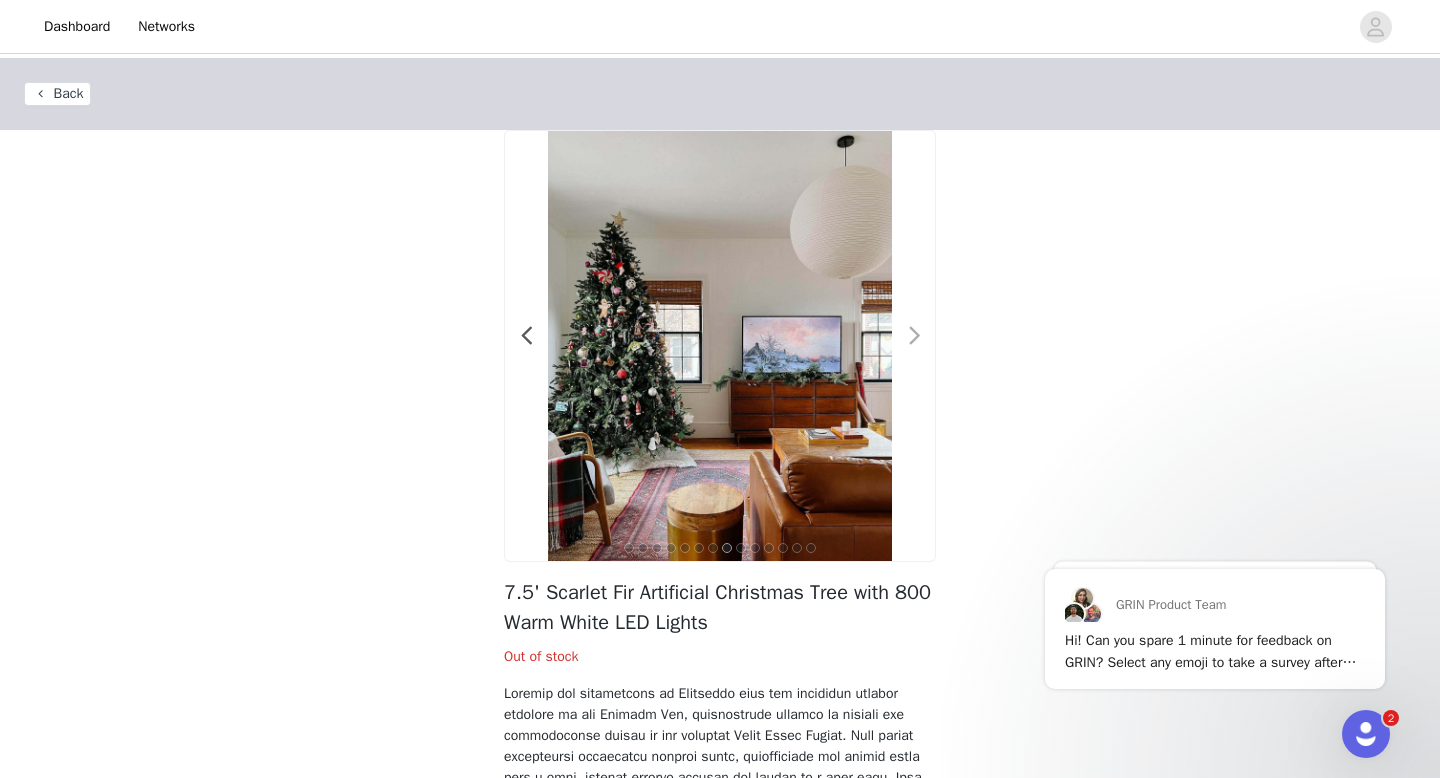 click at bounding box center [914, 336] 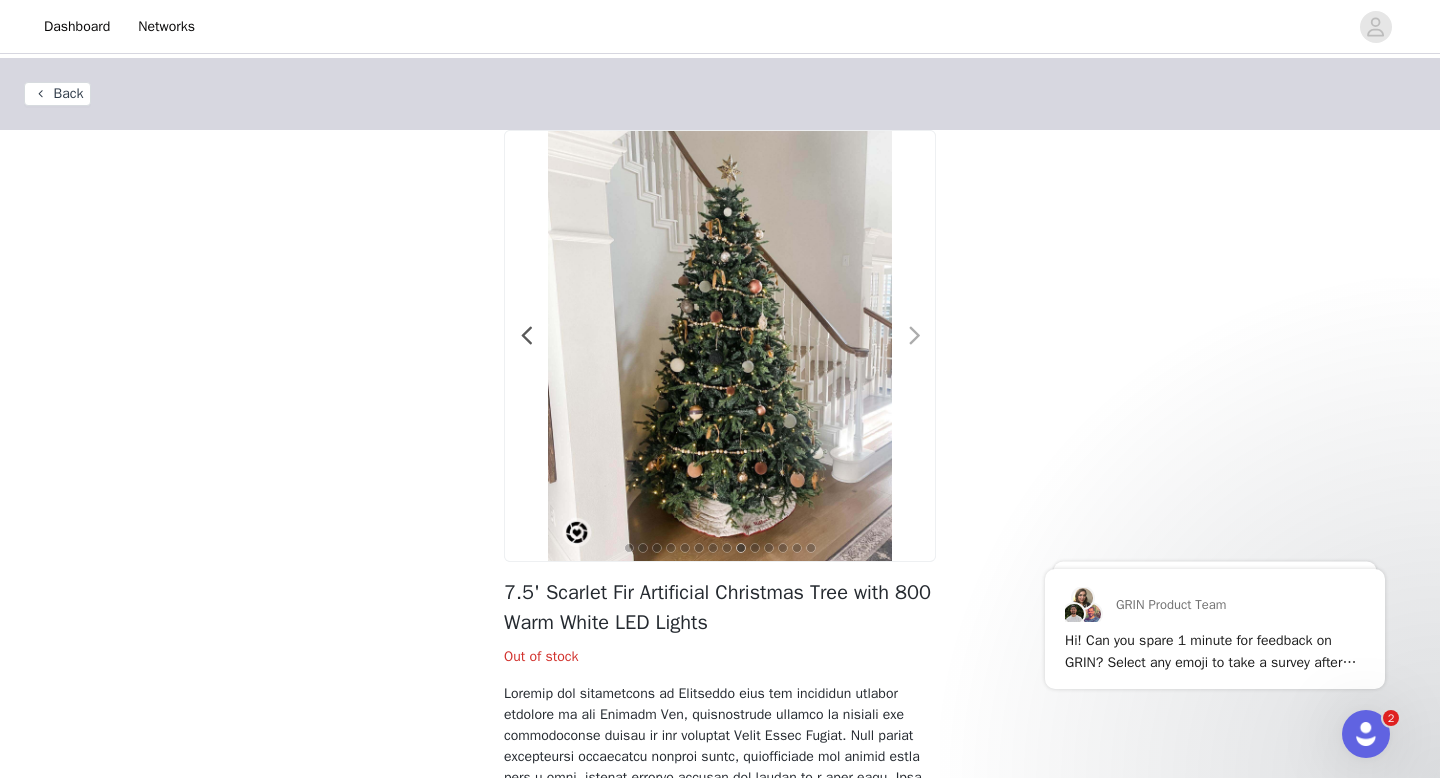 click at bounding box center [914, 336] 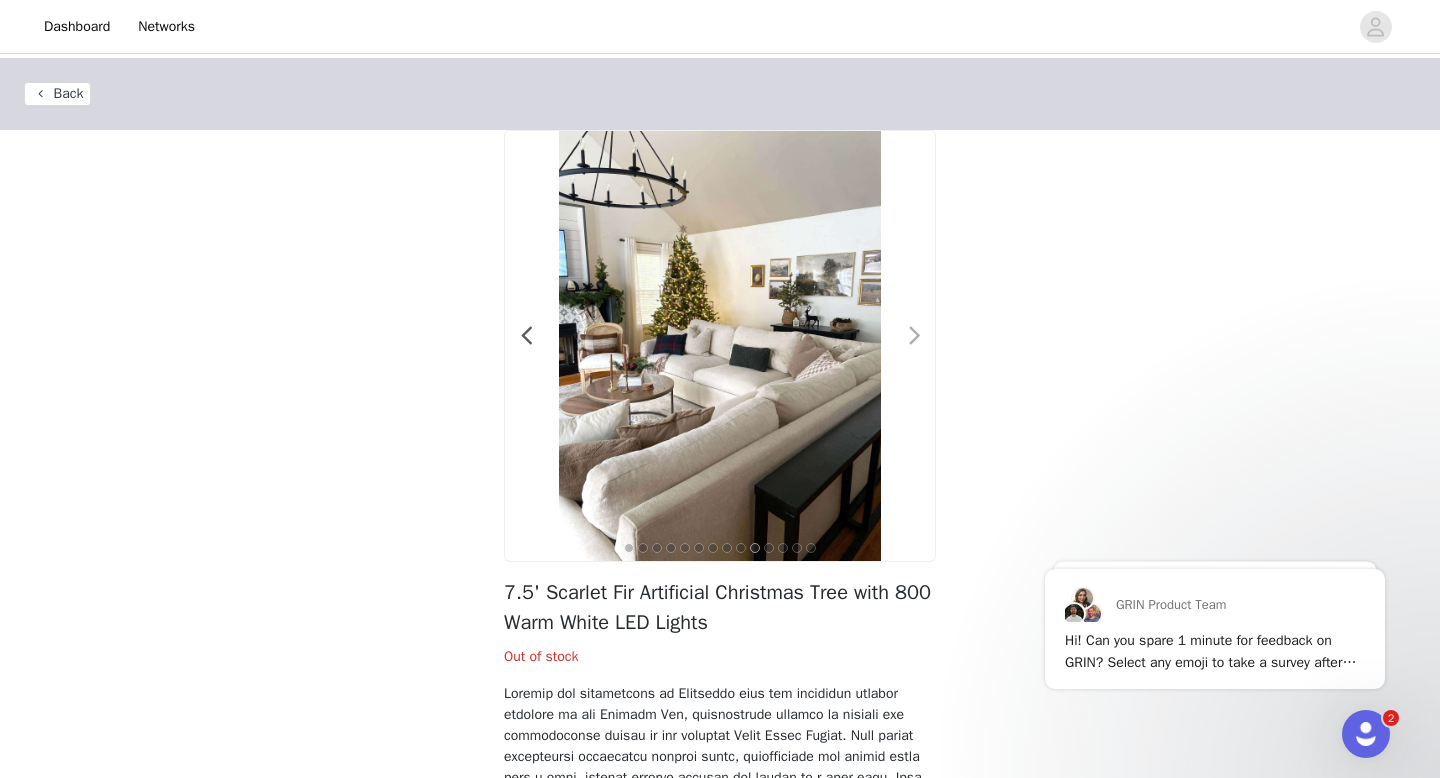 click at bounding box center [914, 336] 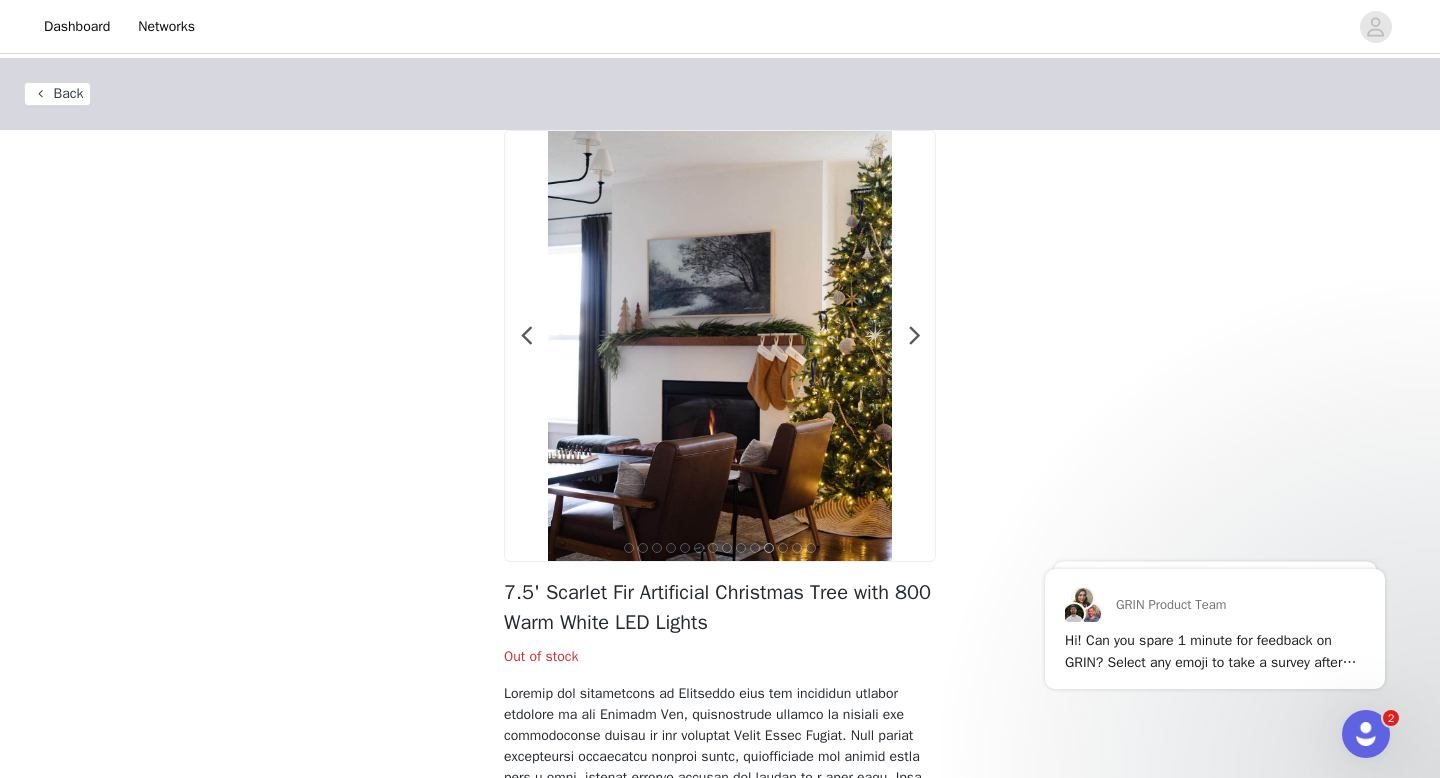 click on "Back" at bounding box center (57, 94) 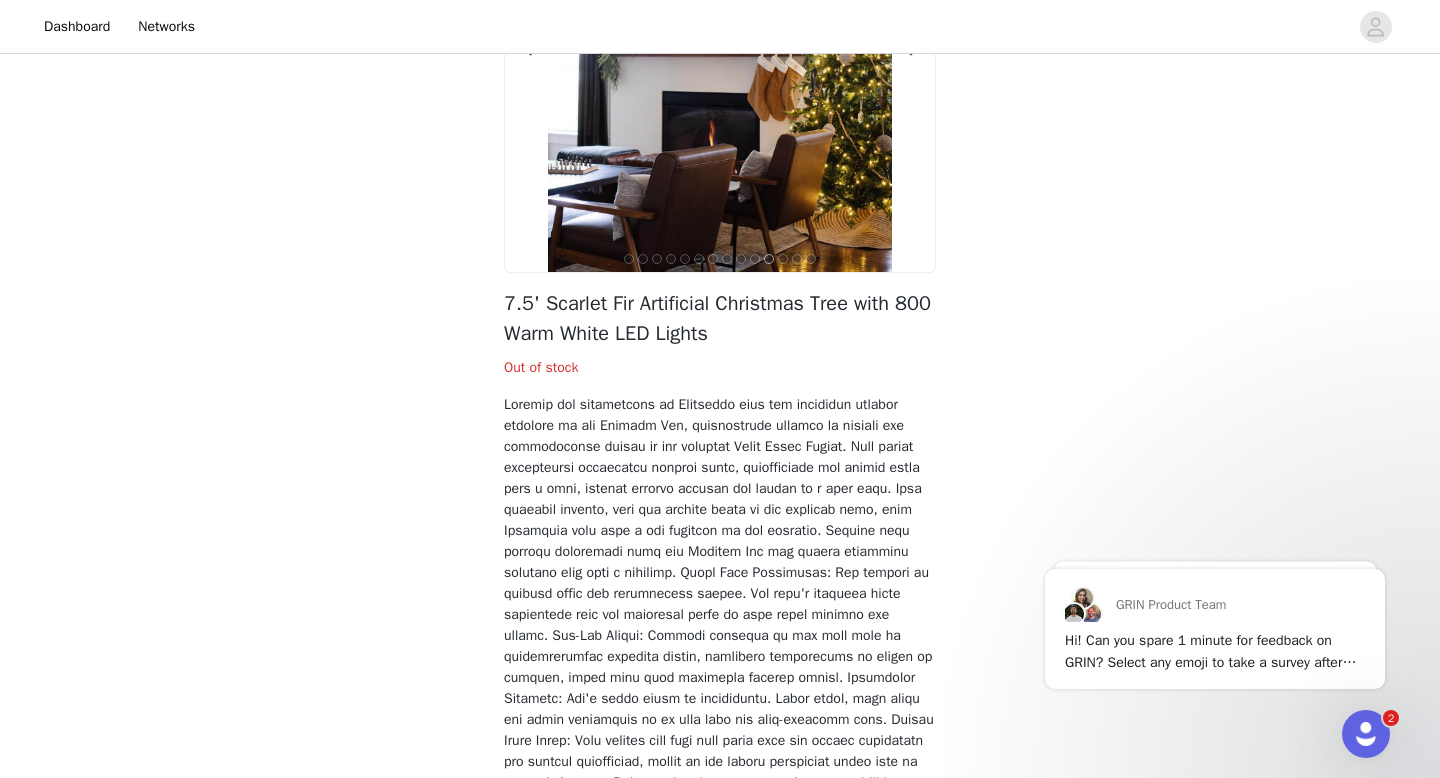 scroll, scrollTop: 0, scrollLeft: 0, axis: both 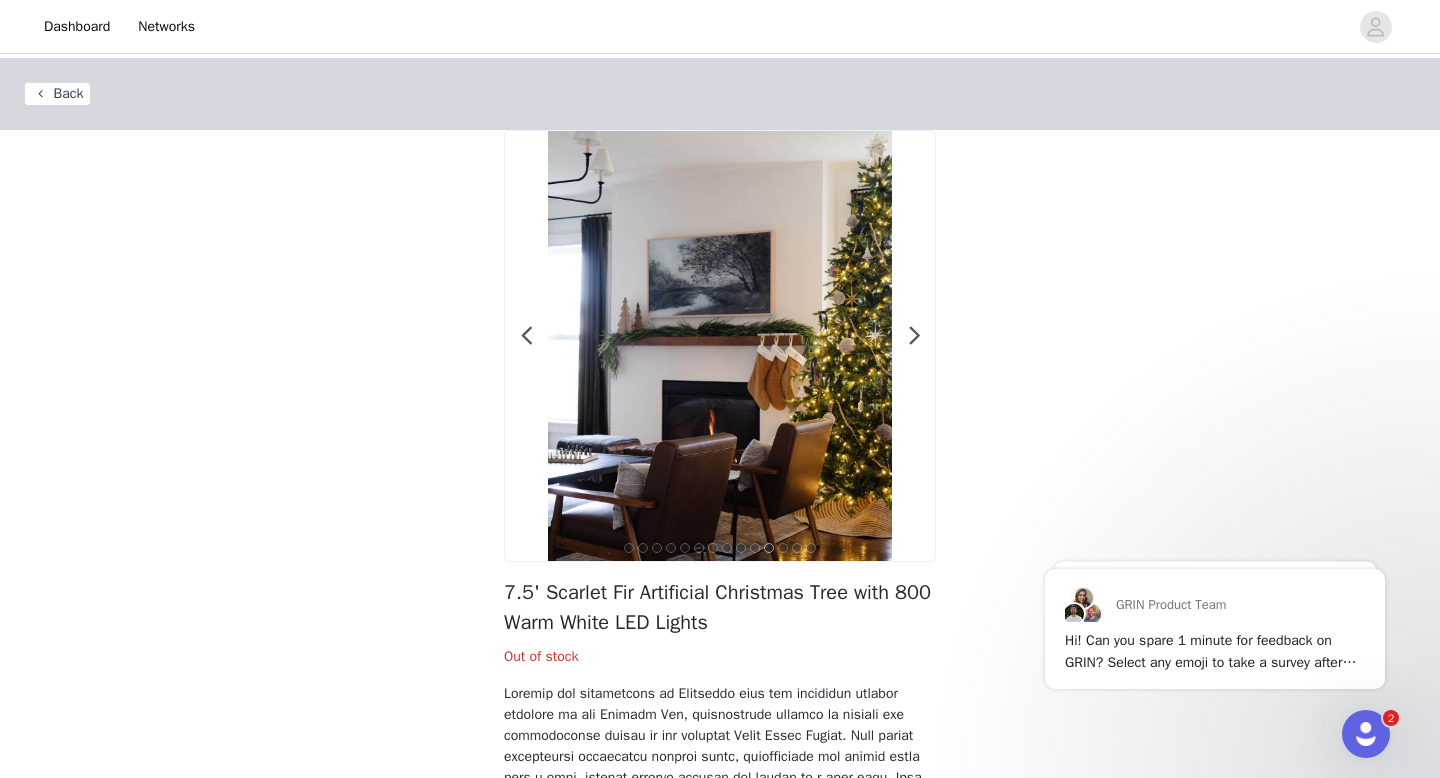 click on "Back" at bounding box center [57, 94] 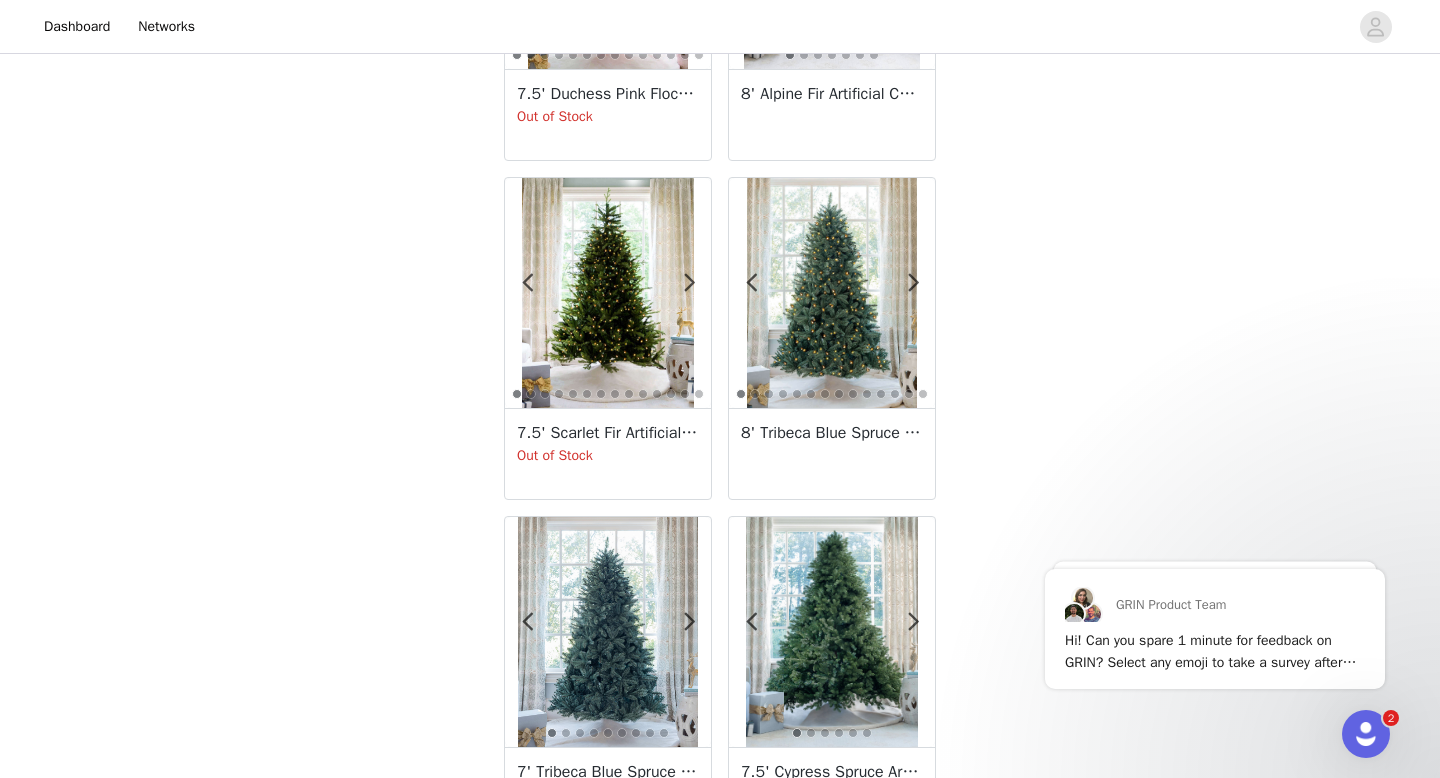 scroll, scrollTop: 3484, scrollLeft: 0, axis: vertical 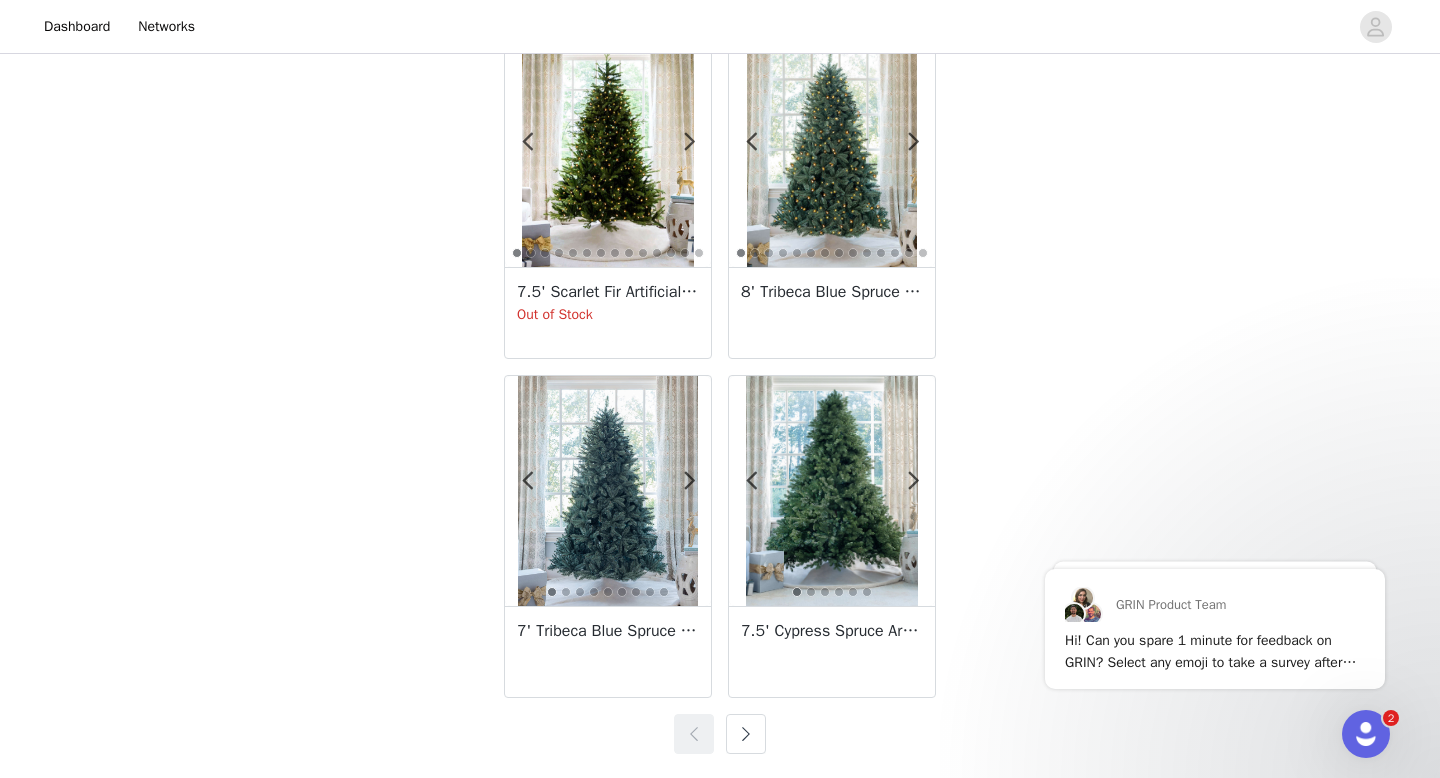 click at bounding box center (746, 734) 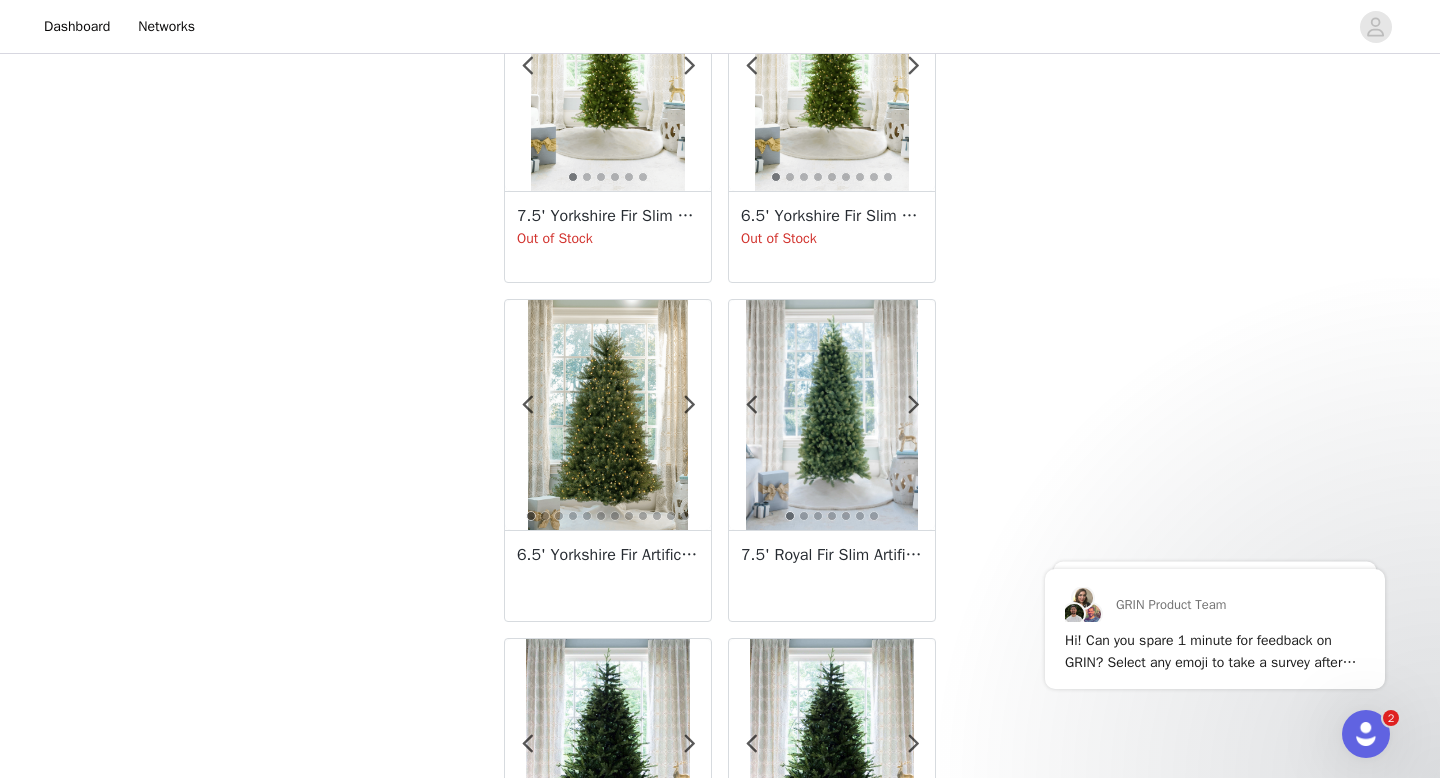 scroll, scrollTop: 3283, scrollLeft: 0, axis: vertical 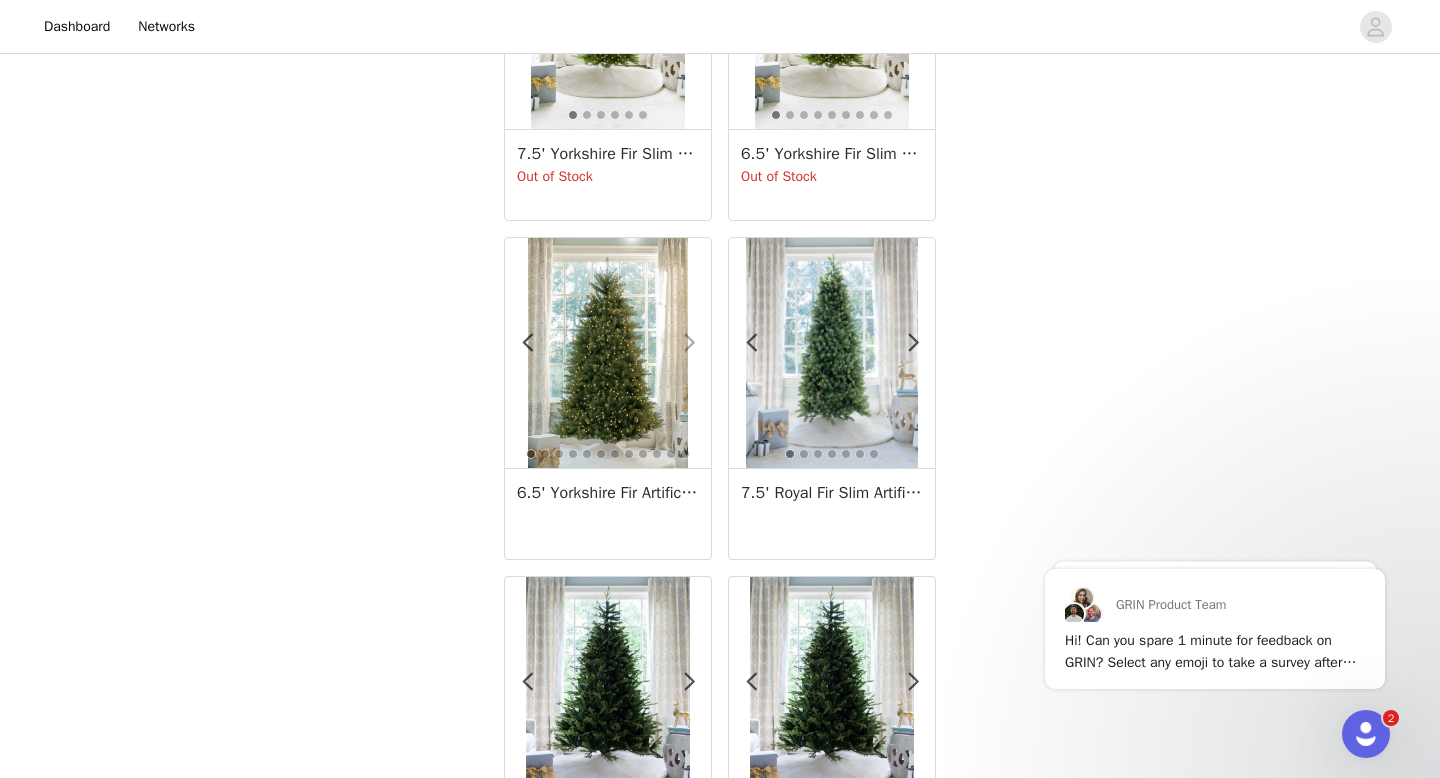 click at bounding box center [689, 343] 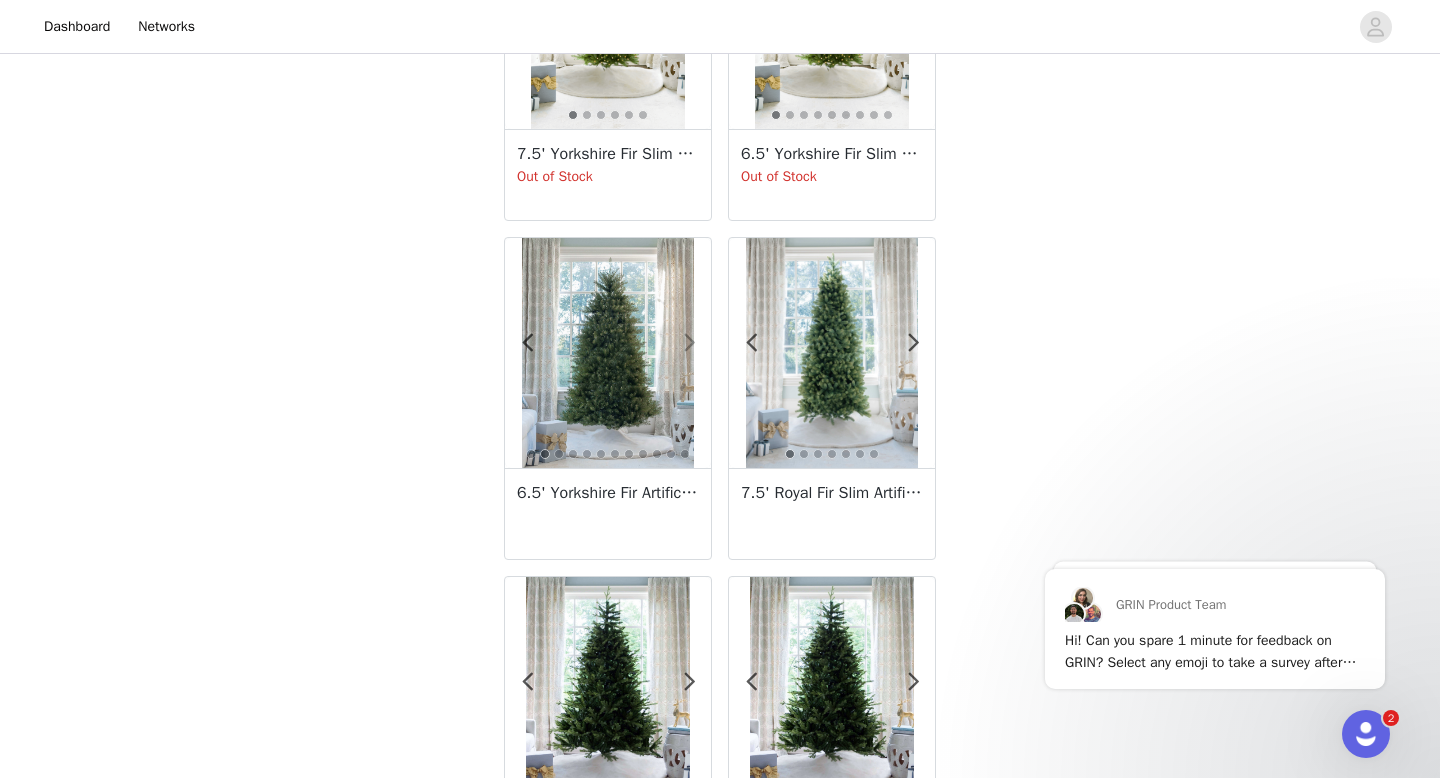 click at bounding box center (689, 343) 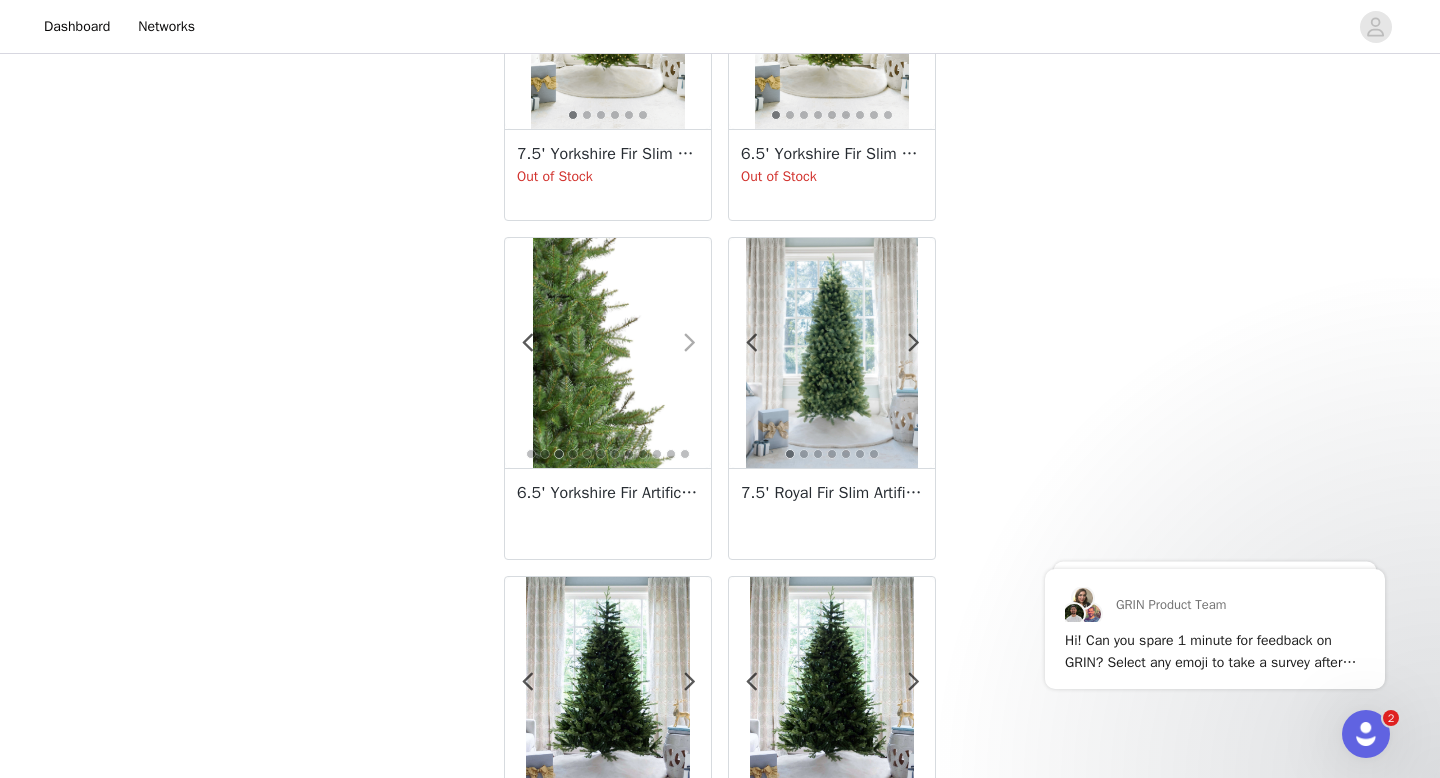 click at bounding box center (689, 343) 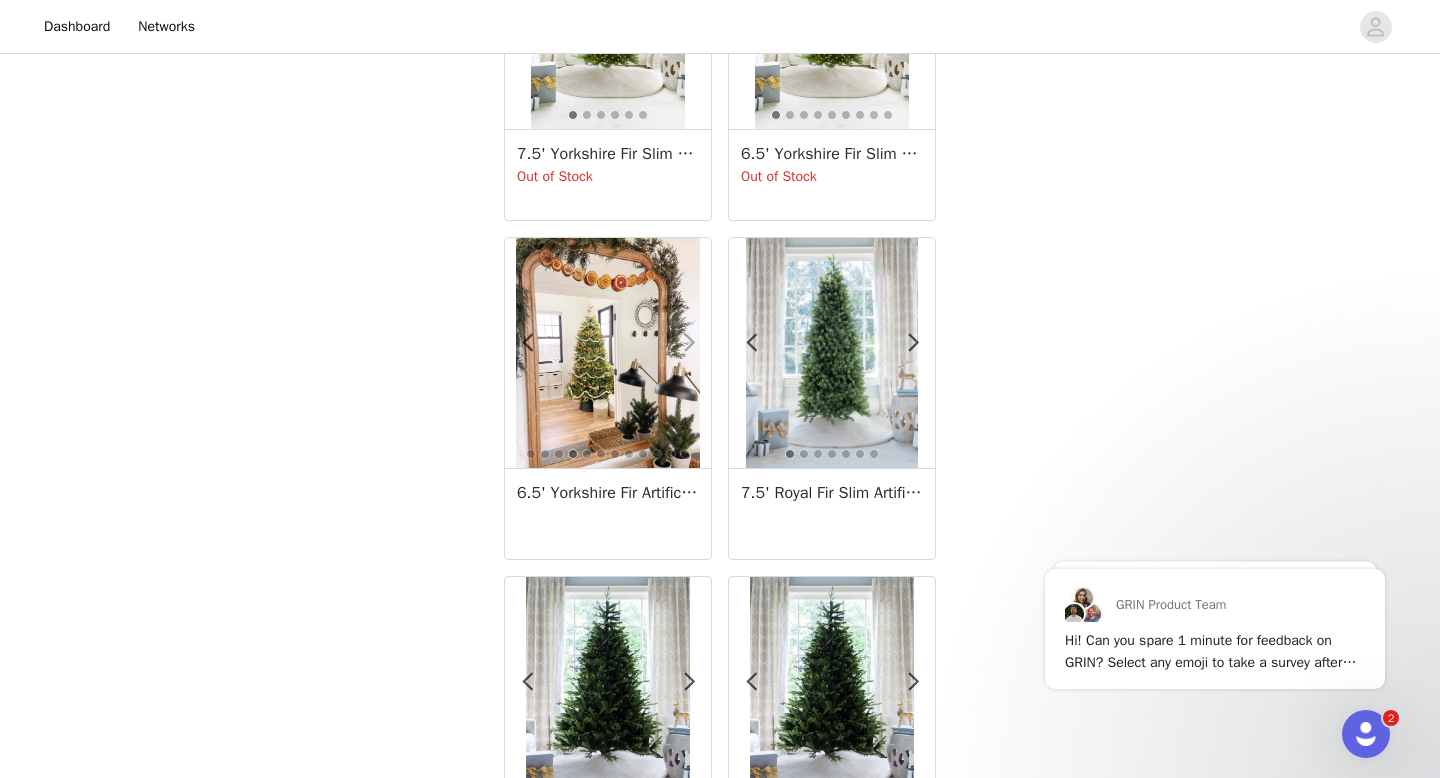 click at bounding box center [689, 343] 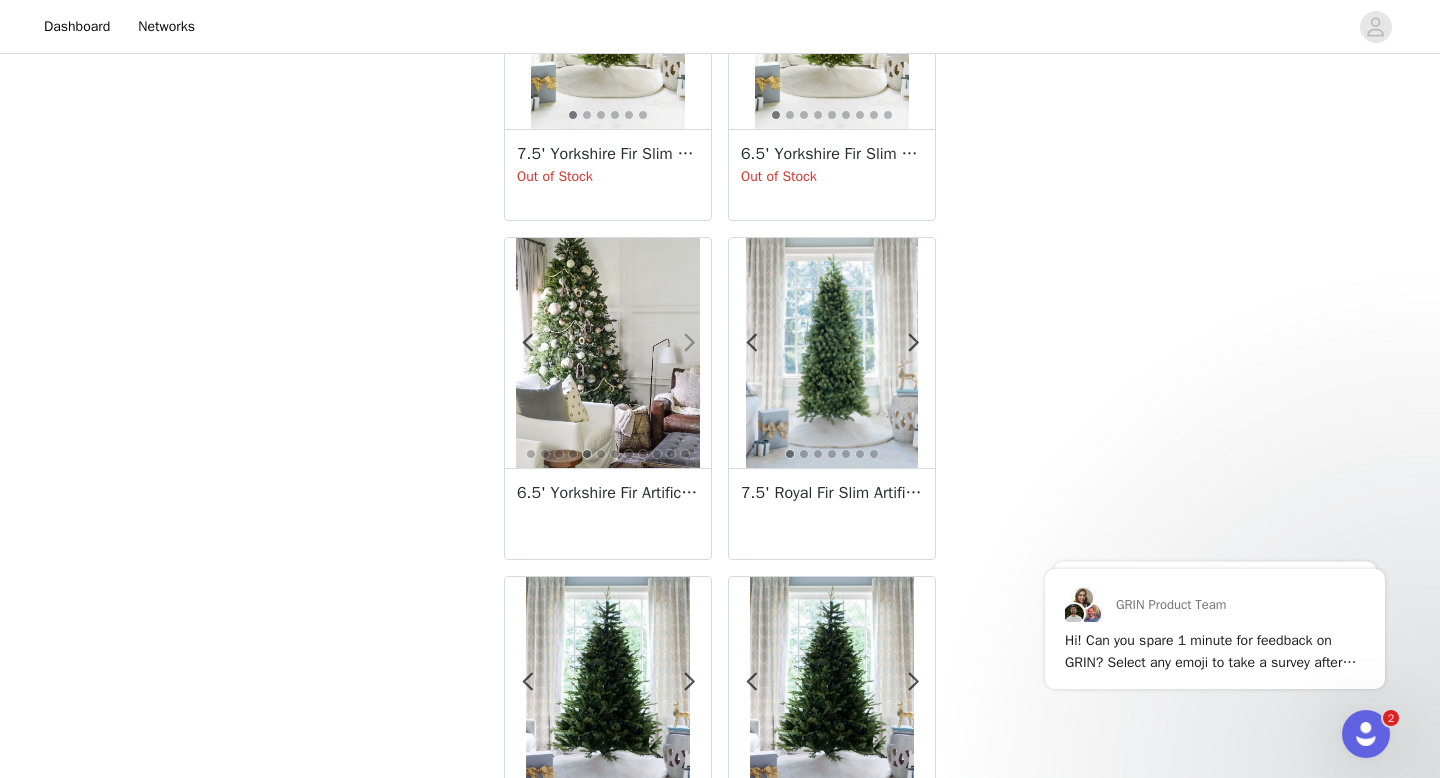click at bounding box center [689, 343] 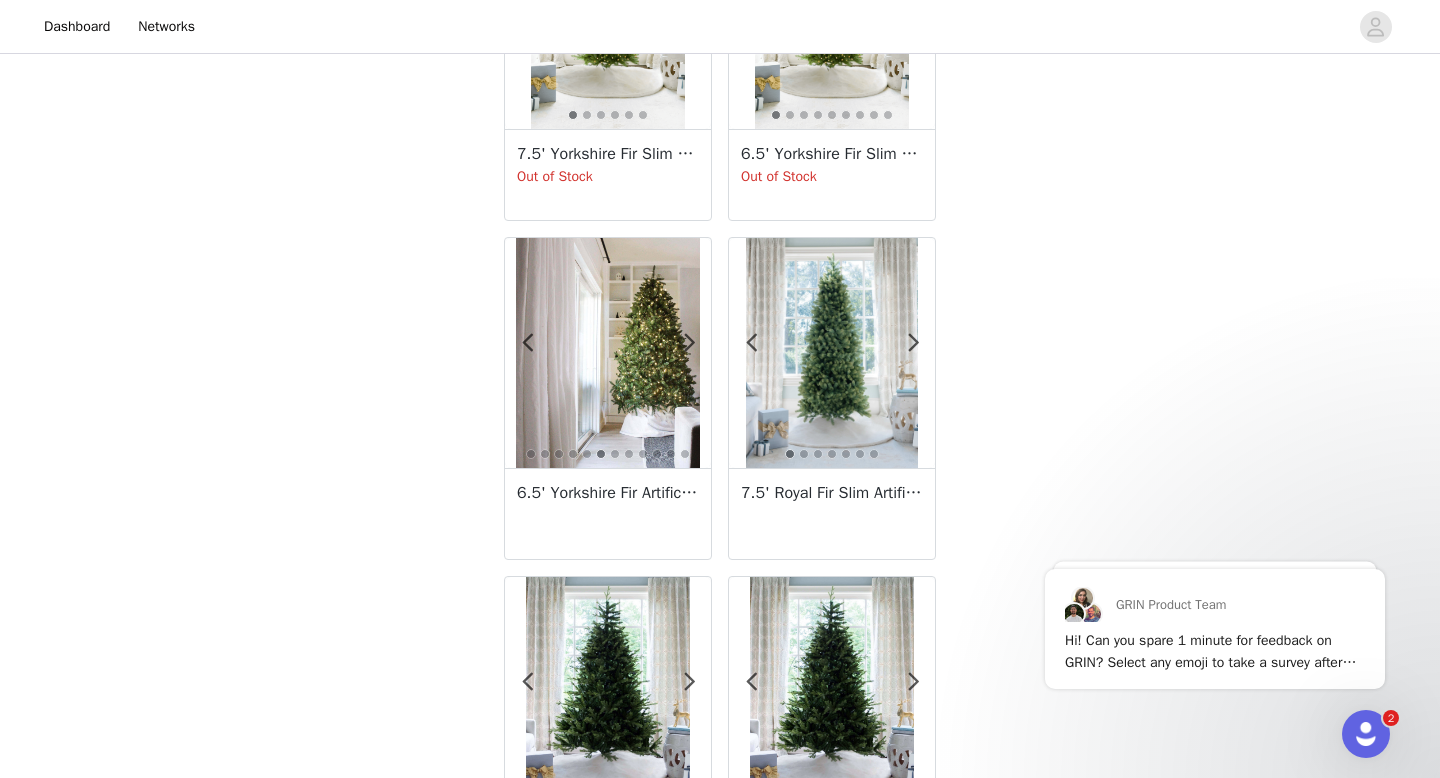 click on "6.5' Yorkshire Fir Artificial Christmas Tree with 500 Warm White LED Lights" at bounding box center (608, 493) 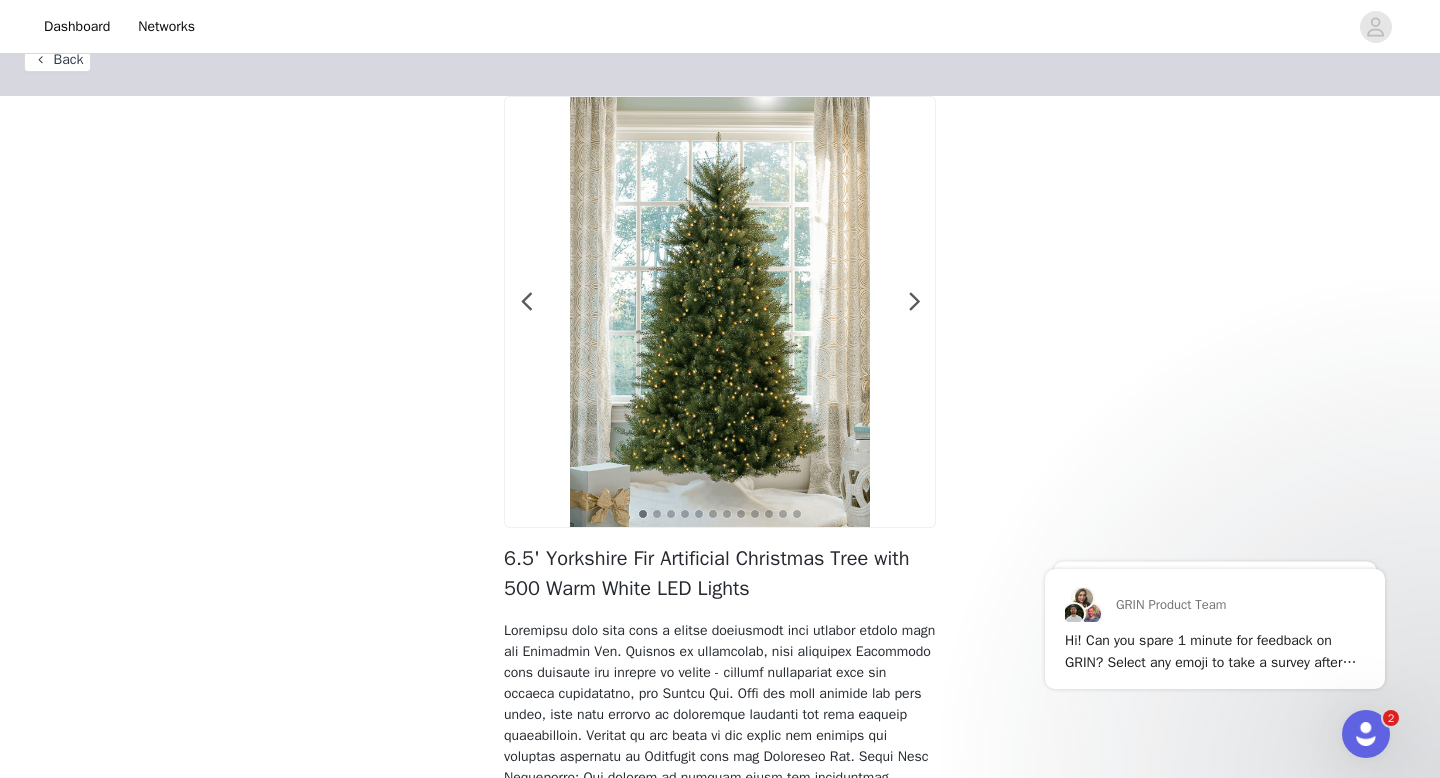scroll, scrollTop: 17, scrollLeft: 0, axis: vertical 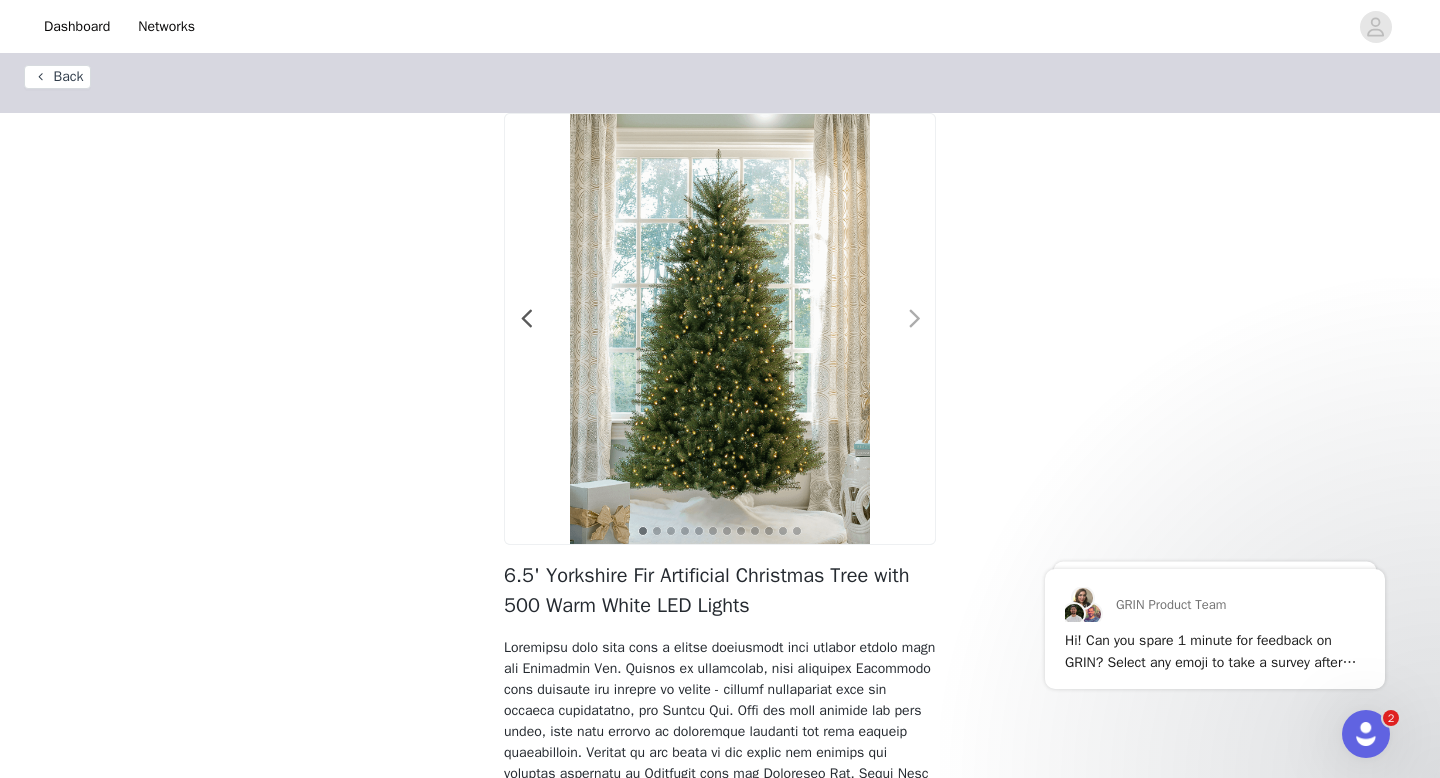 click at bounding box center [914, 319] 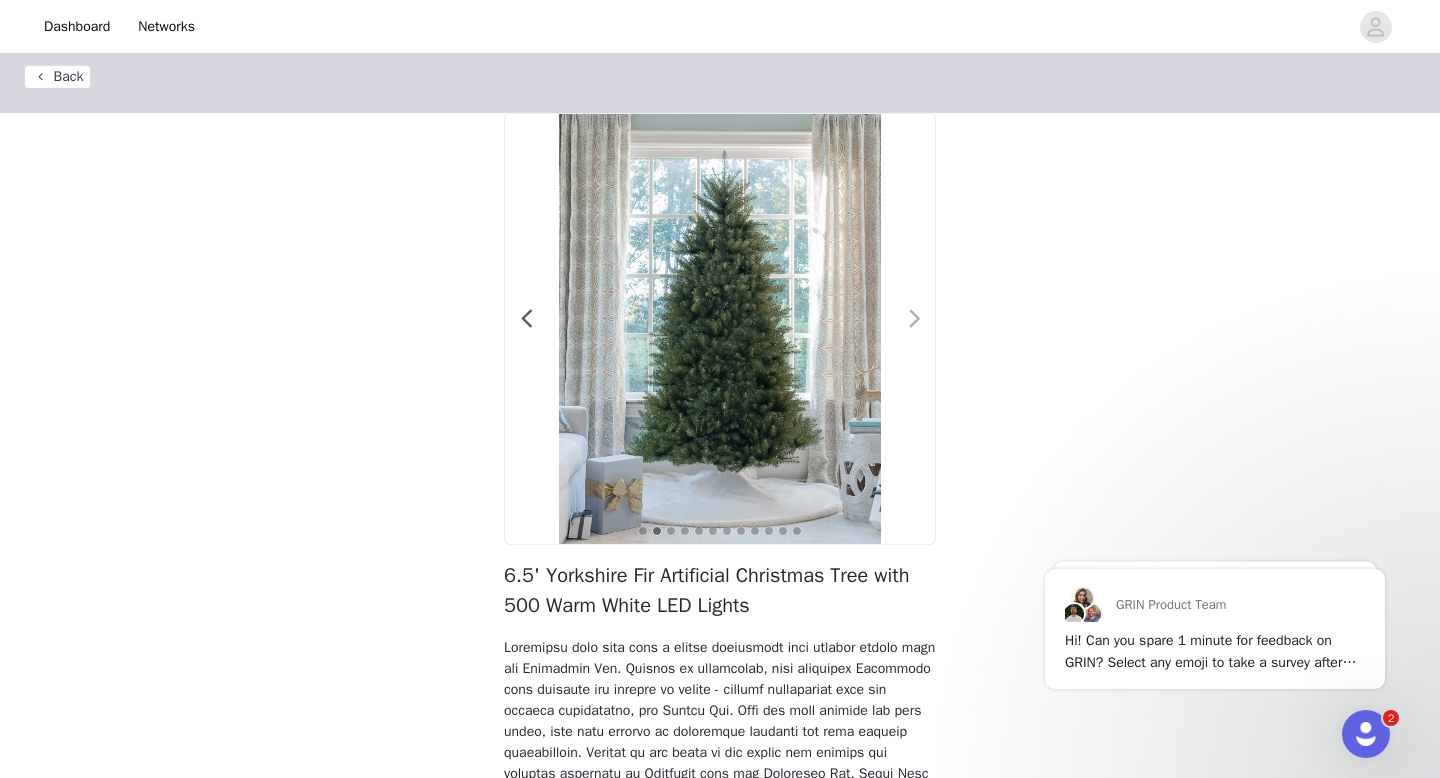 click at bounding box center [914, 319] 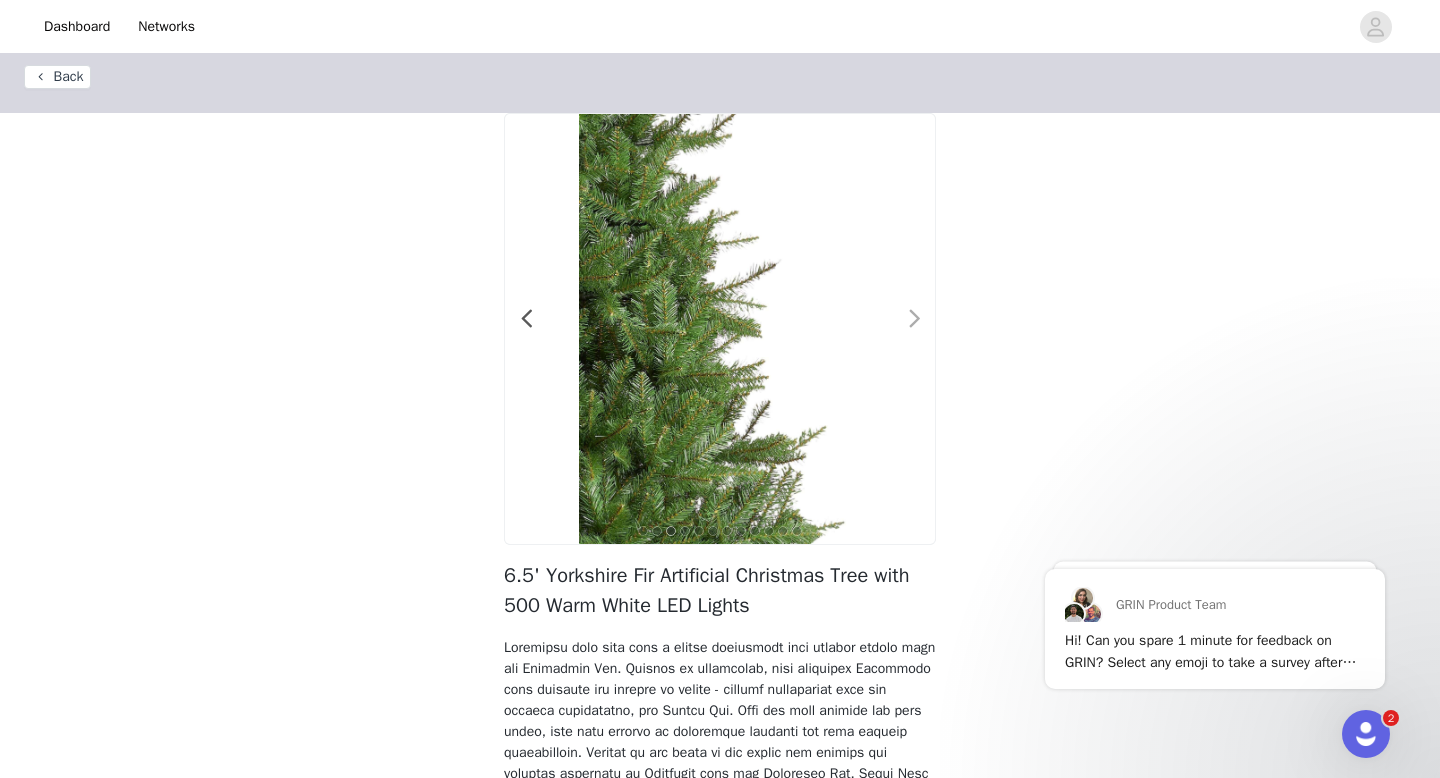 click at bounding box center (914, 319) 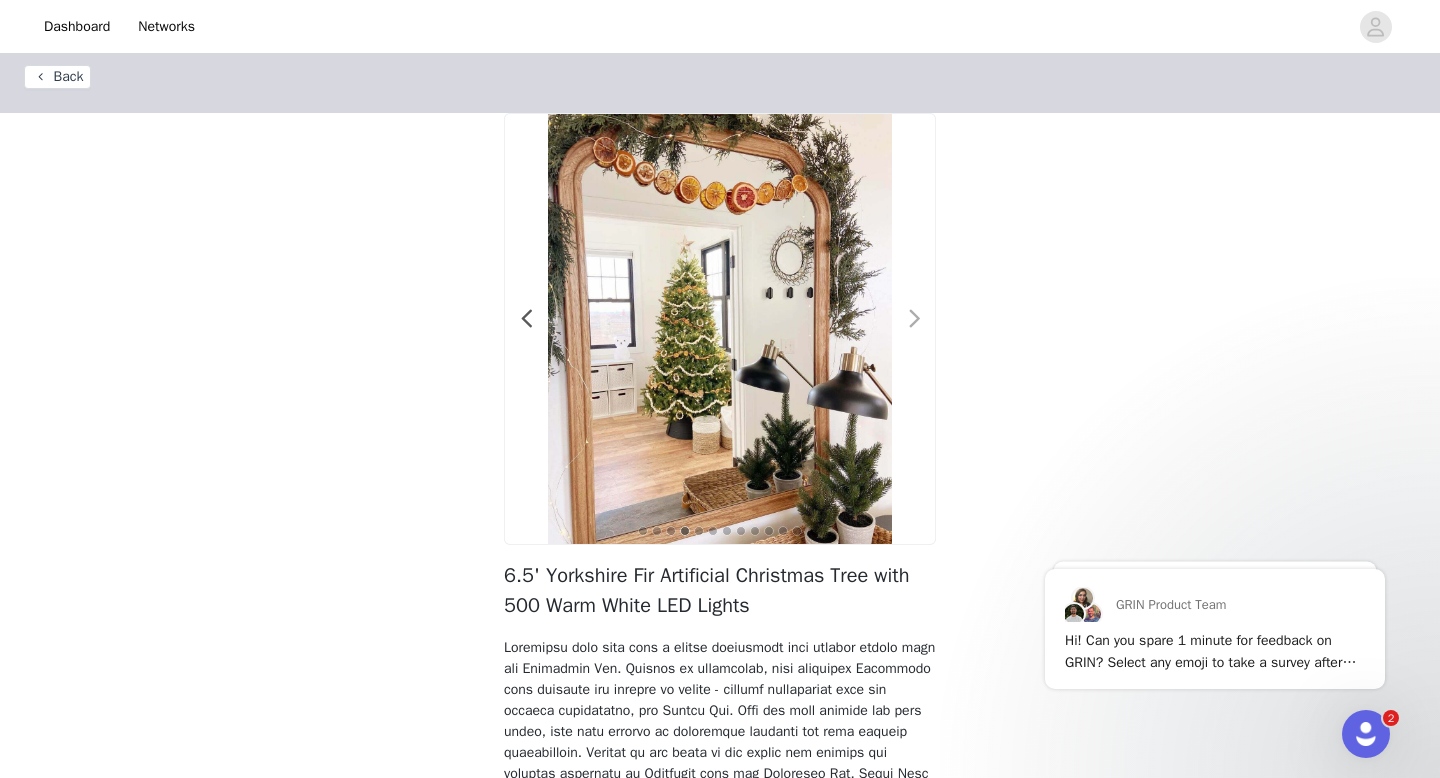click at bounding box center [914, 319] 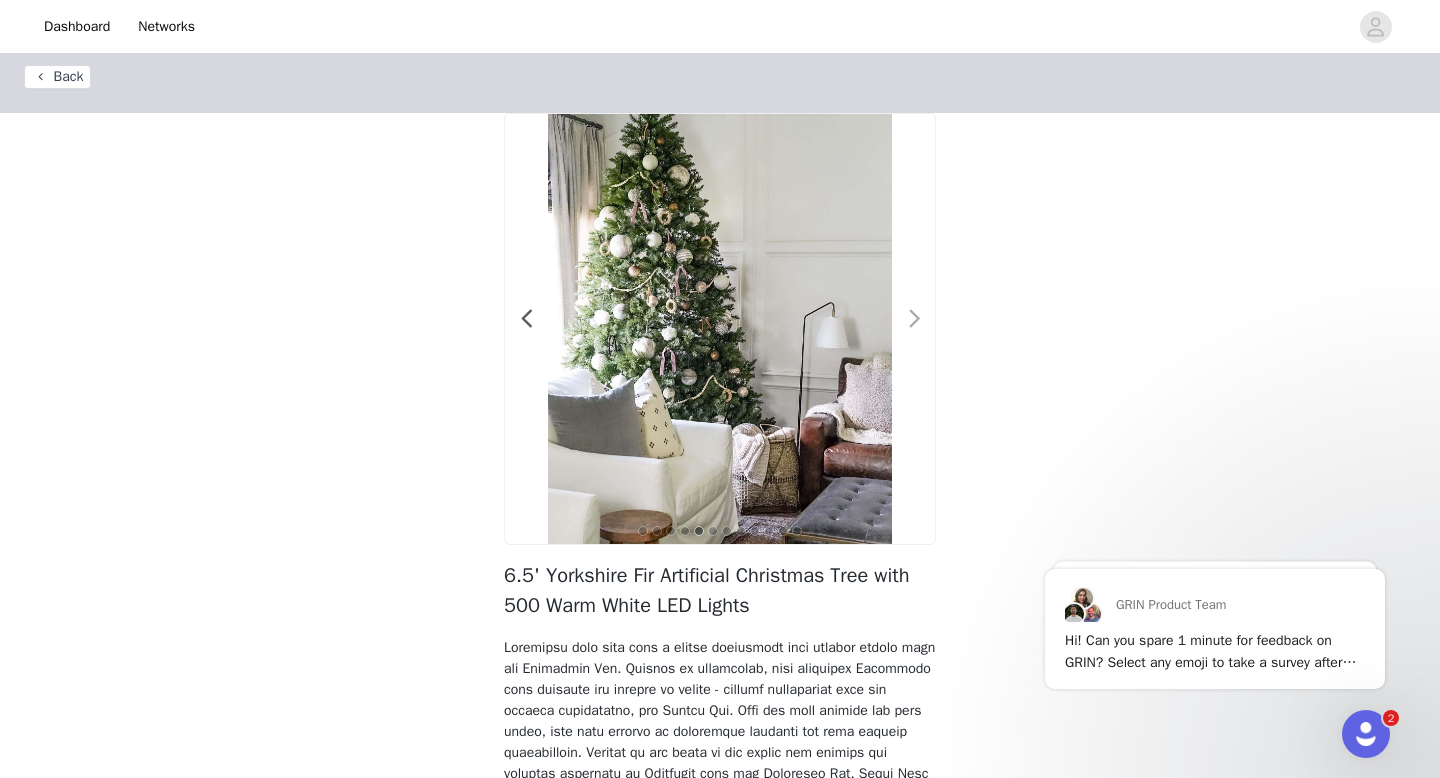 click at bounding box center [914, 319] 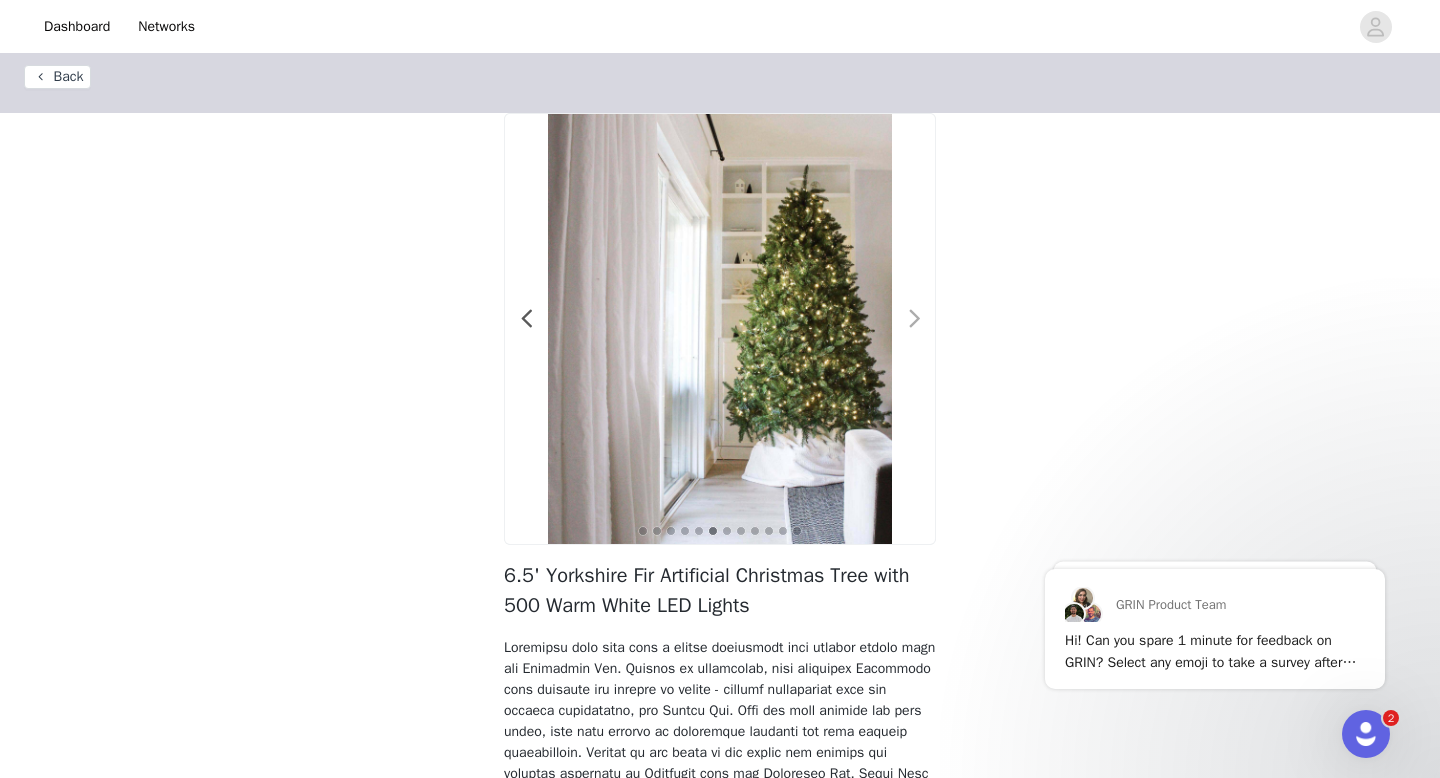 click at bounding box center [914, 319] 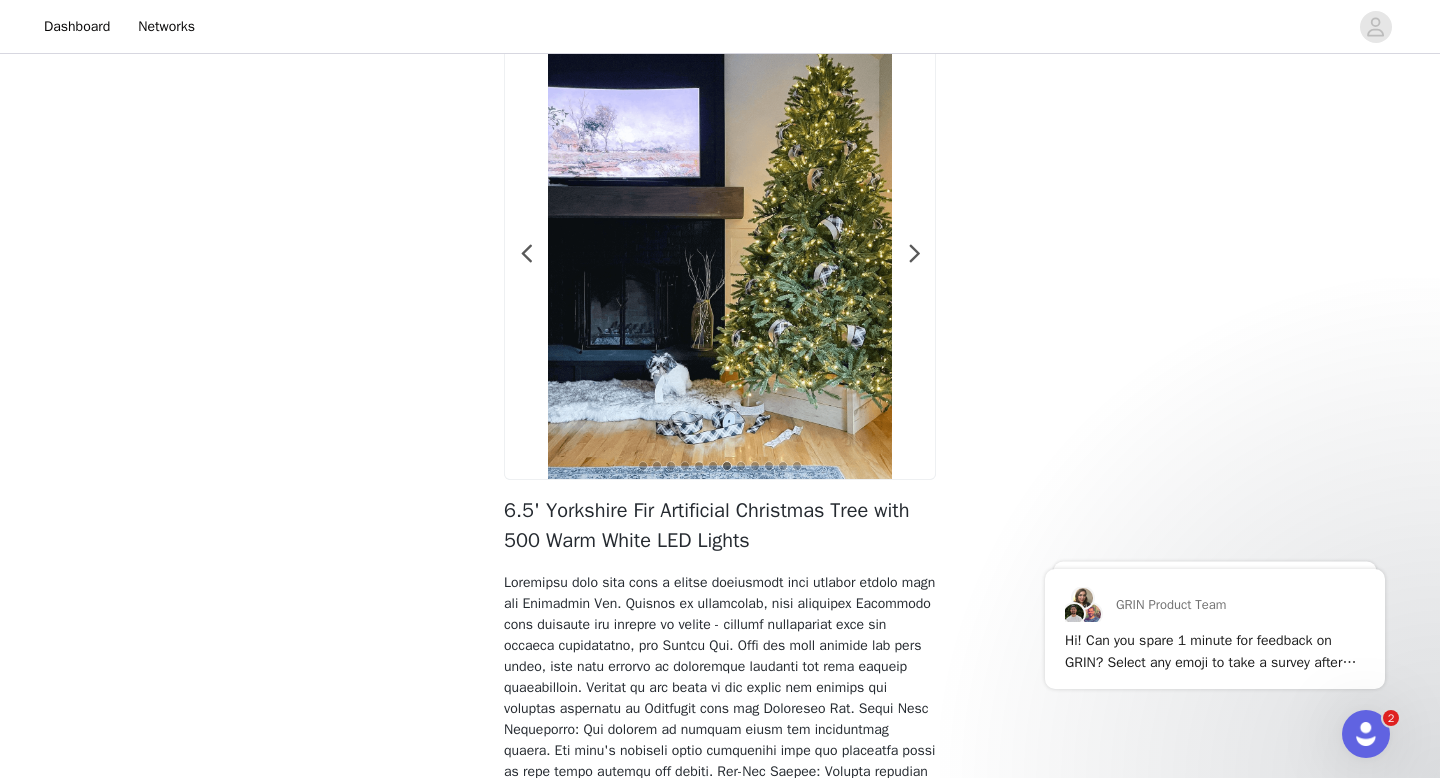 scroll, scrollTop: 0, scrollLeft: 0, axis: both 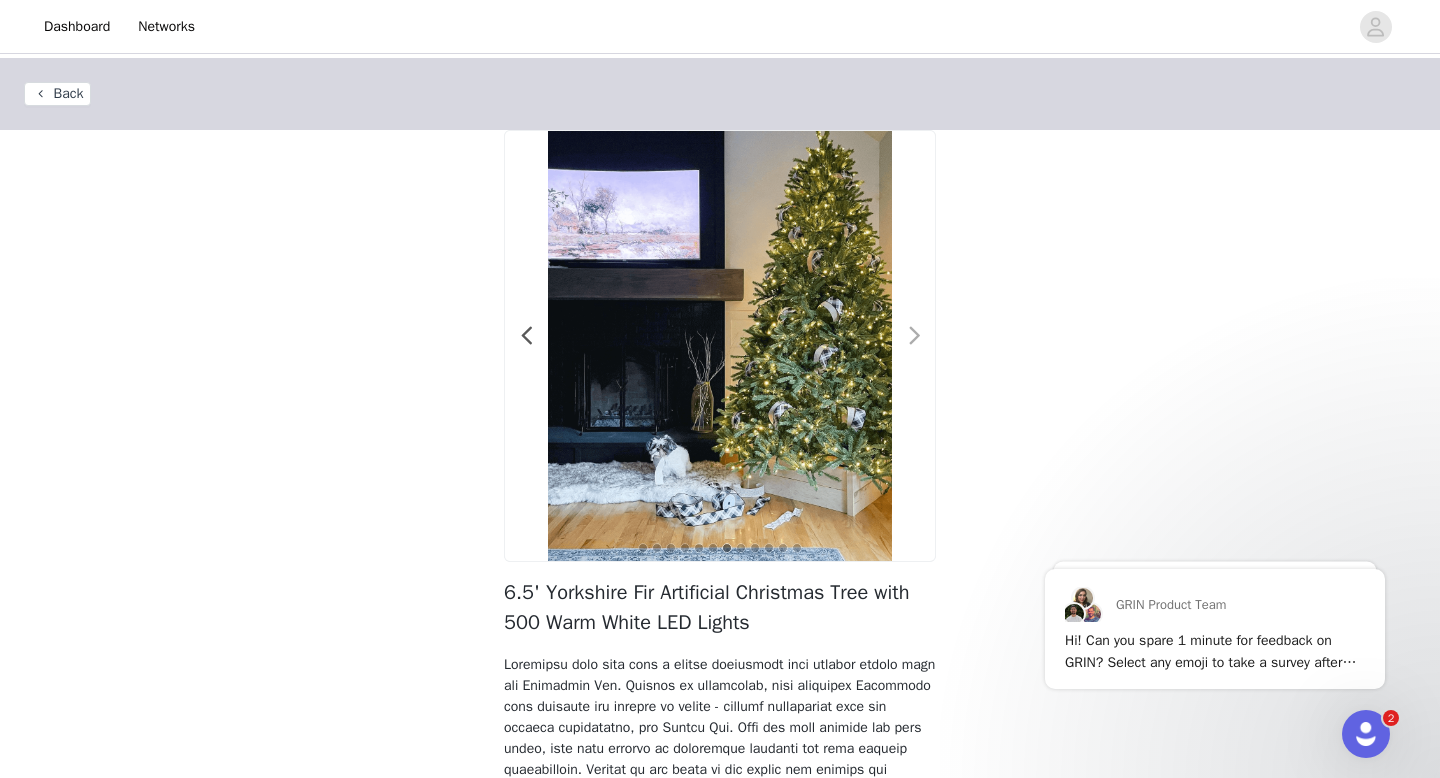 click at bounding box center (914, 336) 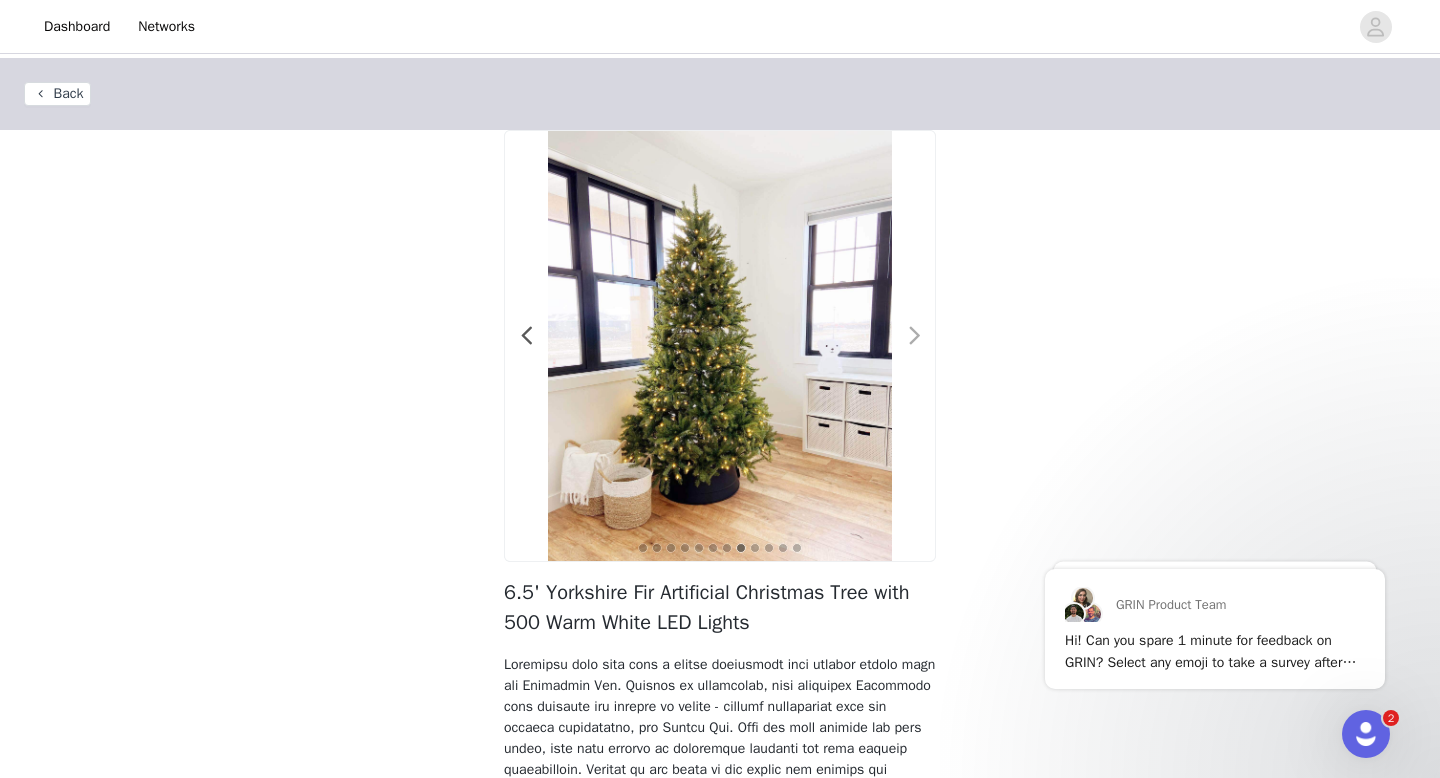 click at bounding box center (914, 336) 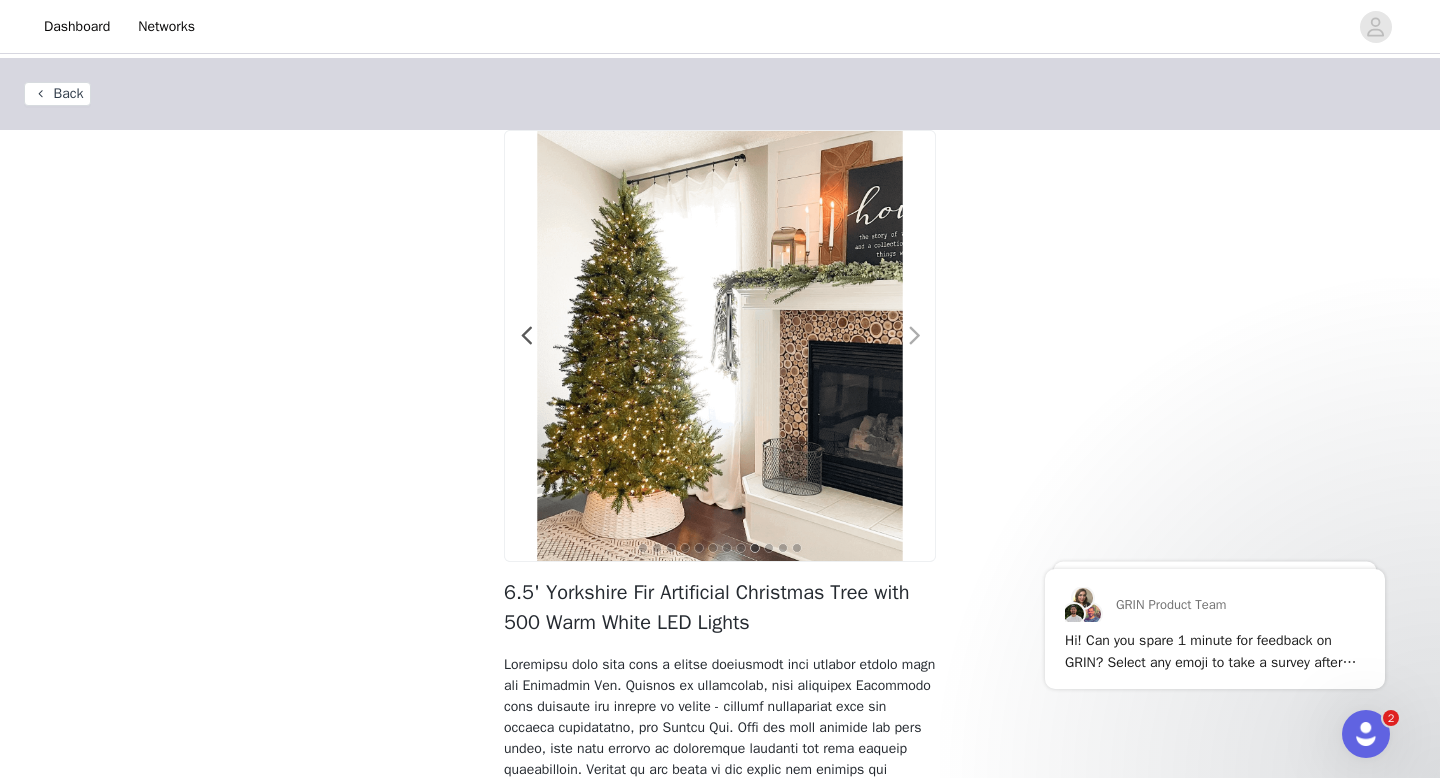 click at bounding box center [914, 336] 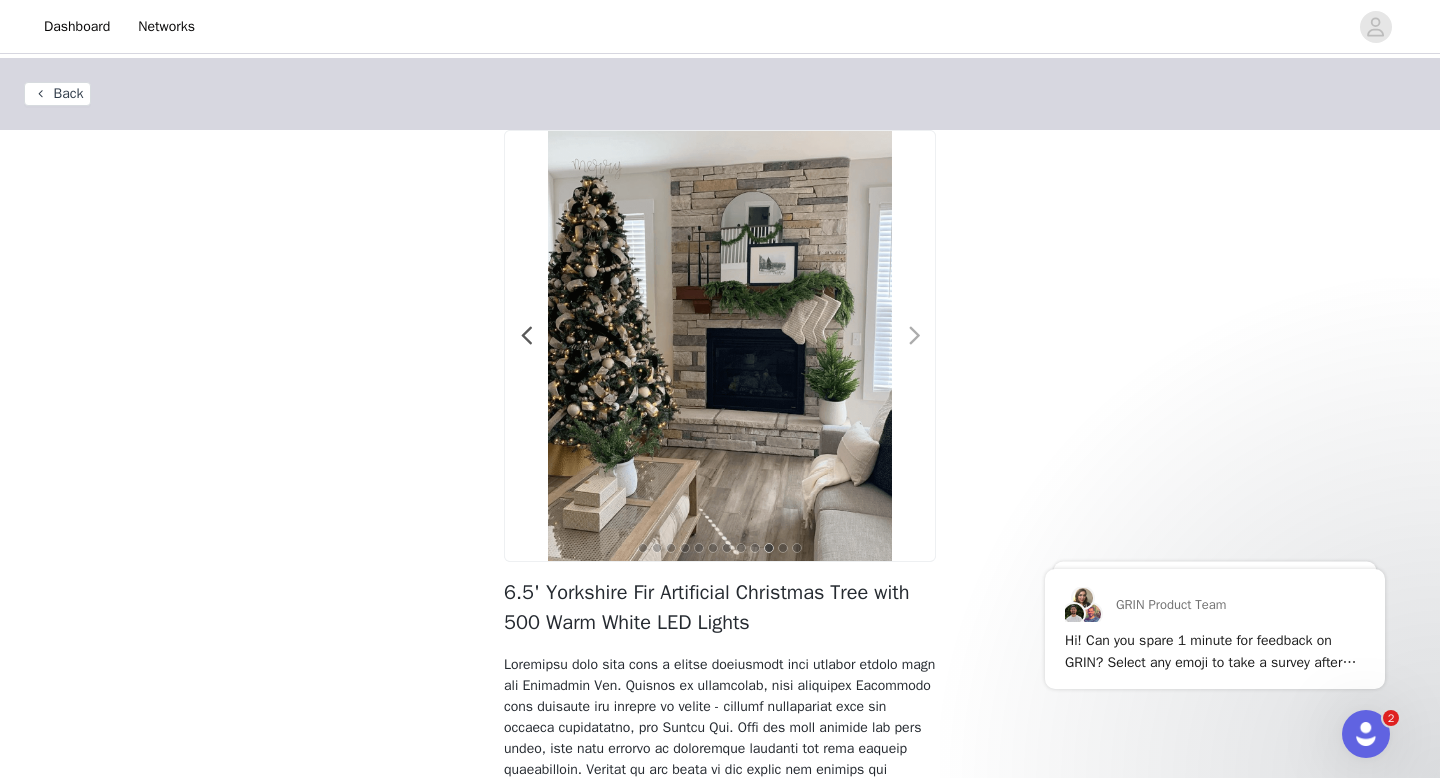 click at bounding box center (914, 336) 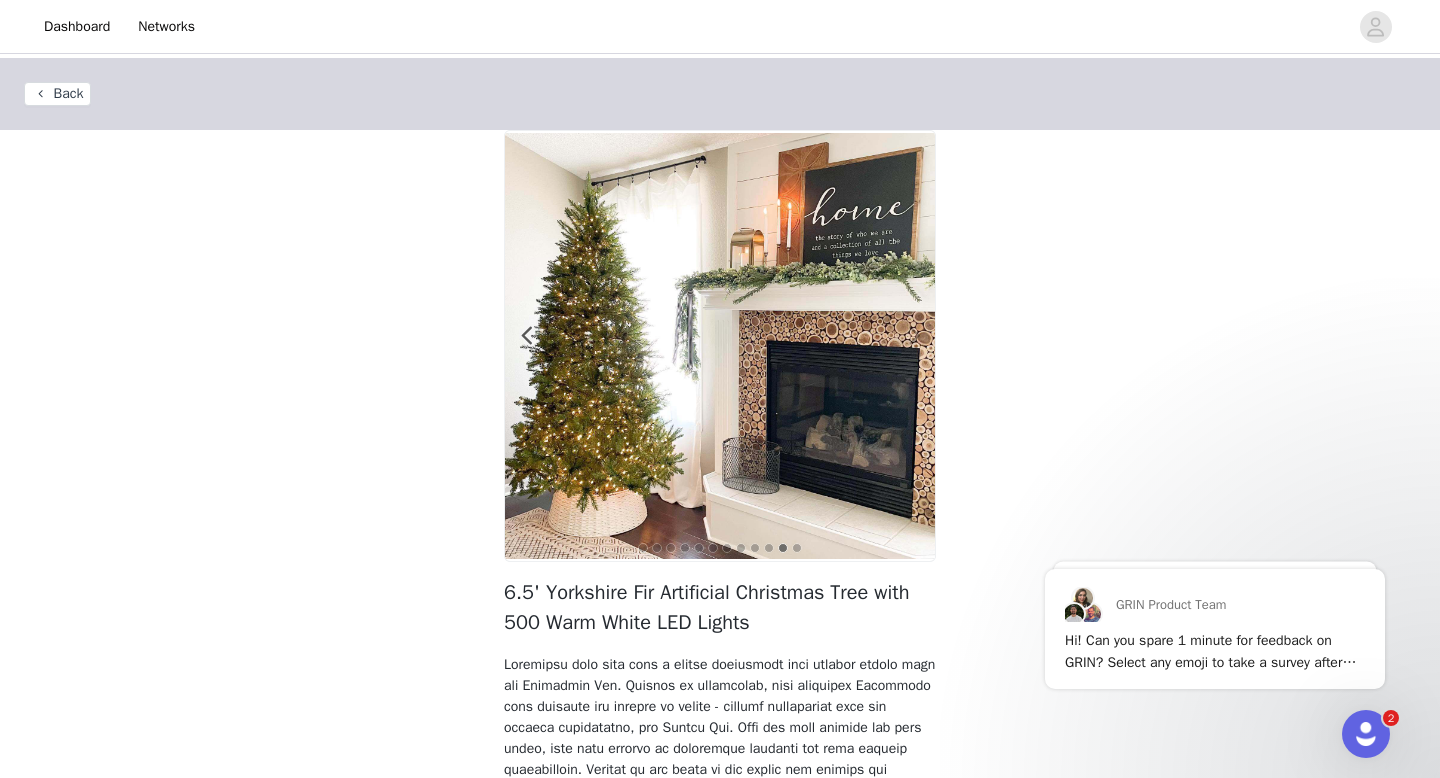 click at bounding box center (914, 336) 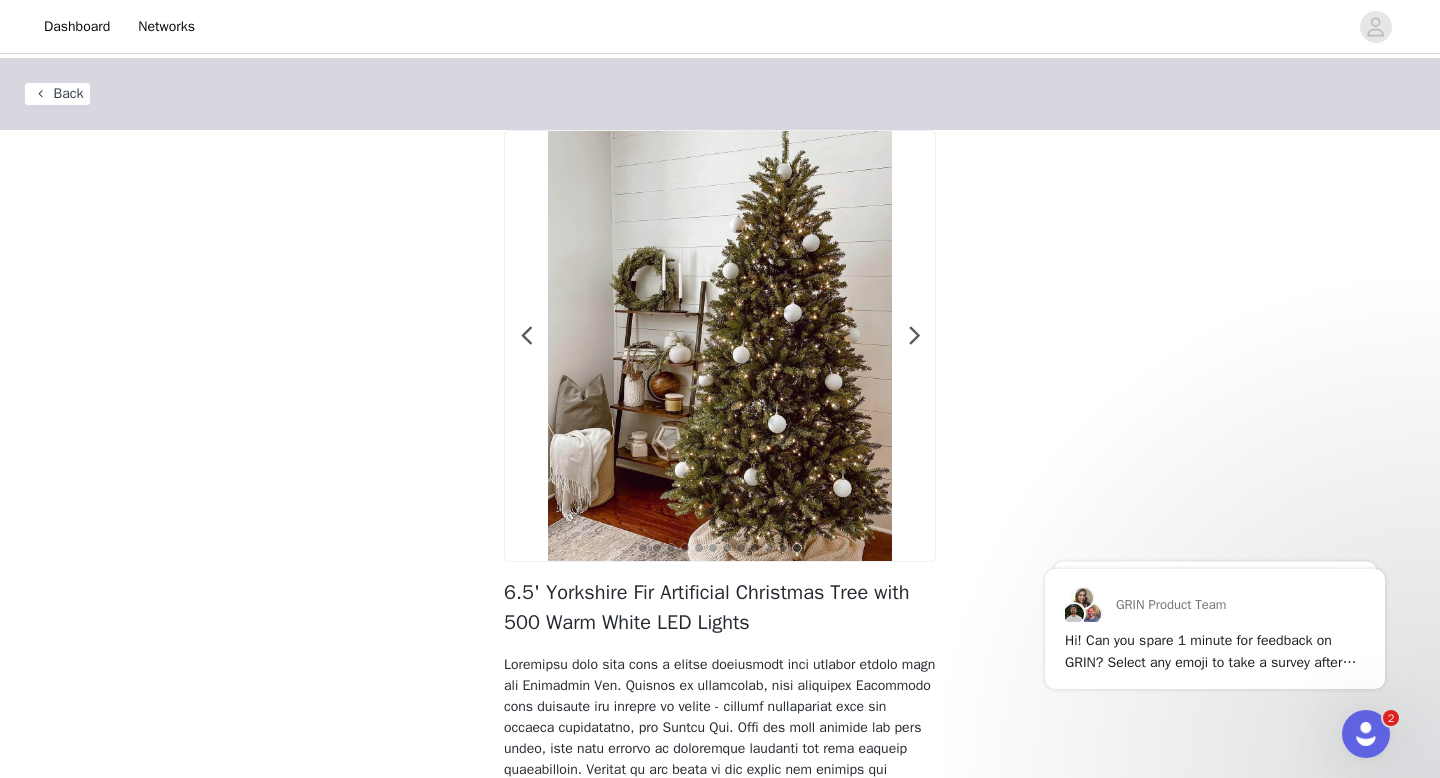 click at bounding box center (720, 346) 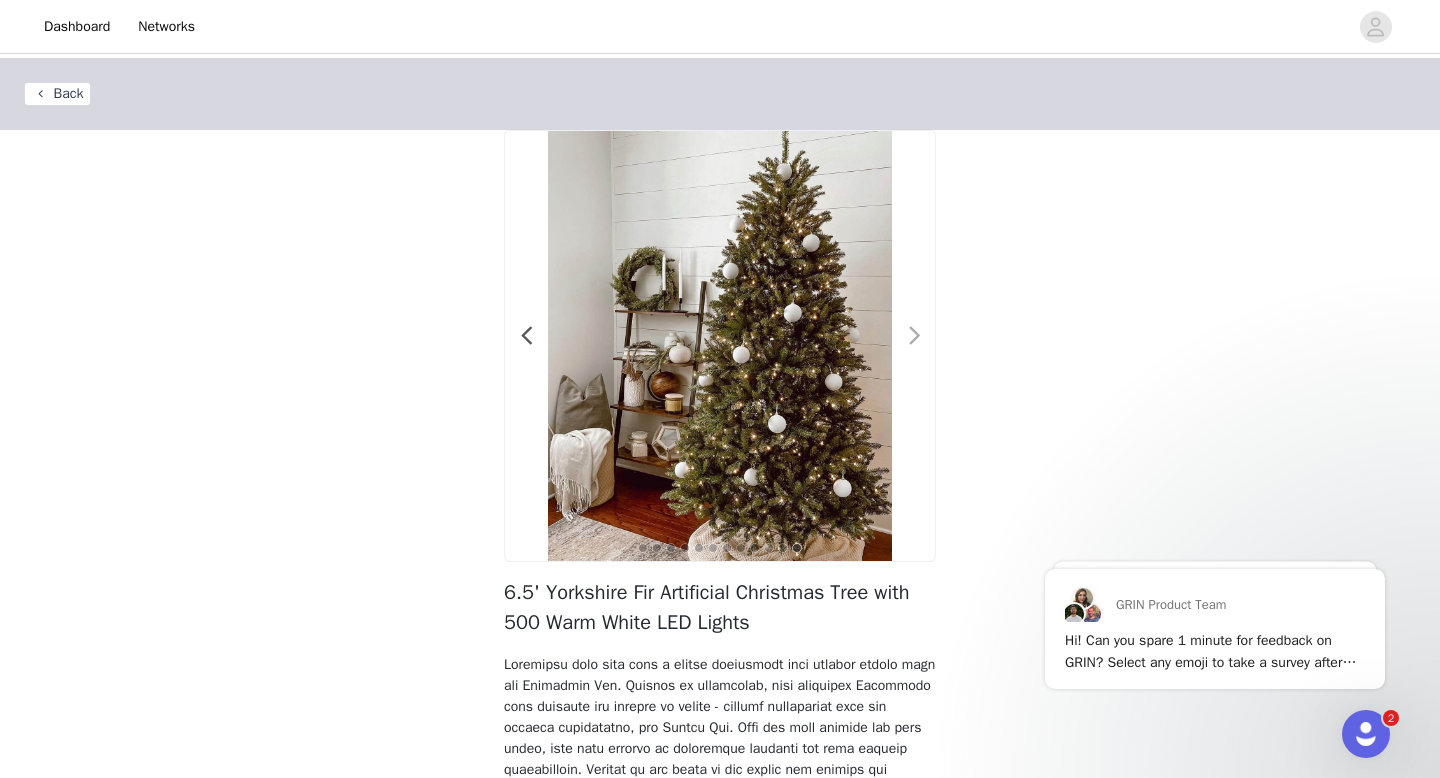 click at bounding box center (914, 336) 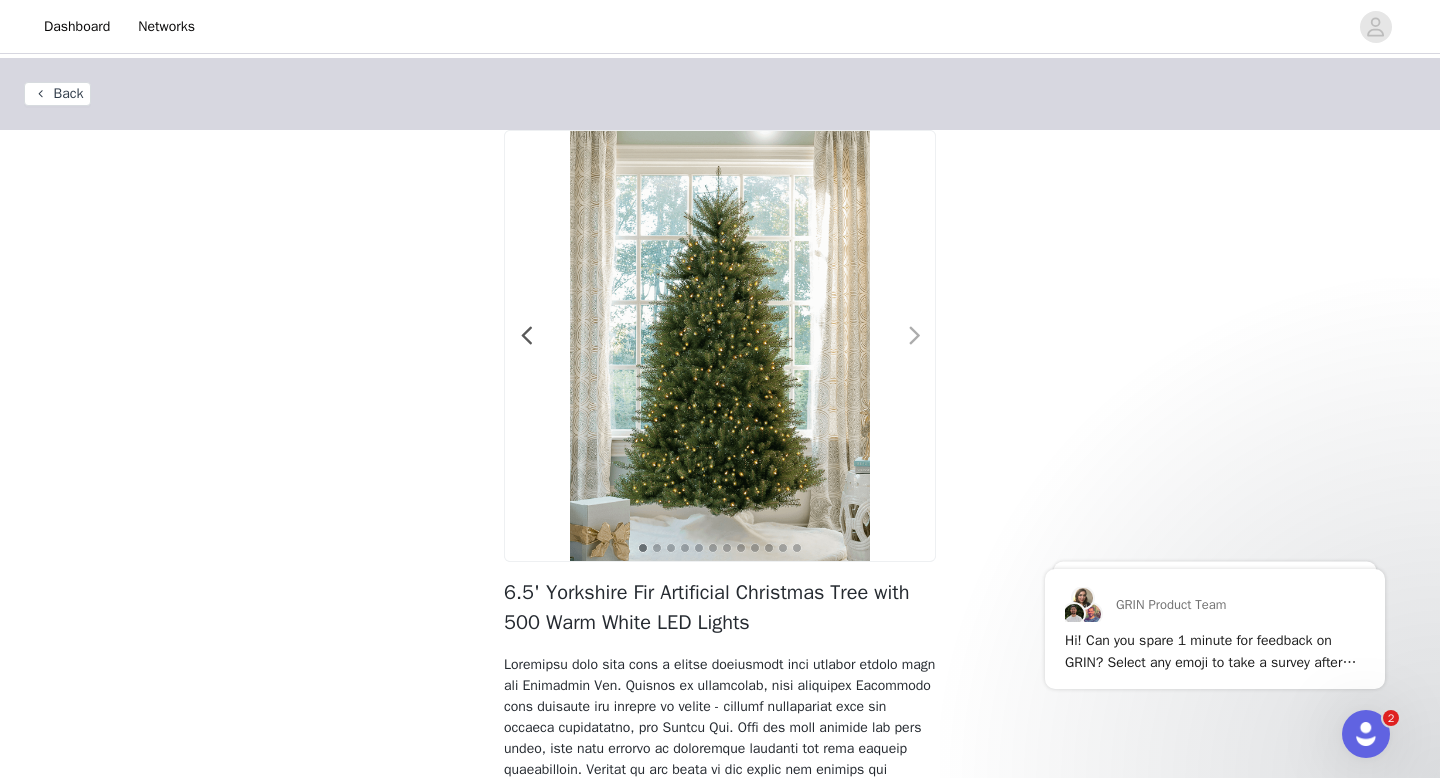 click at bounding box center [914, 336] 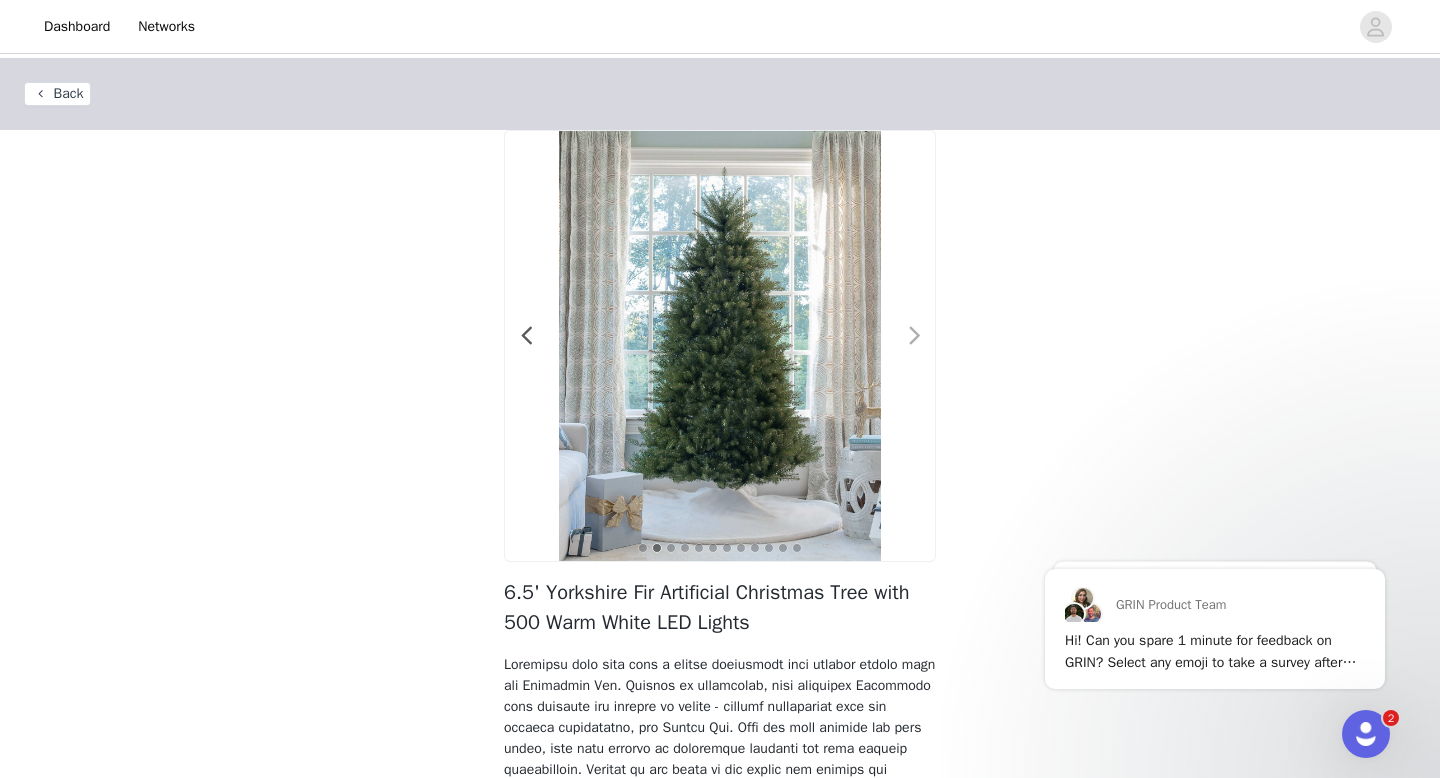 click at bounding box center (914, 336) 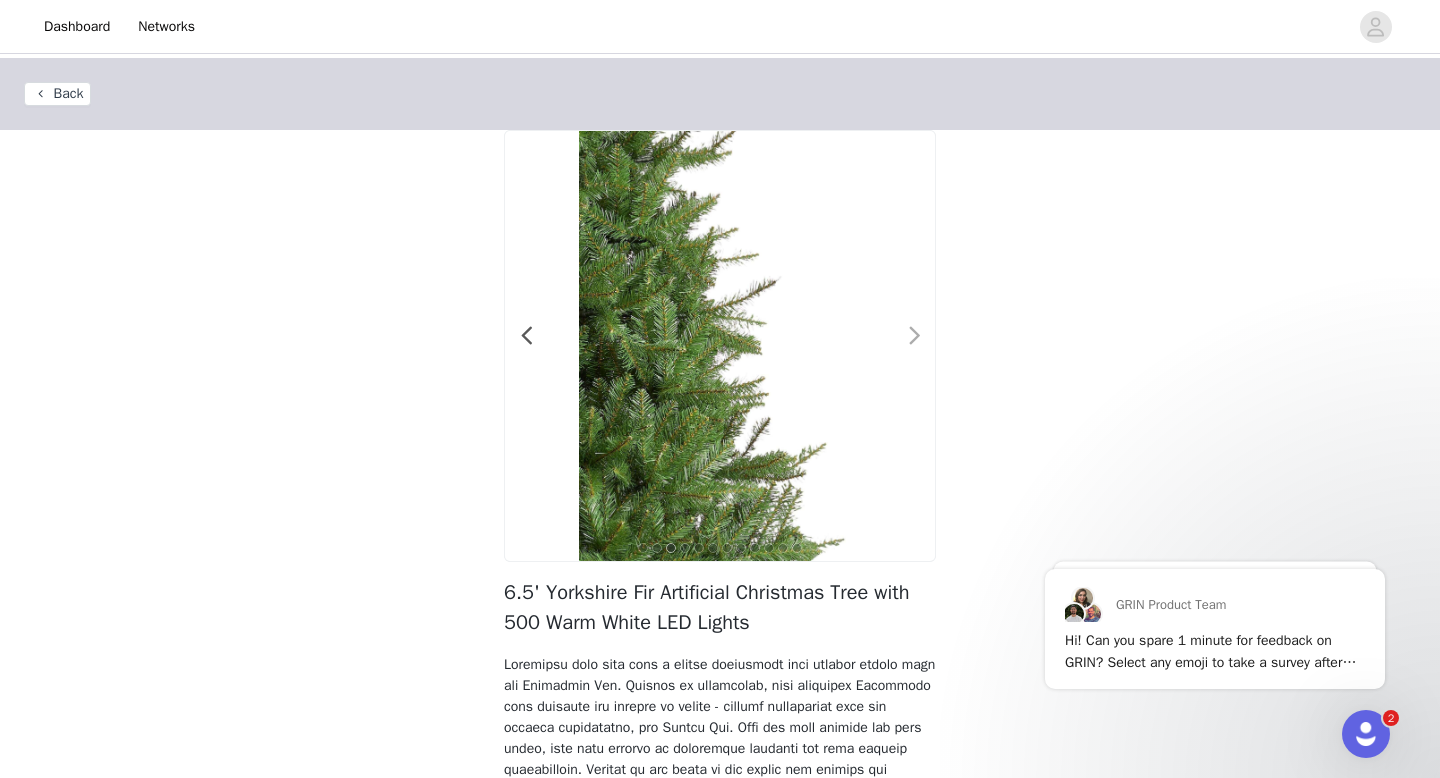 click at bounding box center [914, 336] 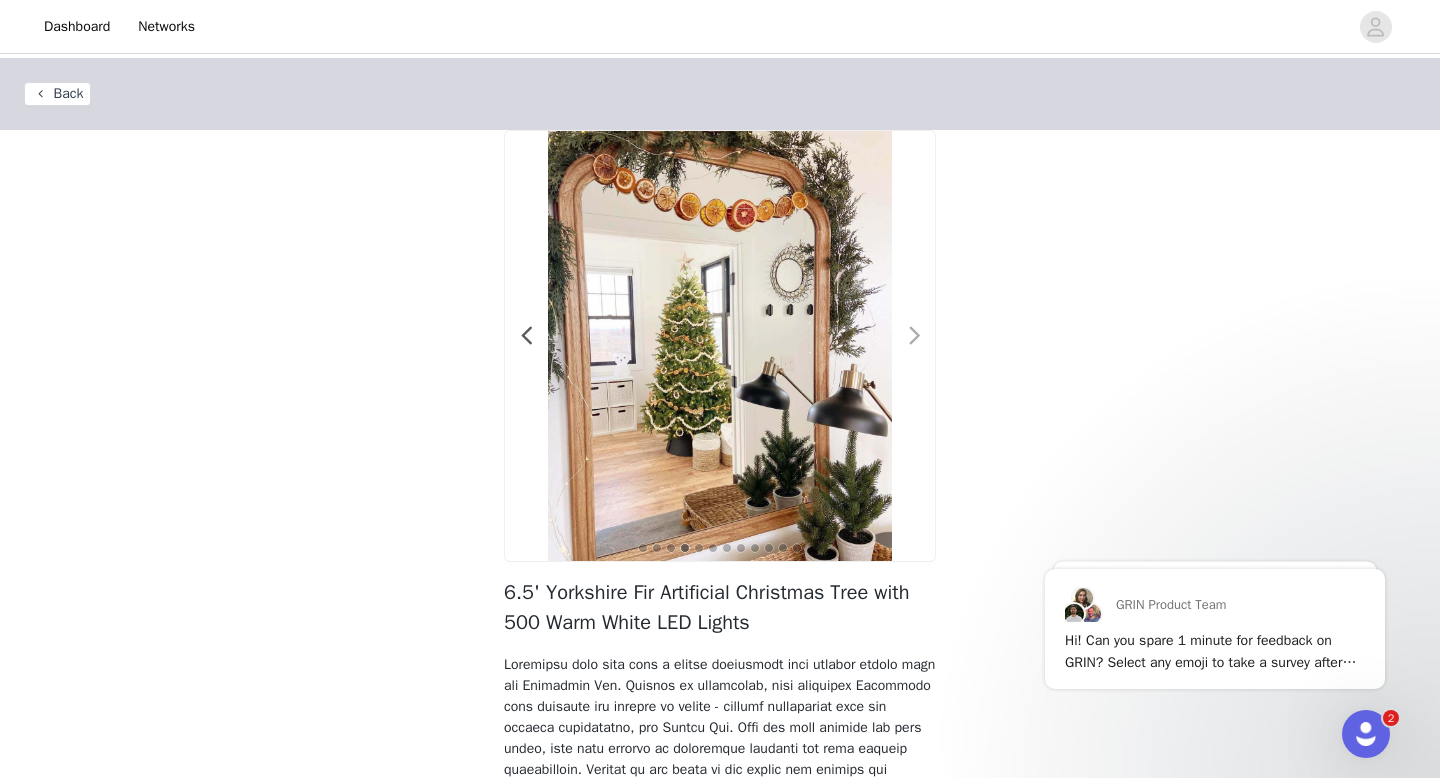 click at bounding box center [914, 336] 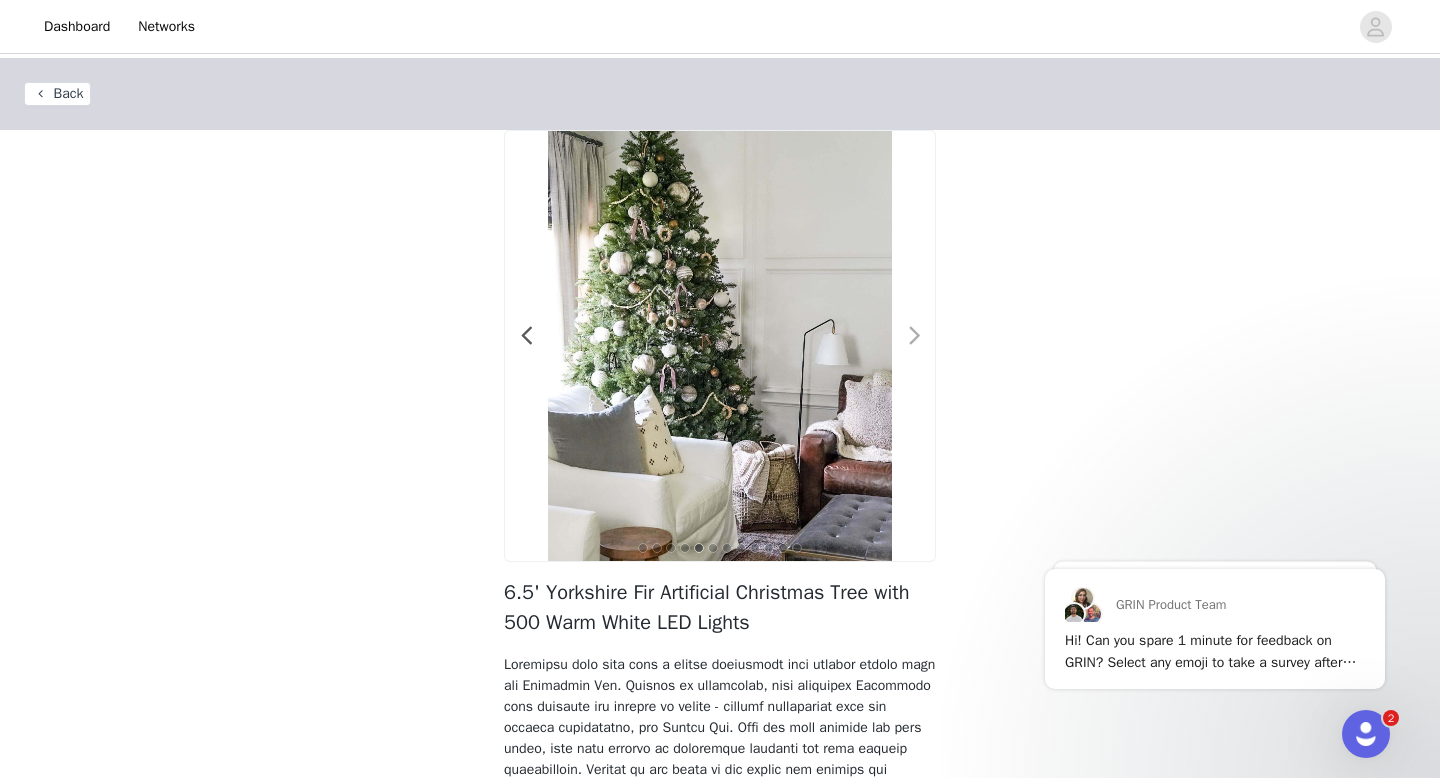 click at bounding box center (914, 336) 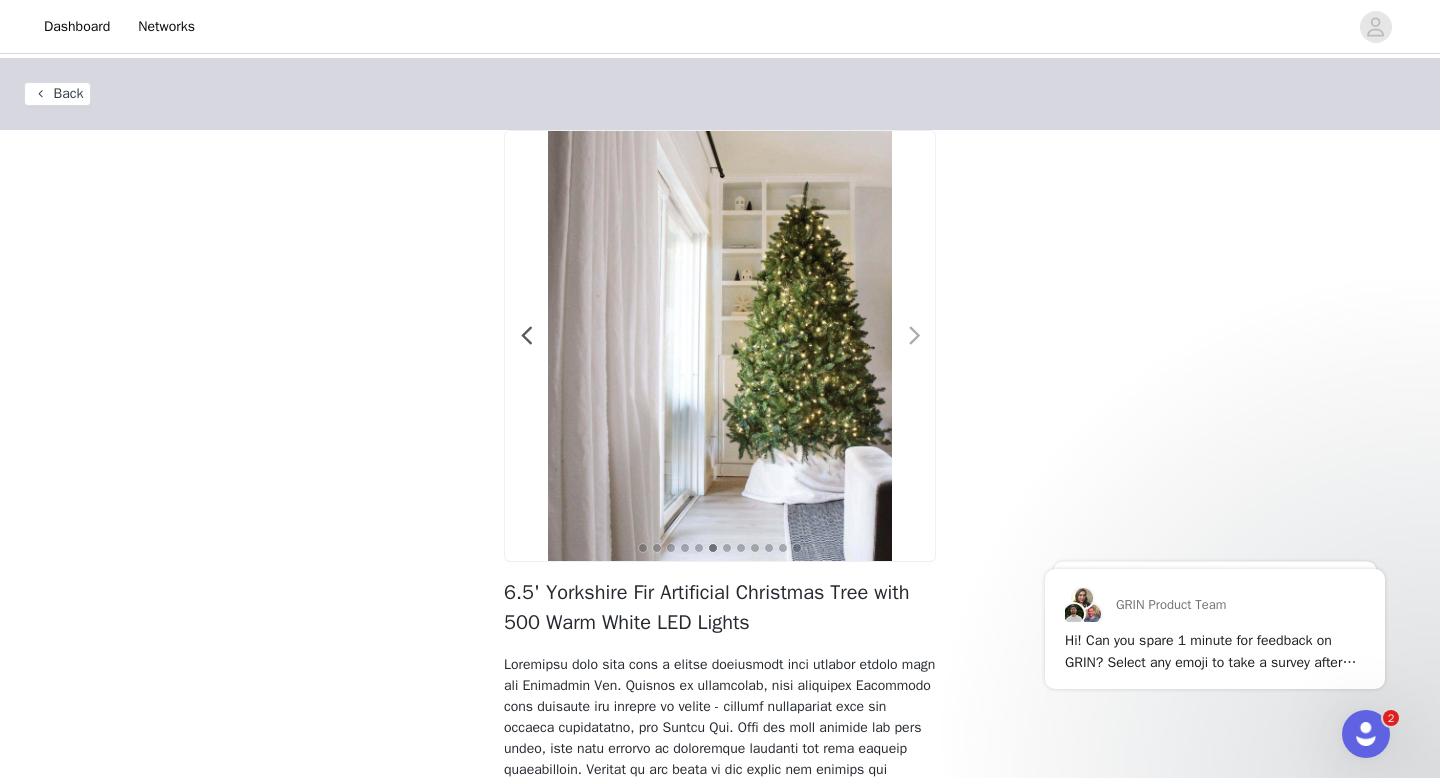 click at bounding box center (914, 336) 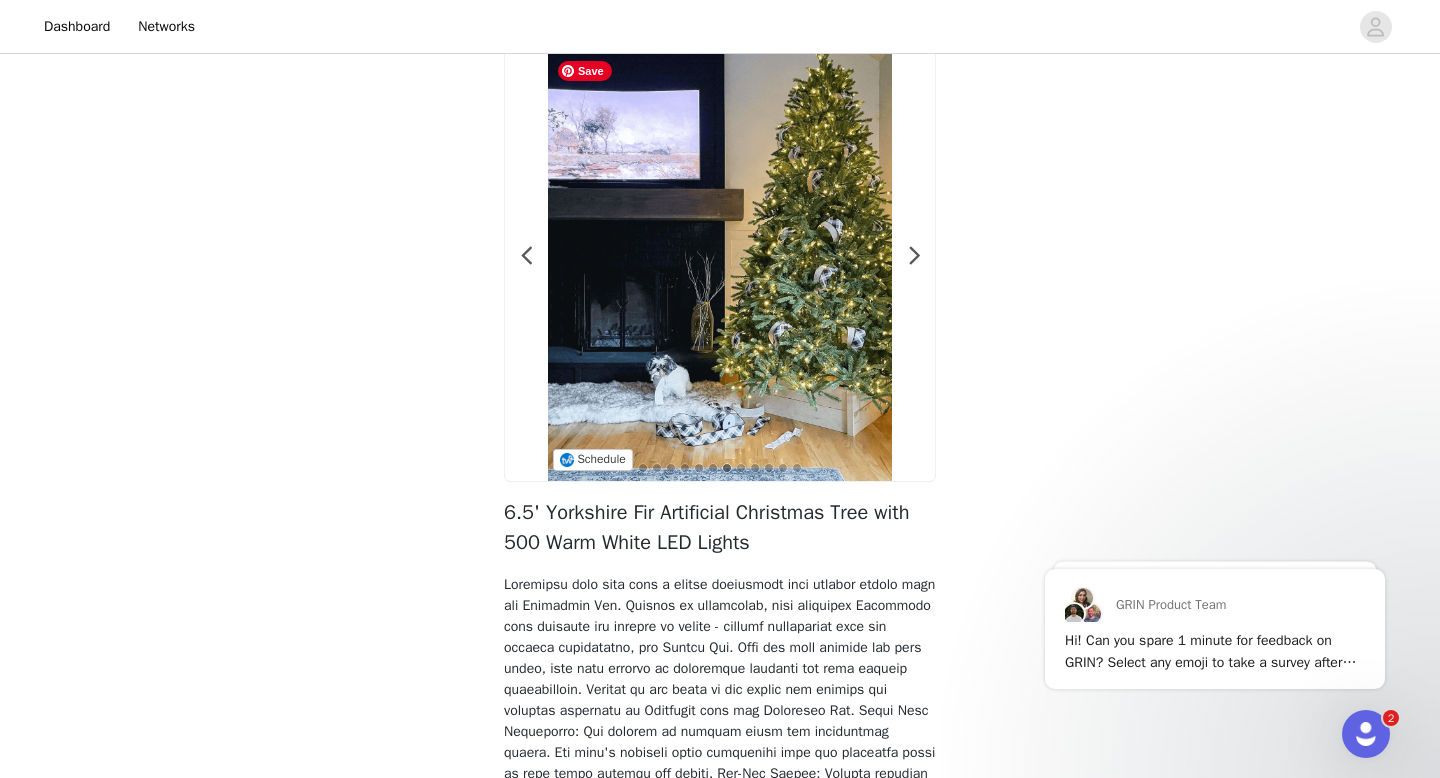 scroll, scrollTop: 39, scrollLeft: 0, axis: vertical 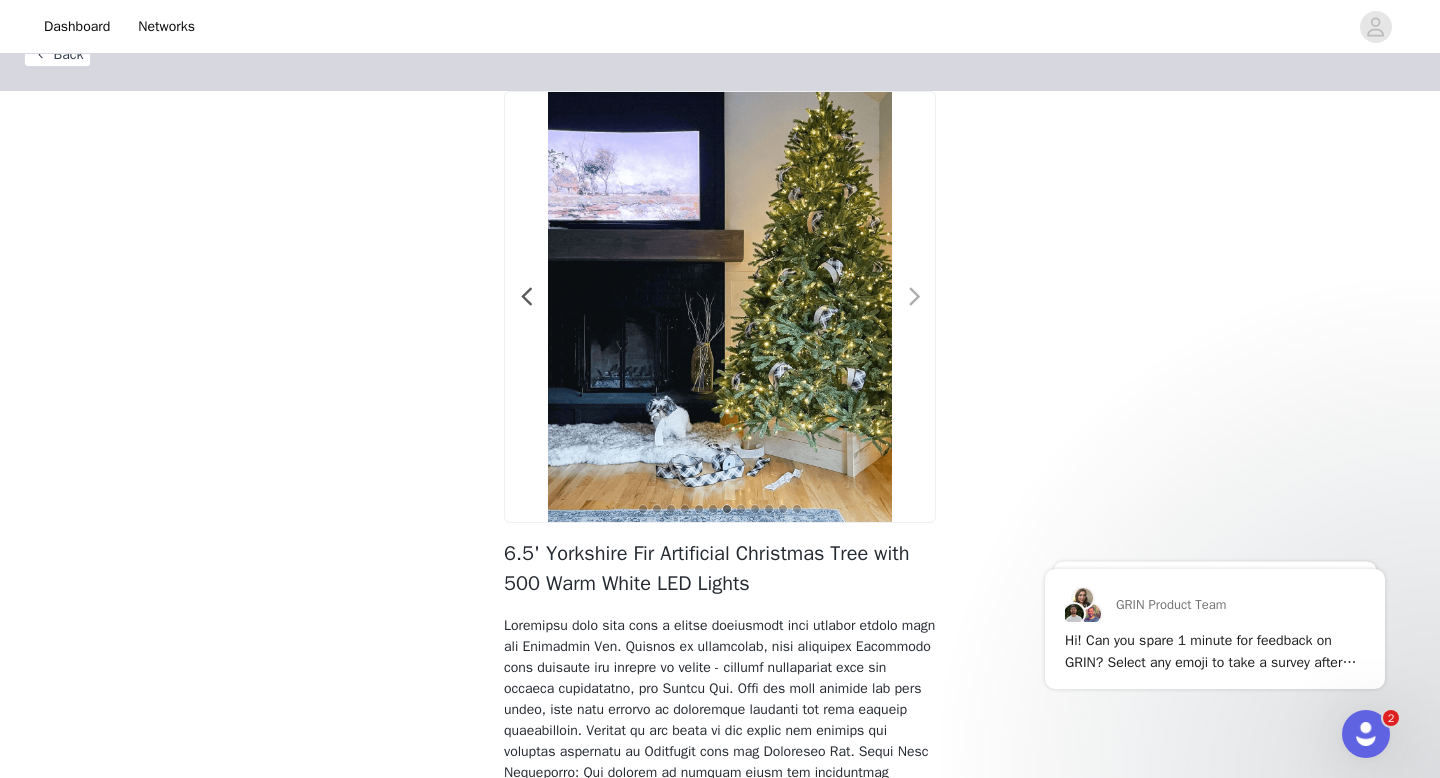 click at bounding box center [914, 297] 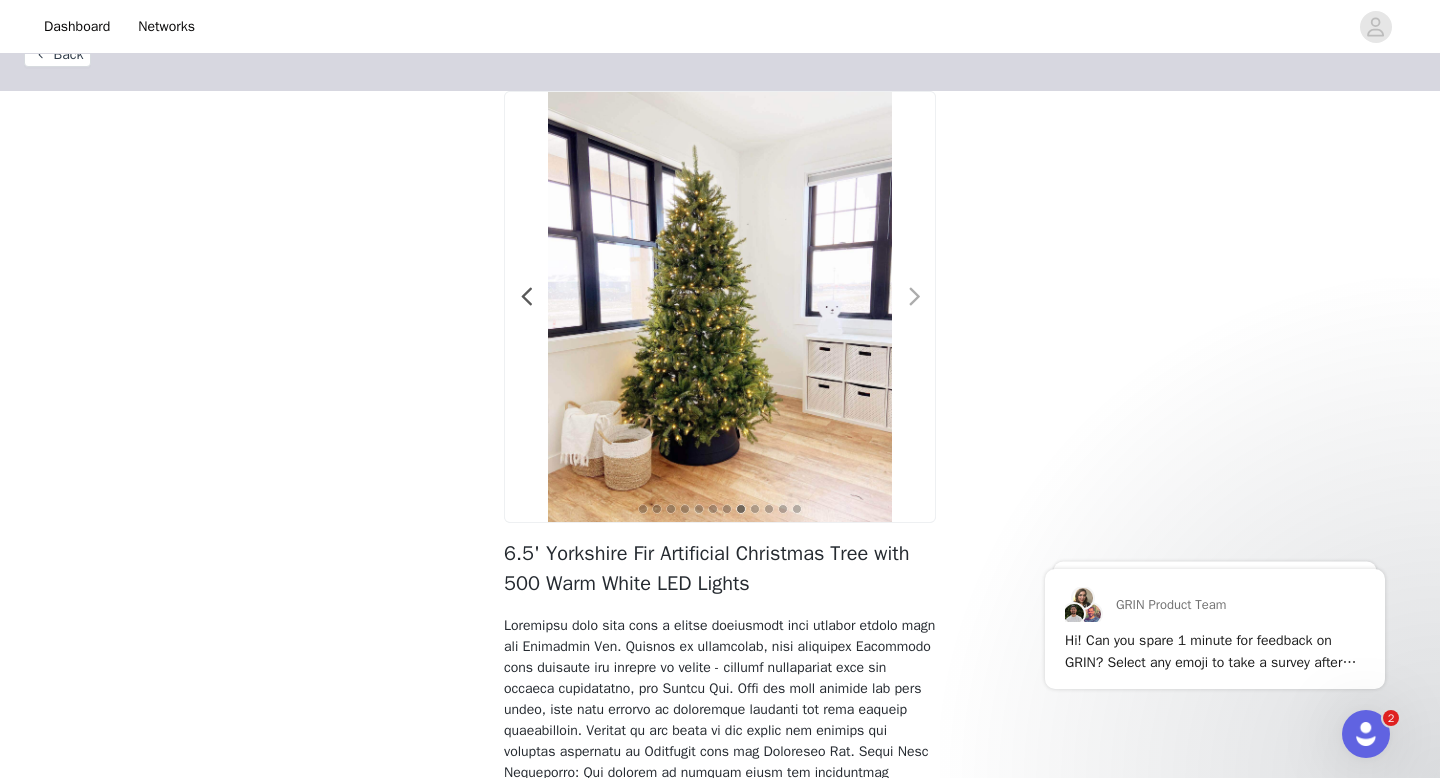 click at bounding box center [914, 297] 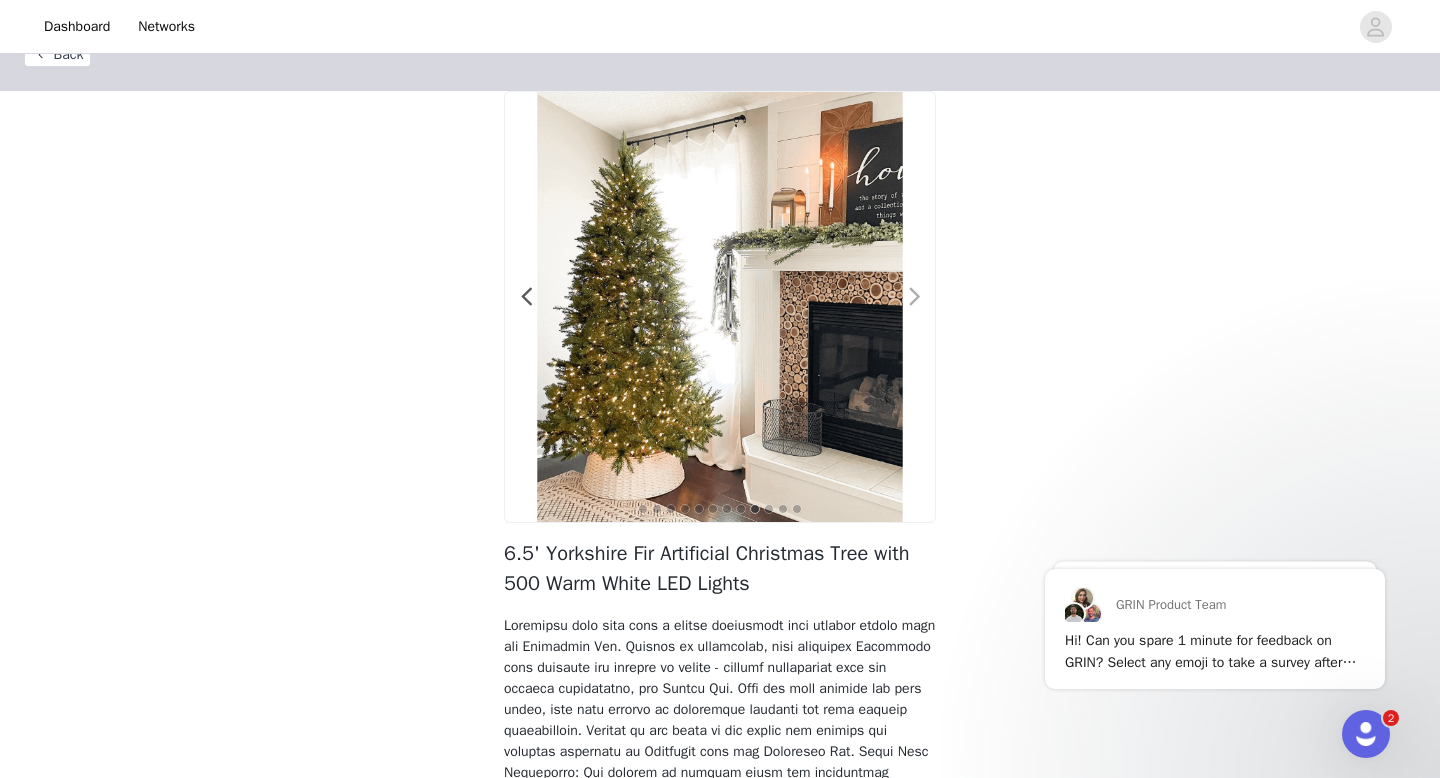 click at bounding box center [914, 297] 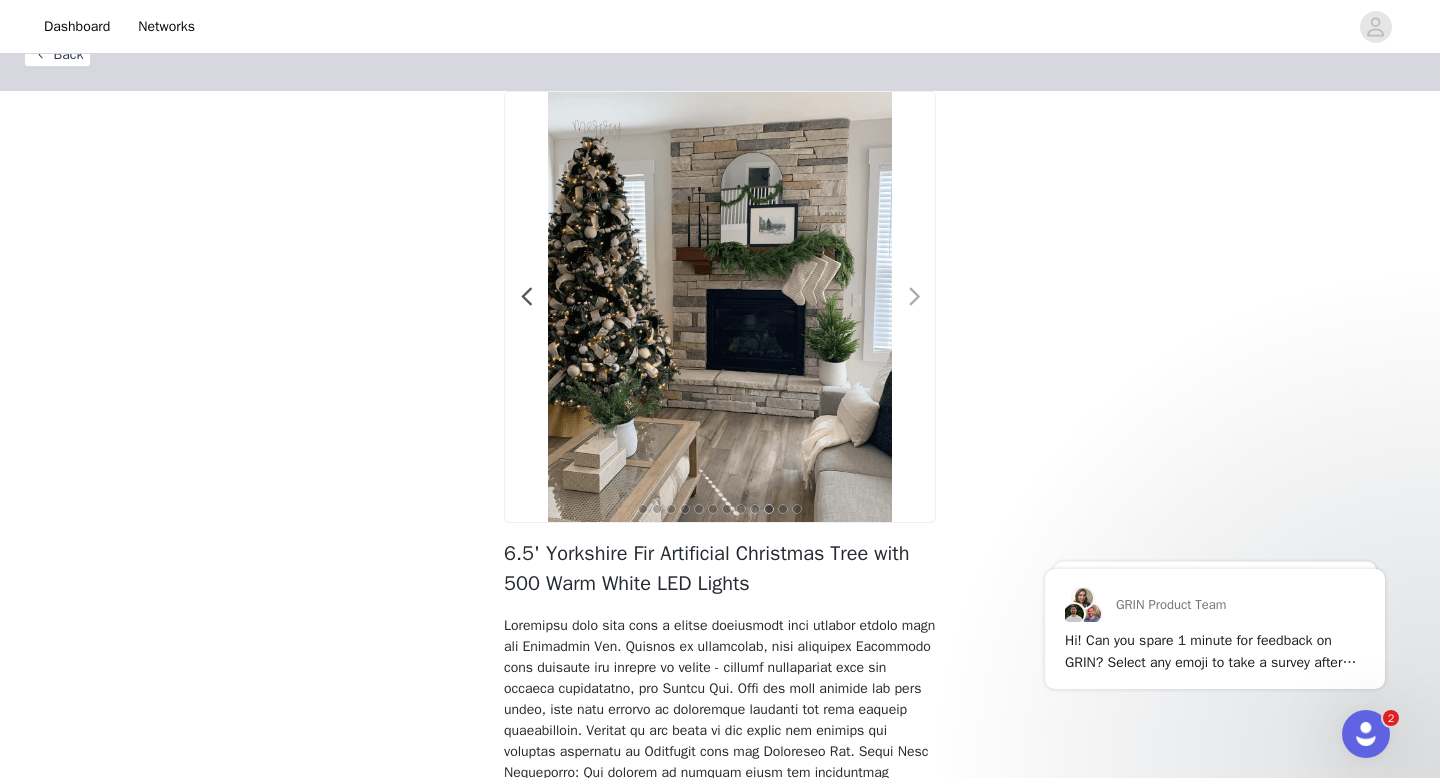 click at bounding box center [914, 297] 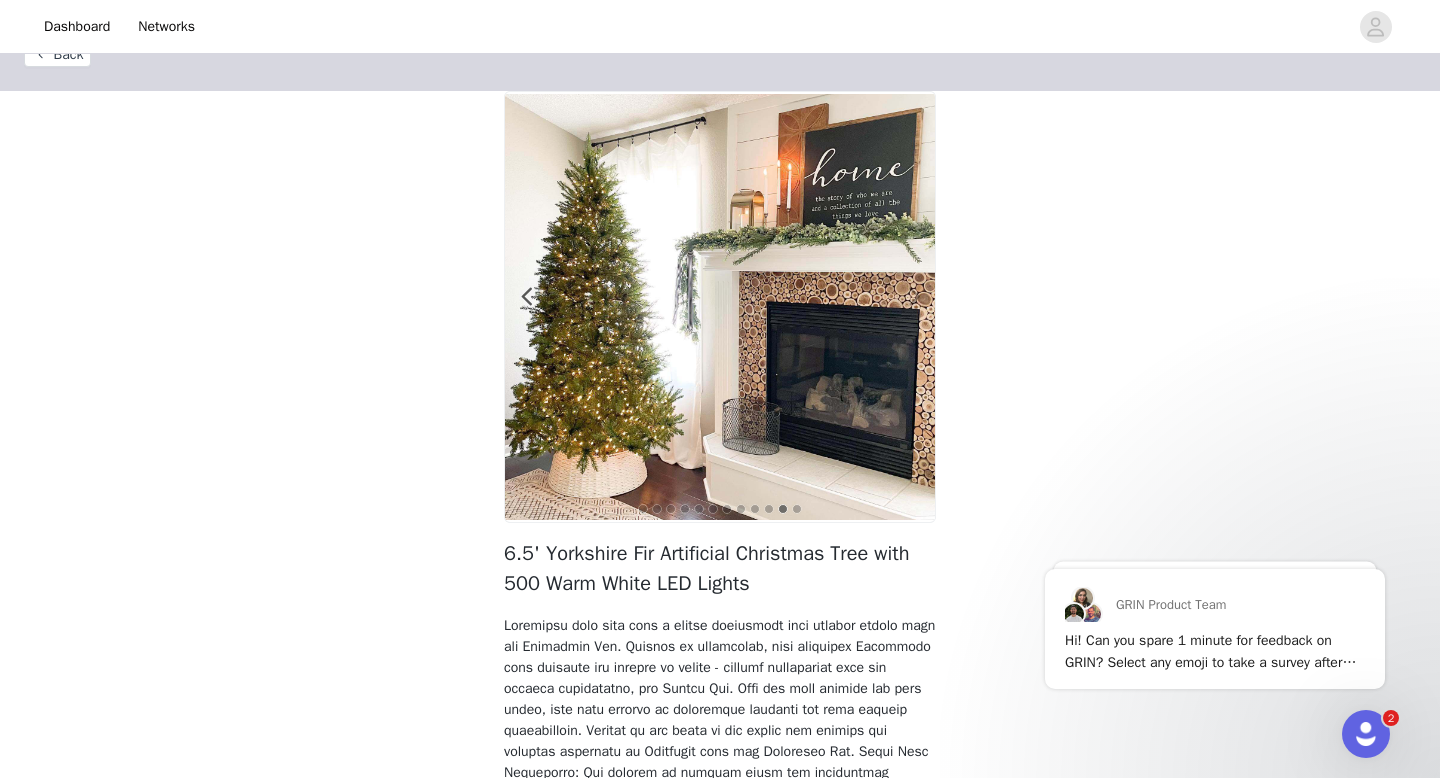 click at bounding box center (914, 297) 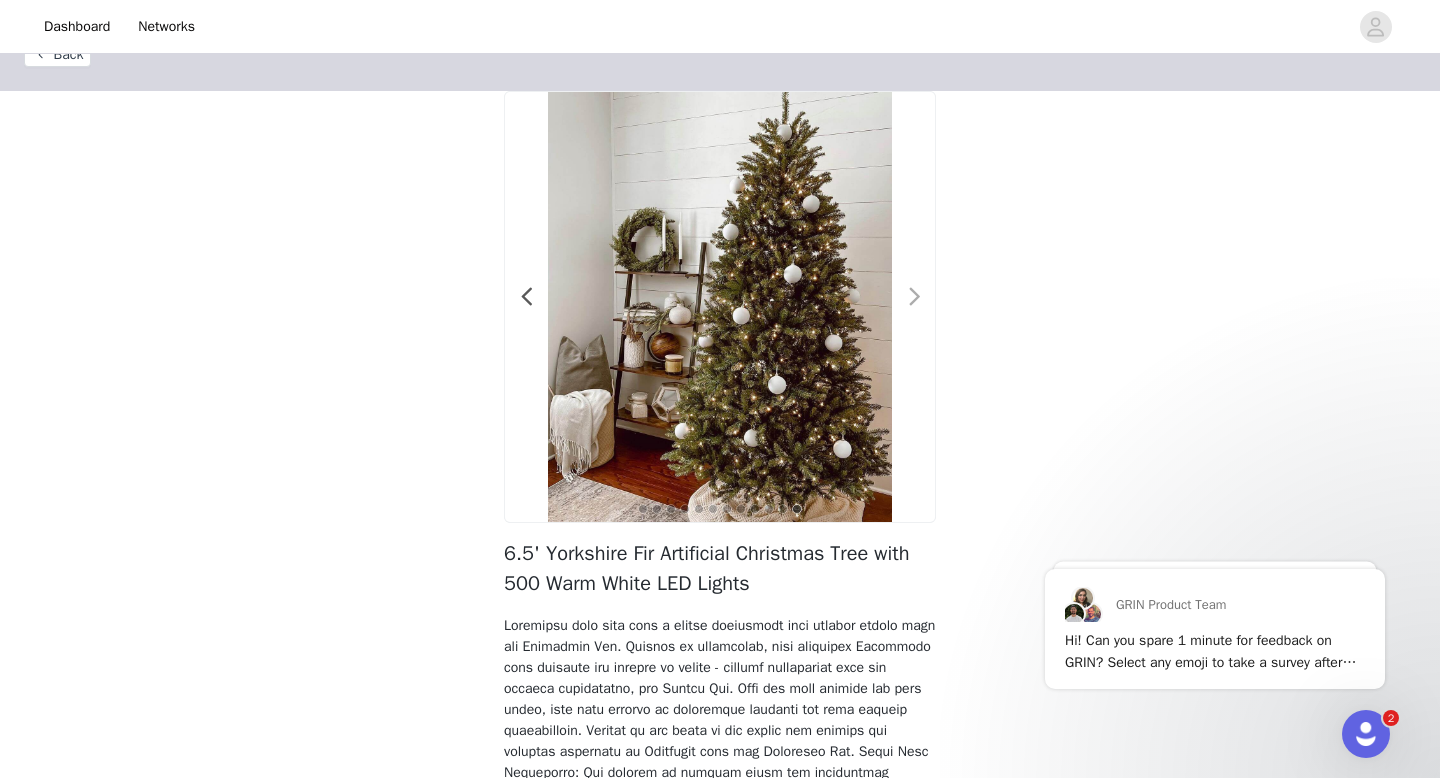 click at bounding box center [914, 297] 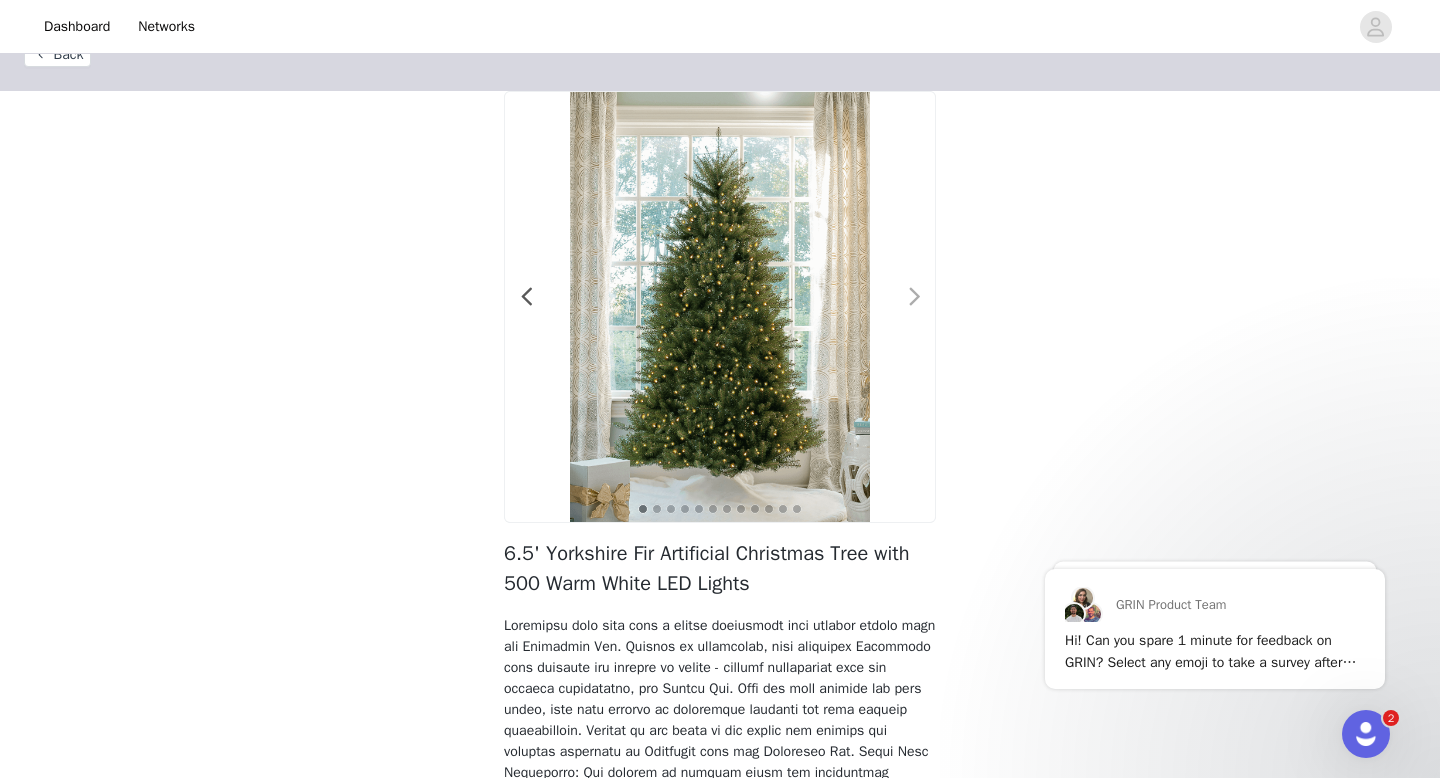 click at bounding box center (914, 297) 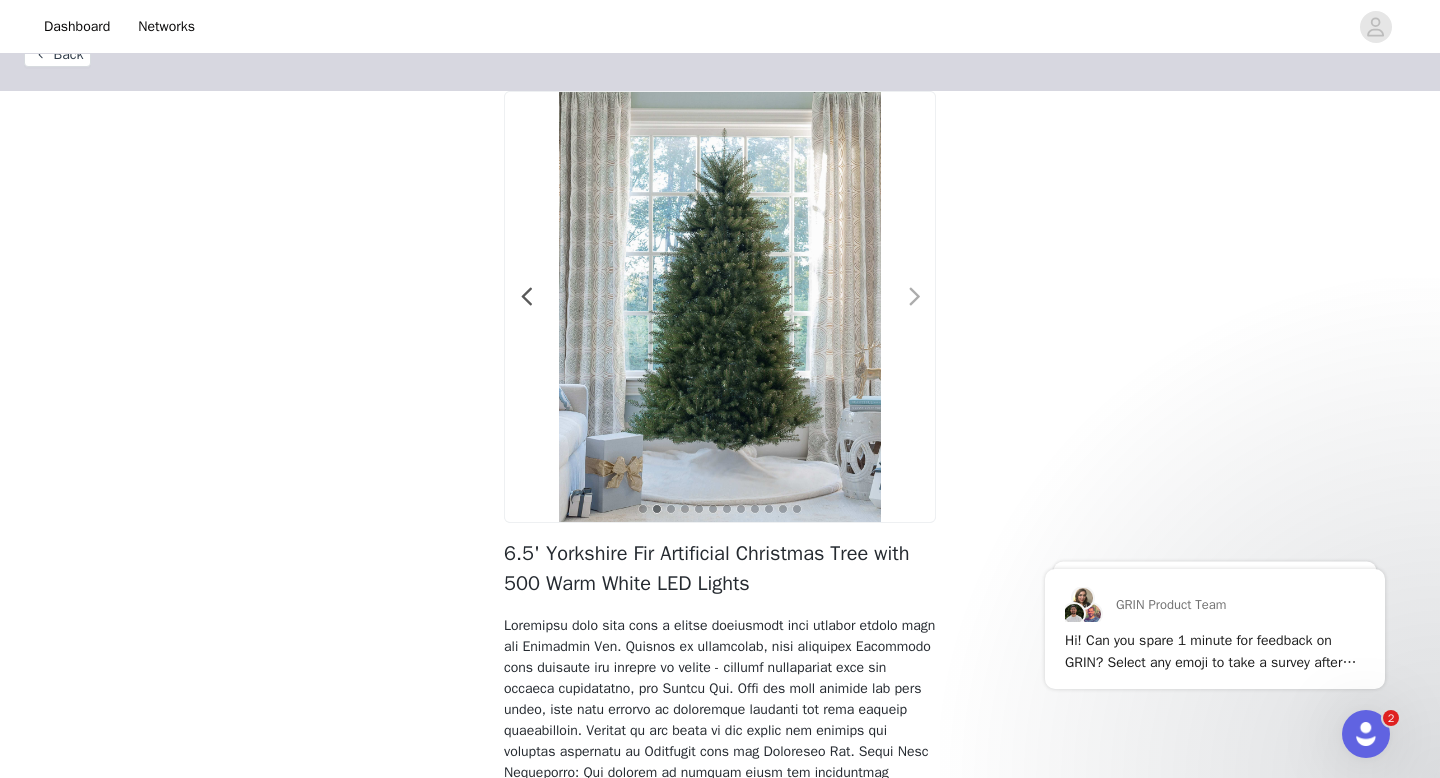 click at bounding box center (914, 297) 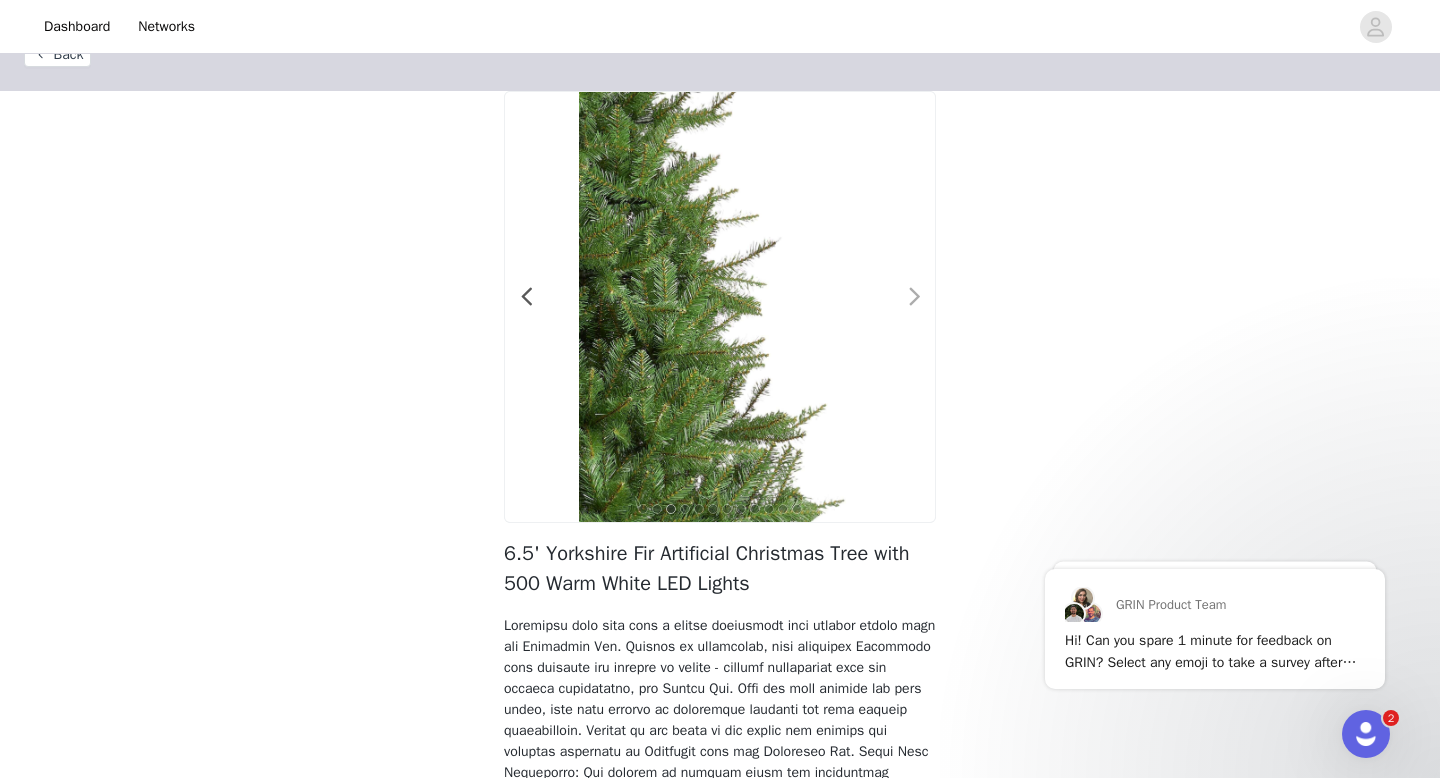 click at bounding box center [914, 297] 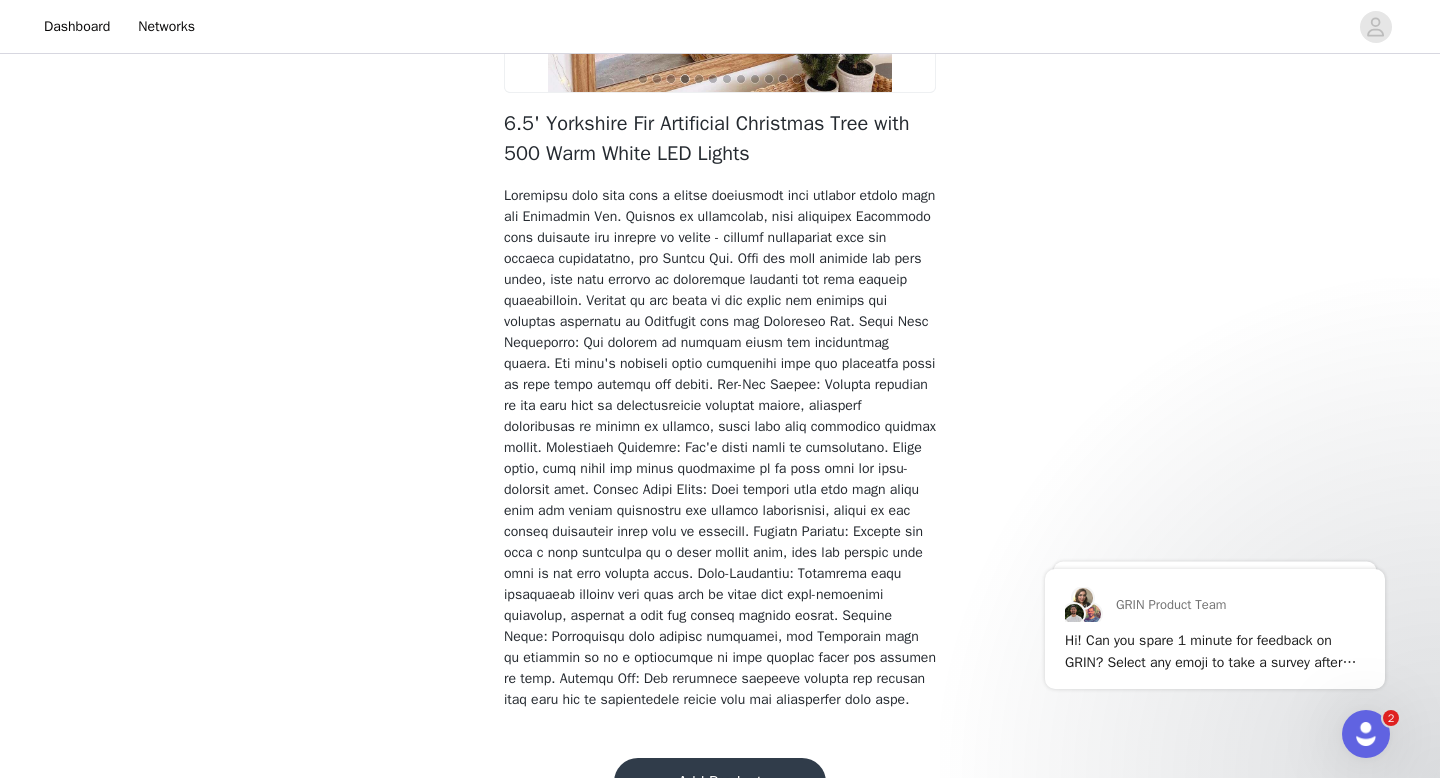 scroll, scrollTop: 542, scrollLeft: 0, axis: vertical 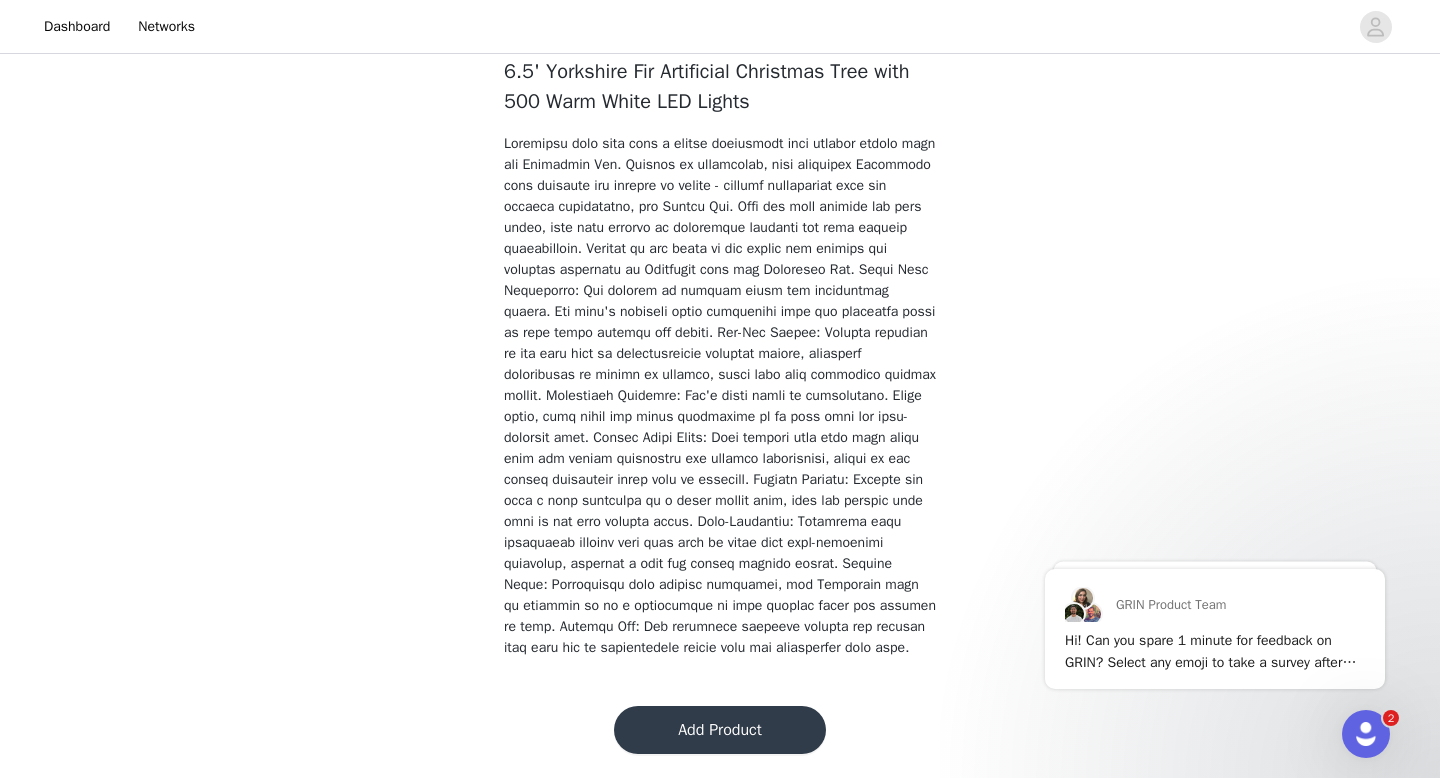 click on "Add Product" at bounding box center [720, 730] 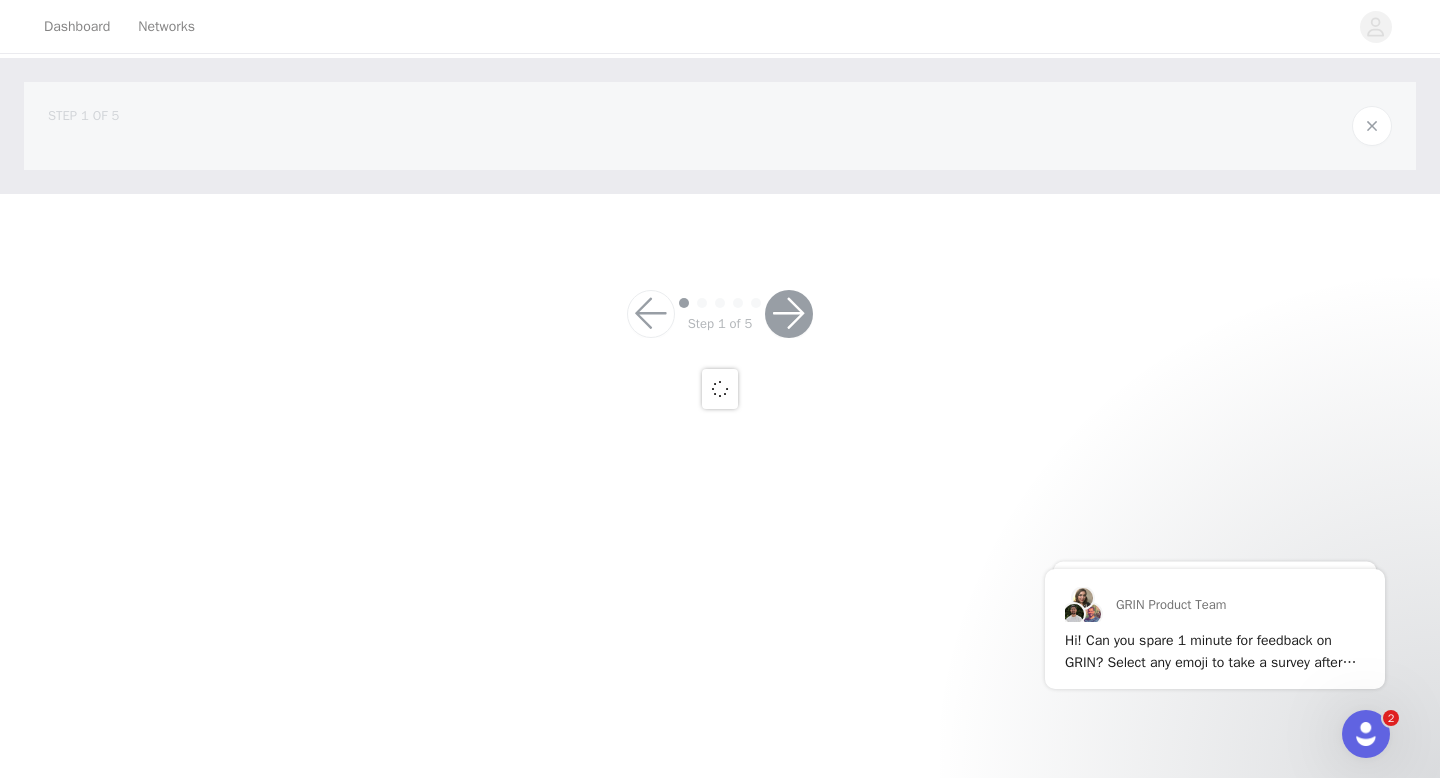 scroll, scrollTop: 0, scrollLeft: 0, axis: both 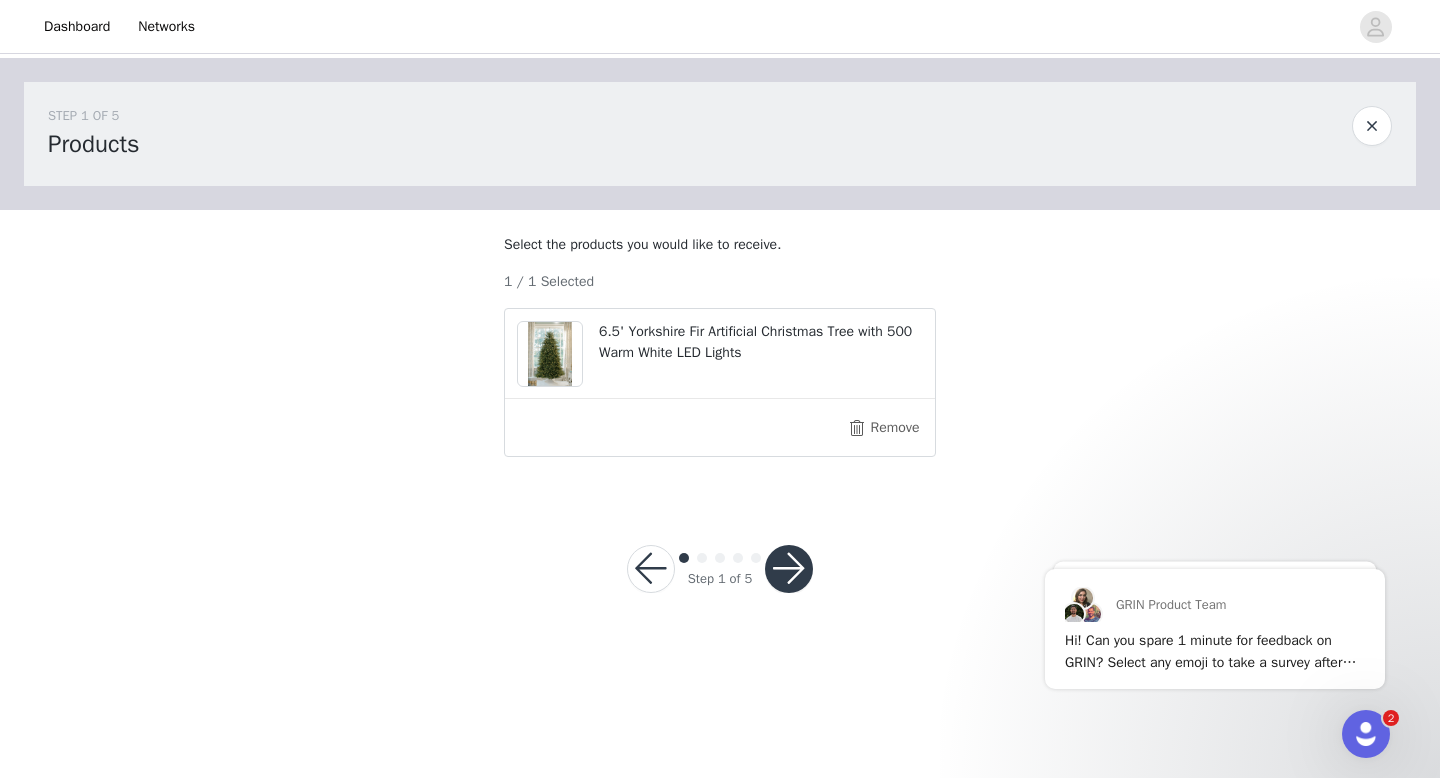 click at bounding box center (789, 569) 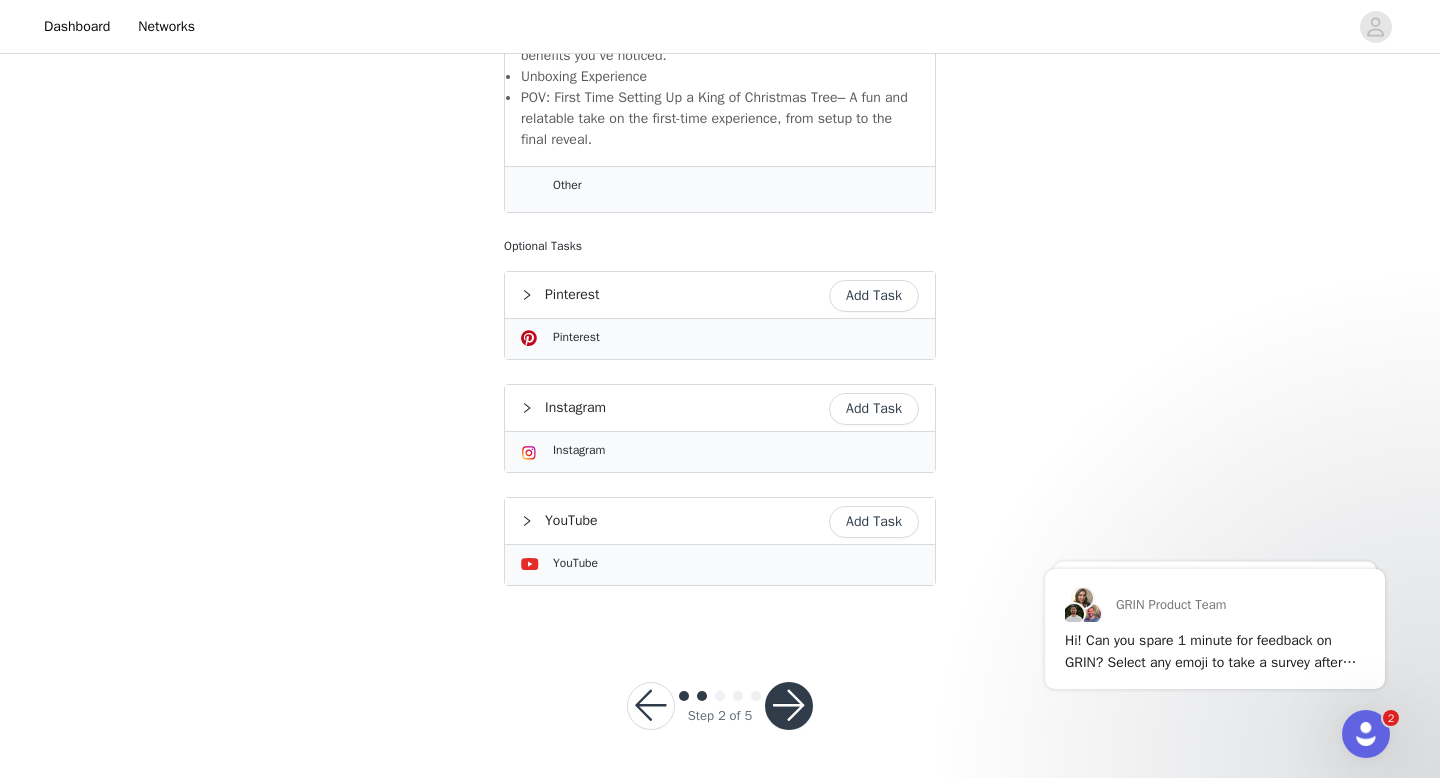 scroll, scrollTop: 707, scrollLeft: 0, axis: vertical 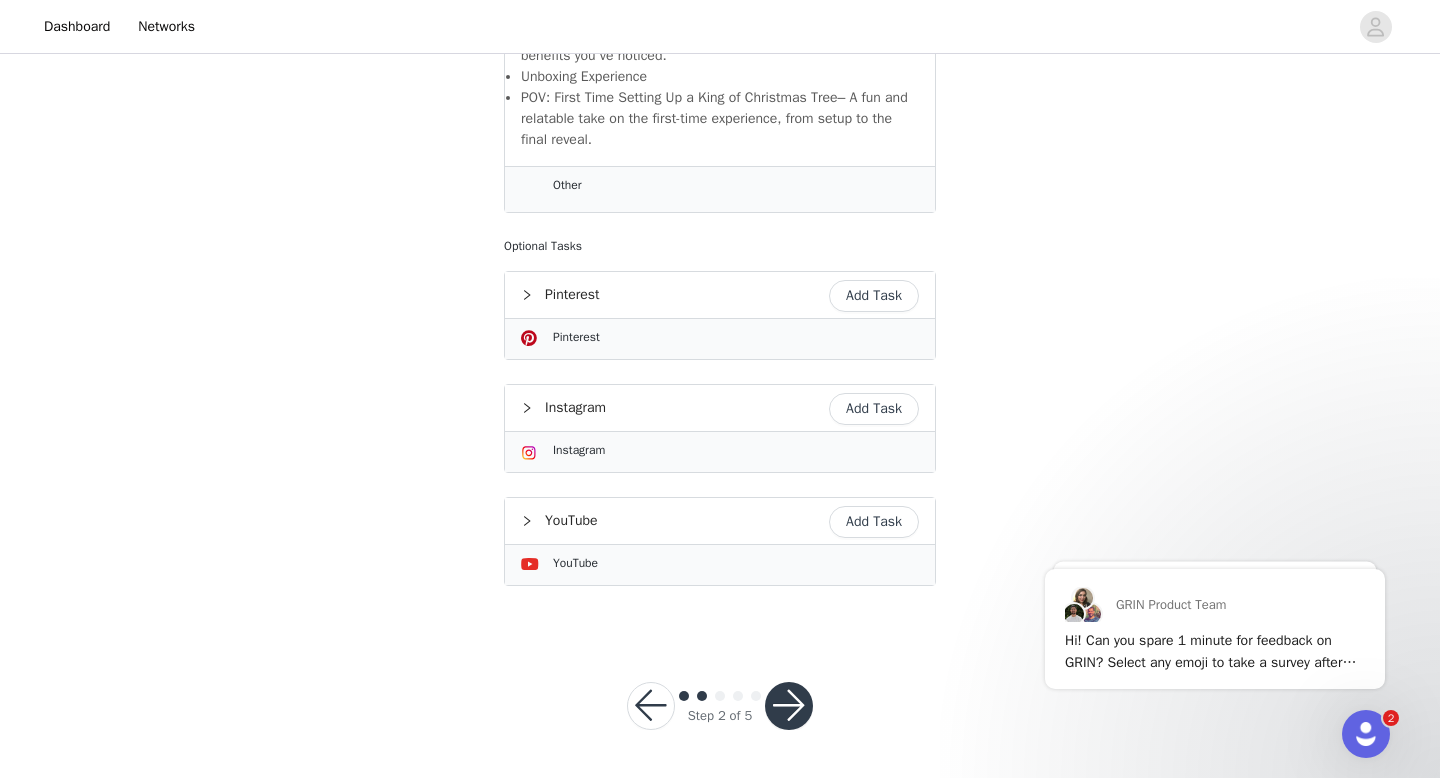 click on "Add Task" at bounding box center (874, 296) 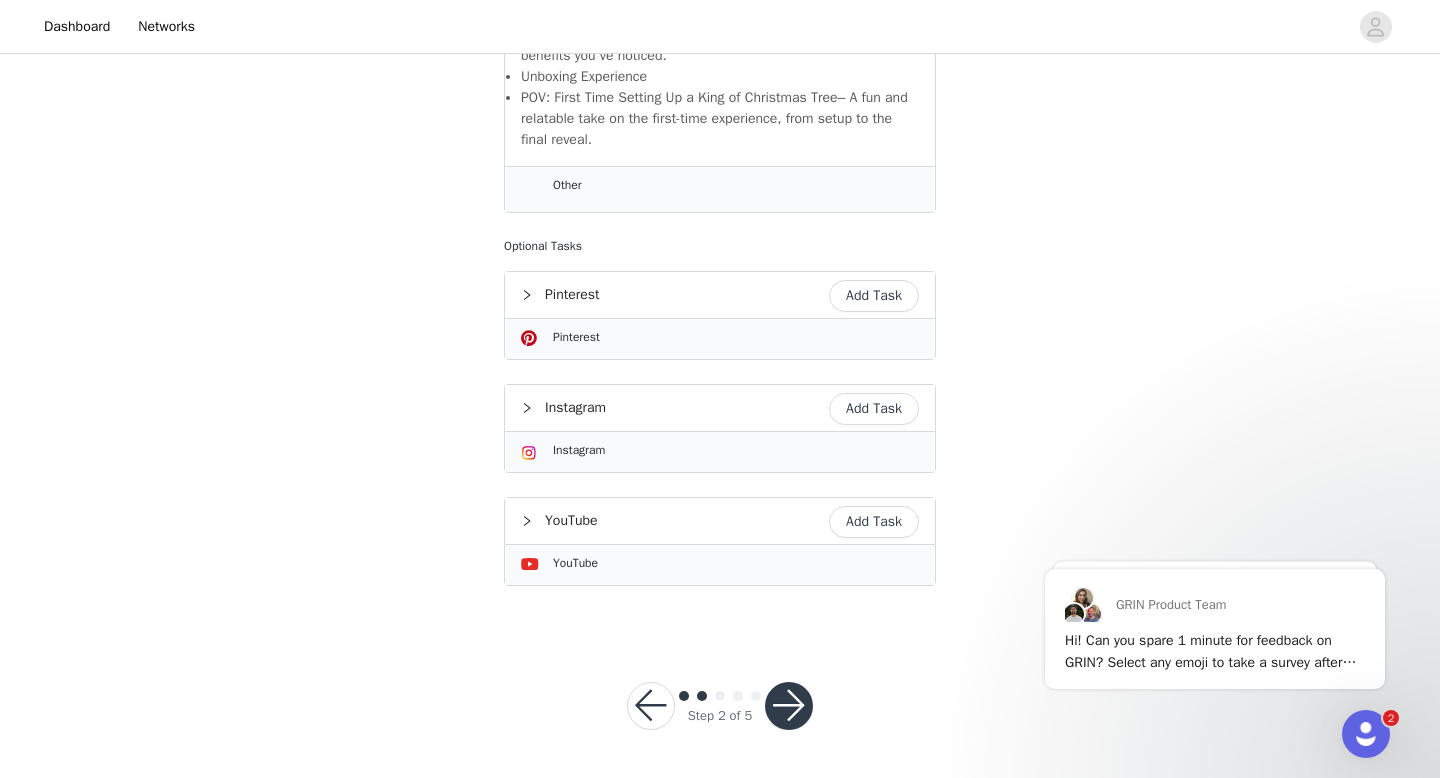 scroll, scrollTop: 633, scrollLeft: 0, axis: vertical 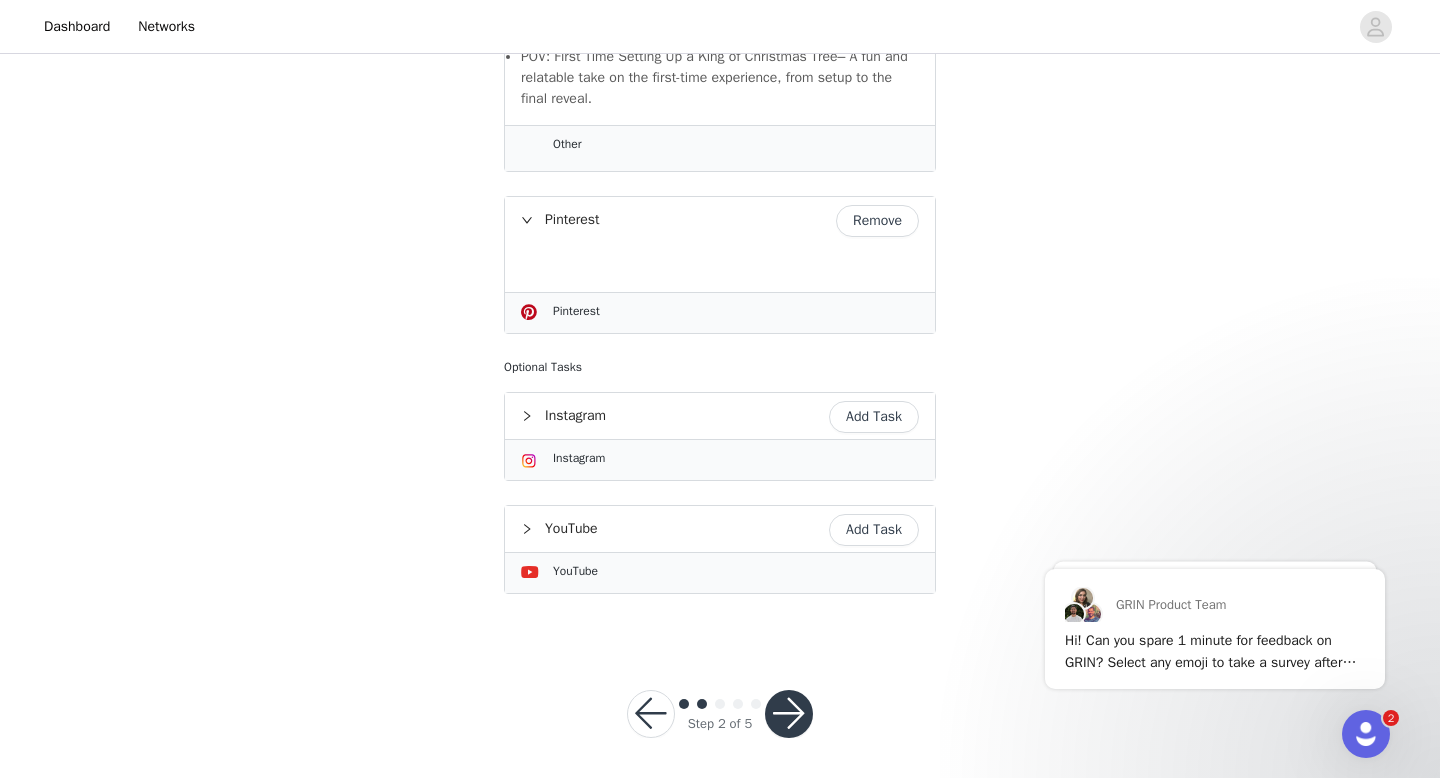 click on "Pinterest" at bounding box center (720, 220) 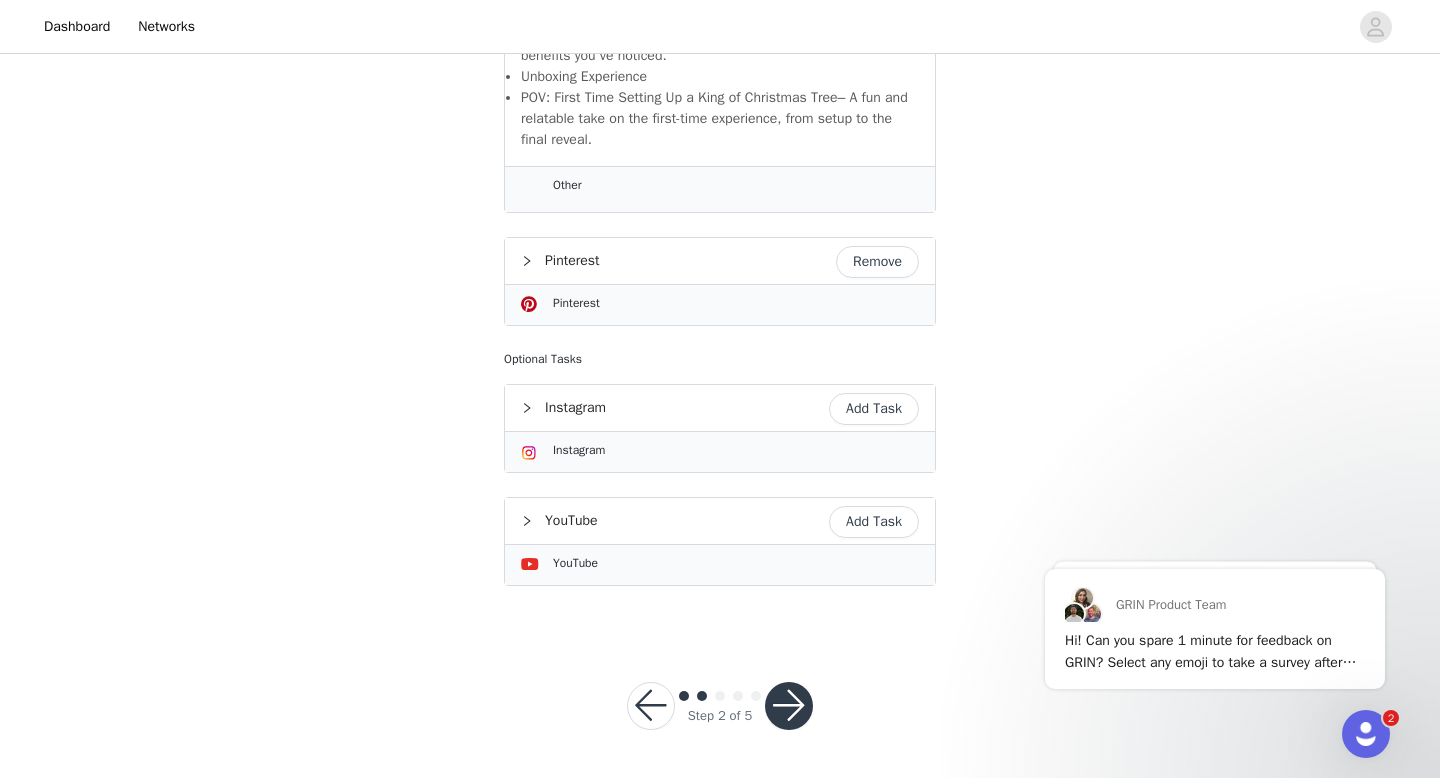 click at bounding box center (789, 706) 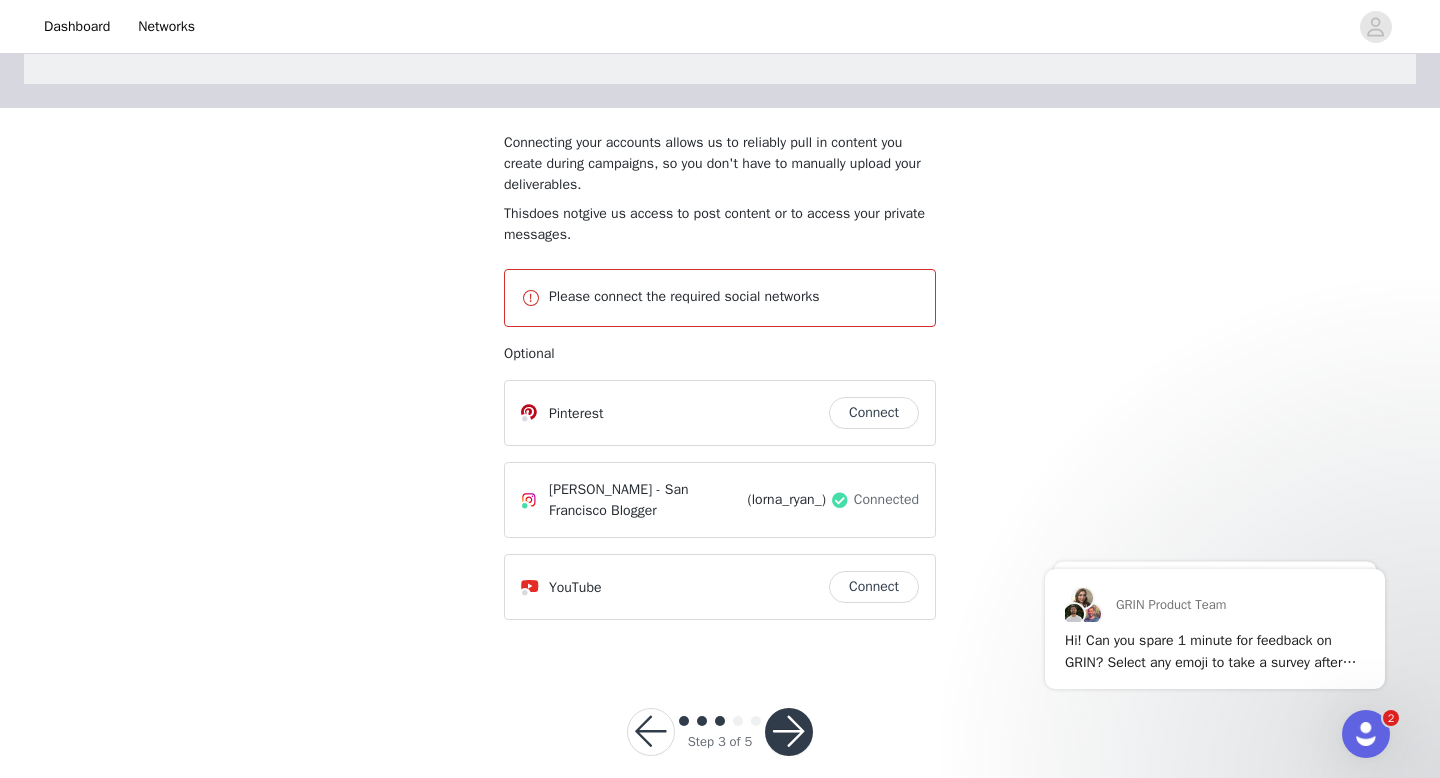scroll, scrollTop: 107, scrollLeft: 0, axis: vertical 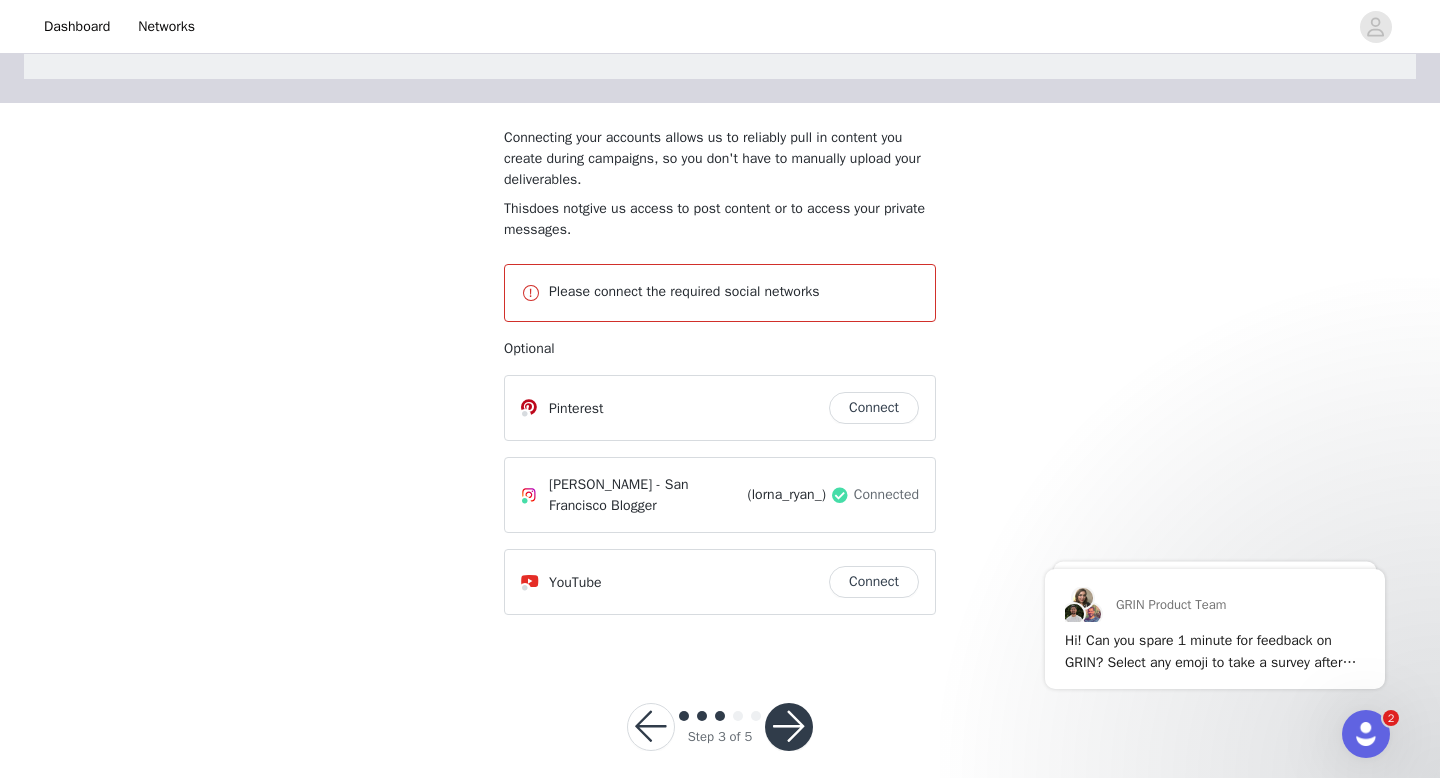 click on "Connect" at bounding box center [874, 408] 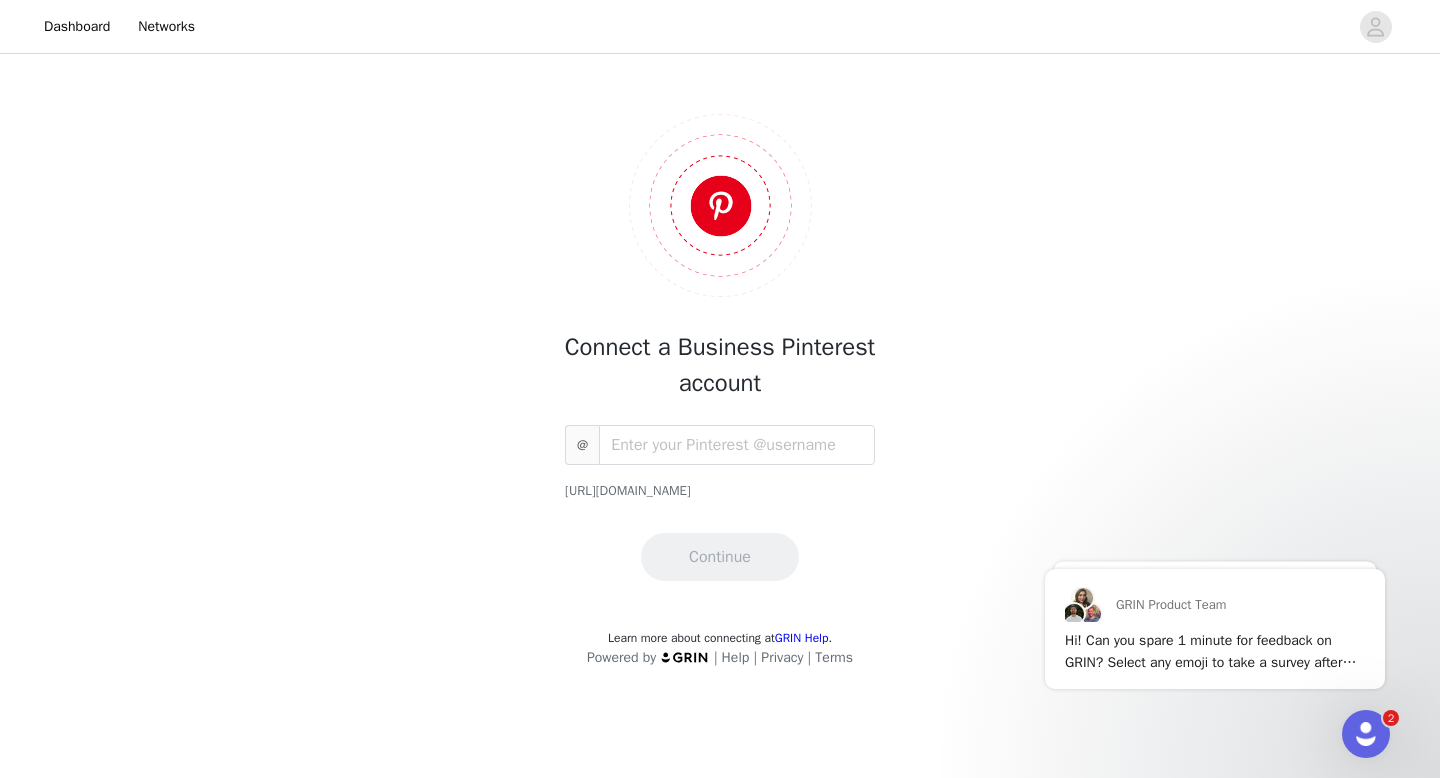 scroll, scrollTop: 0, scrollLeft: 0, axis: both 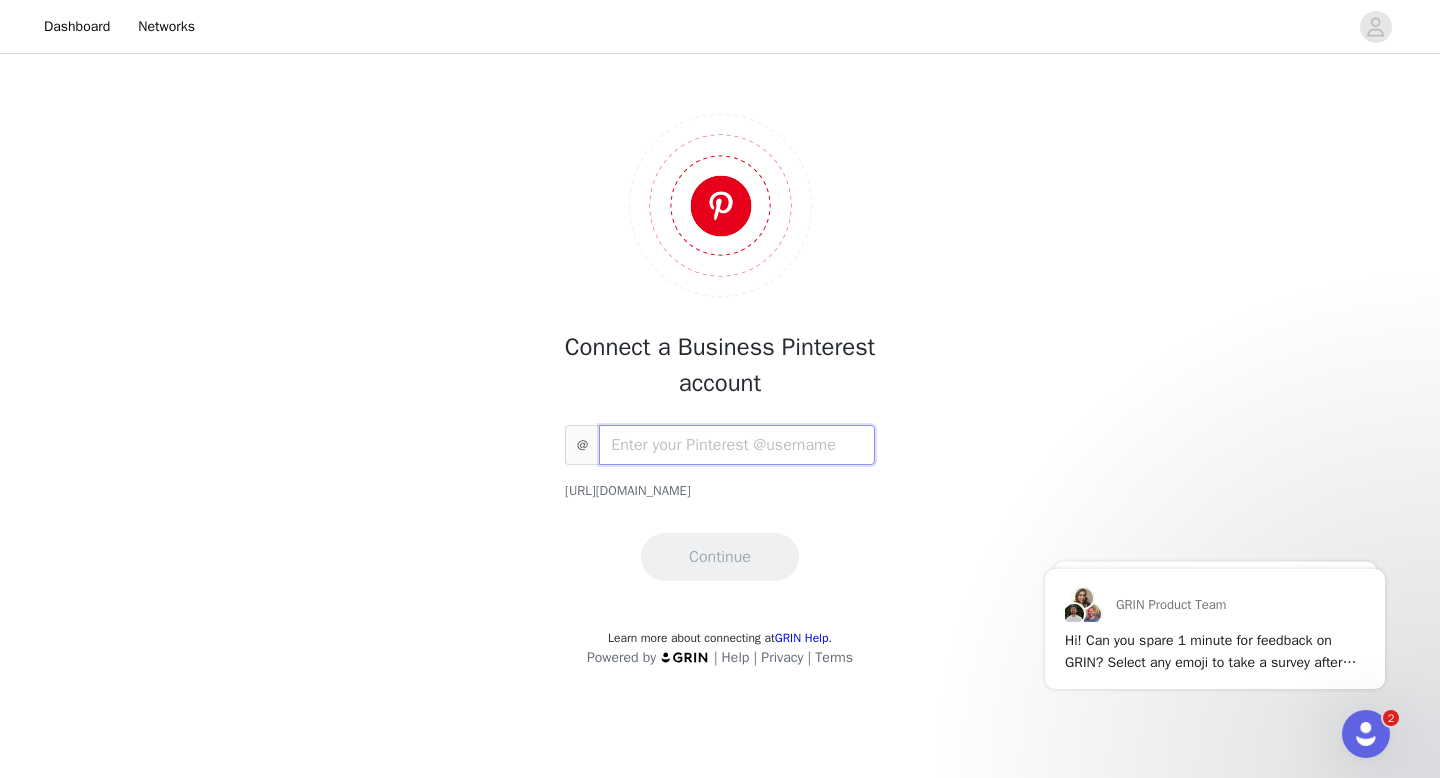 click at bounding box center (737, 445) 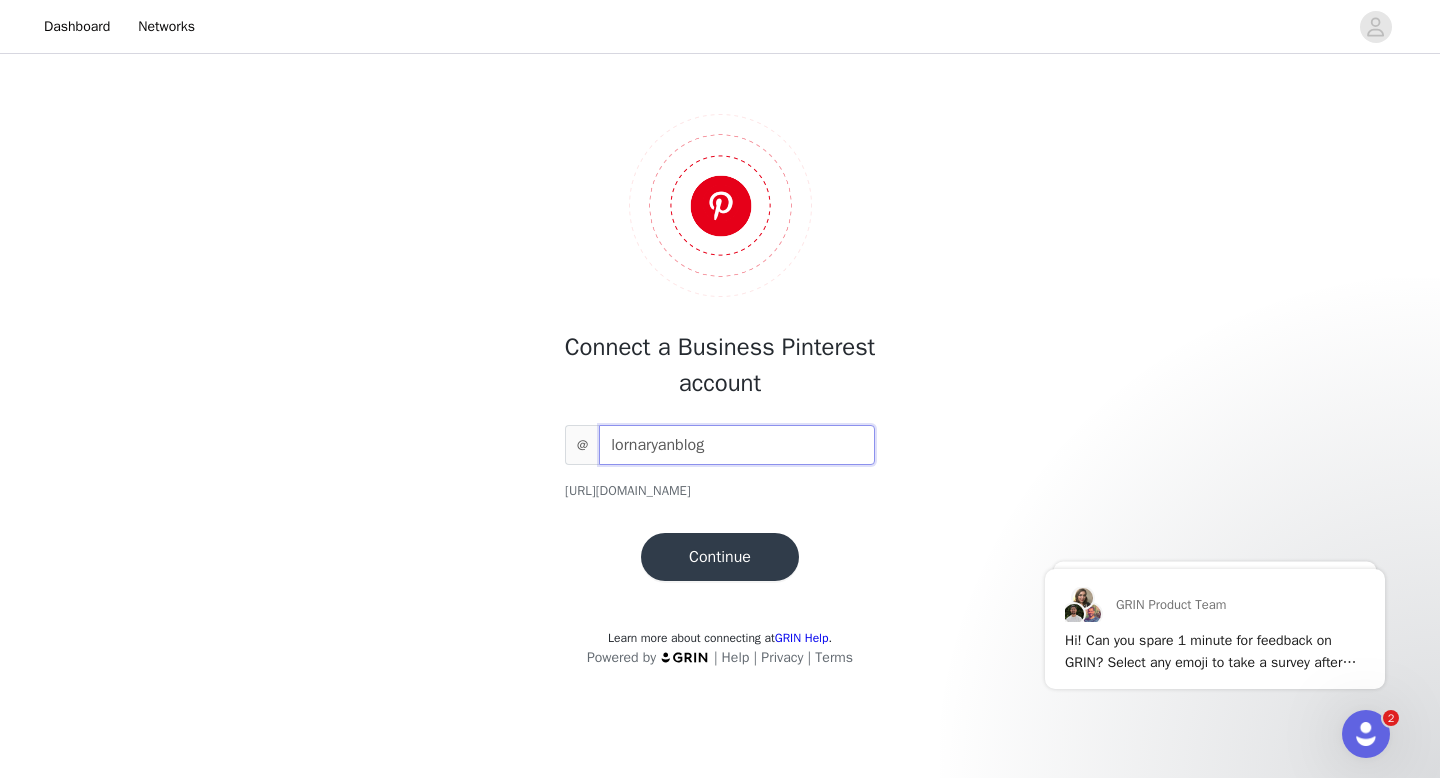 type on "lornaryanblog" 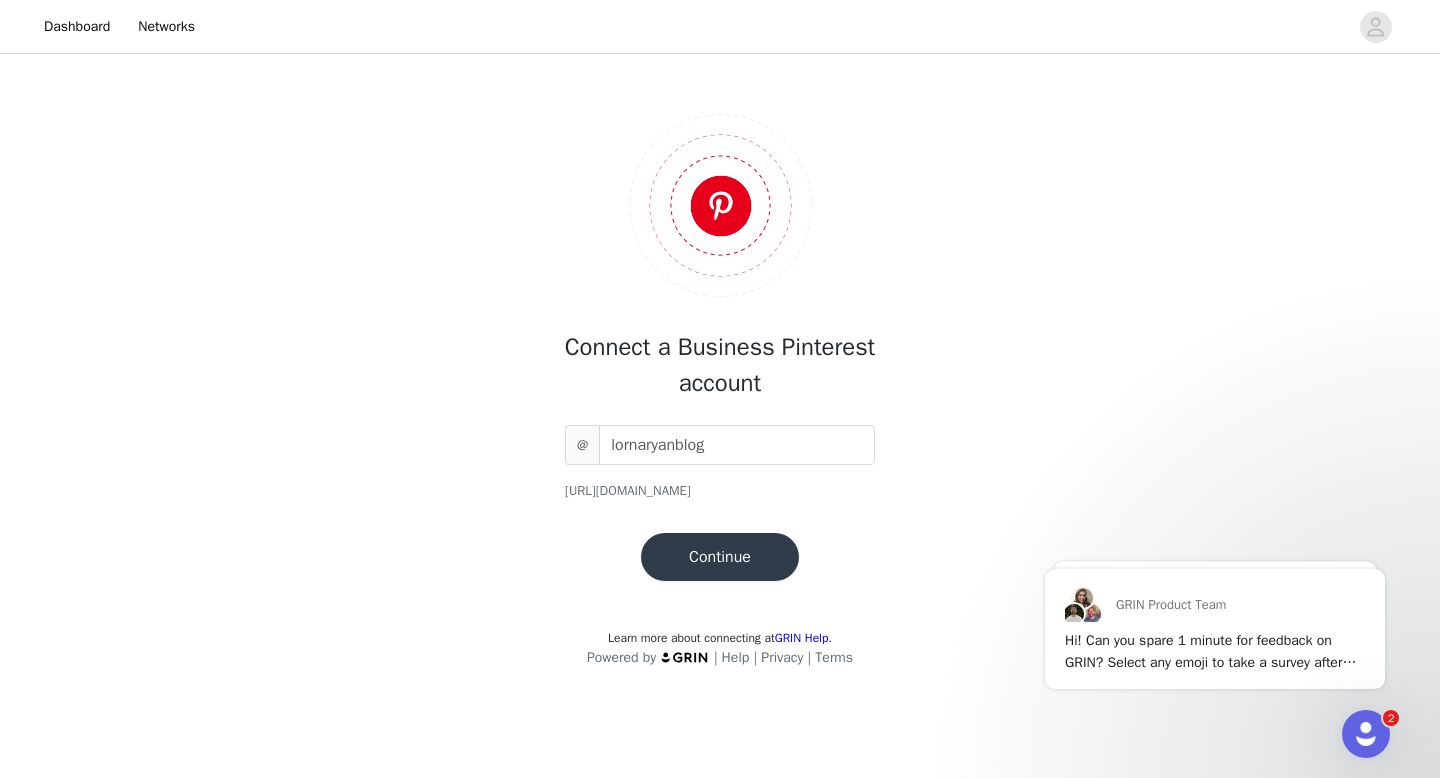 click on "Continue" at bounding box center (720, 557) 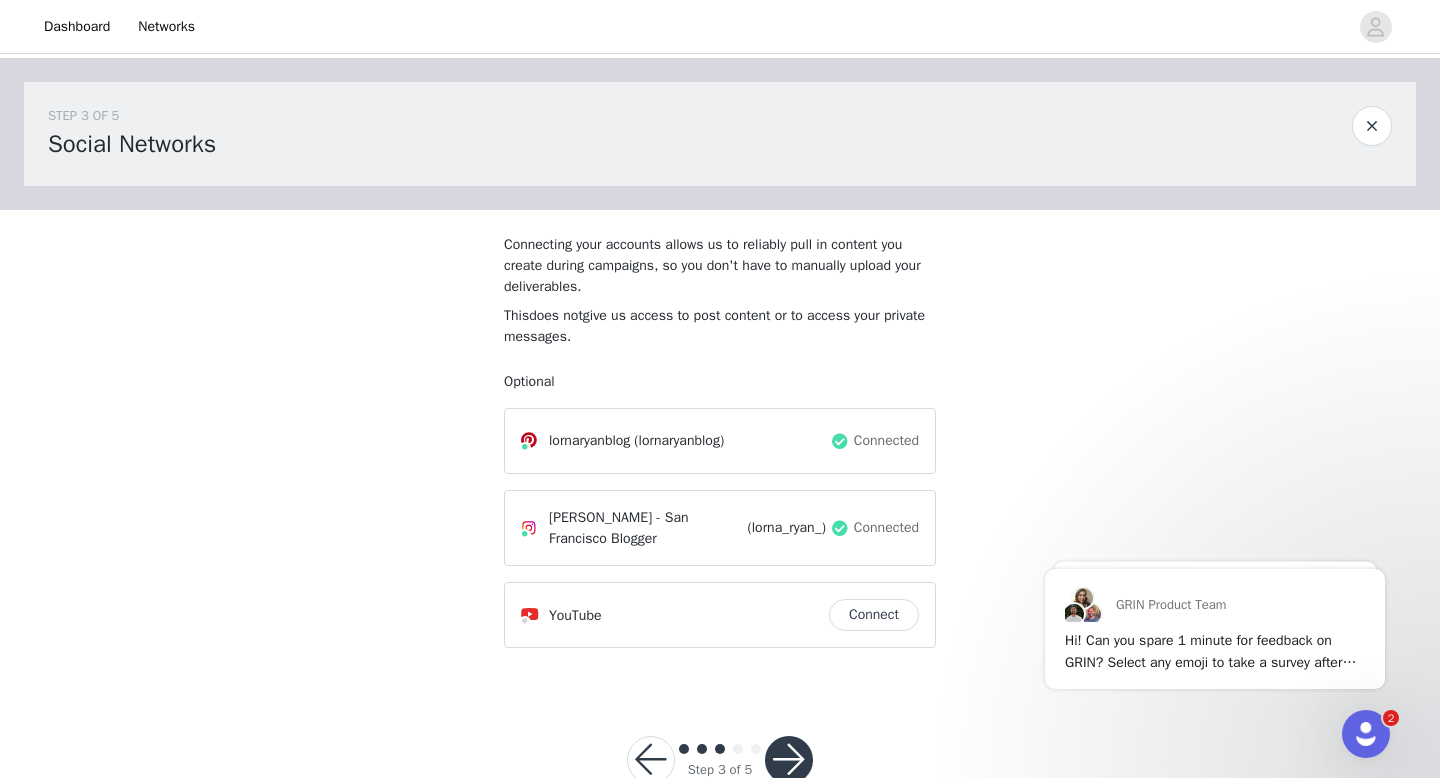 click at bounding box center (789, 760) 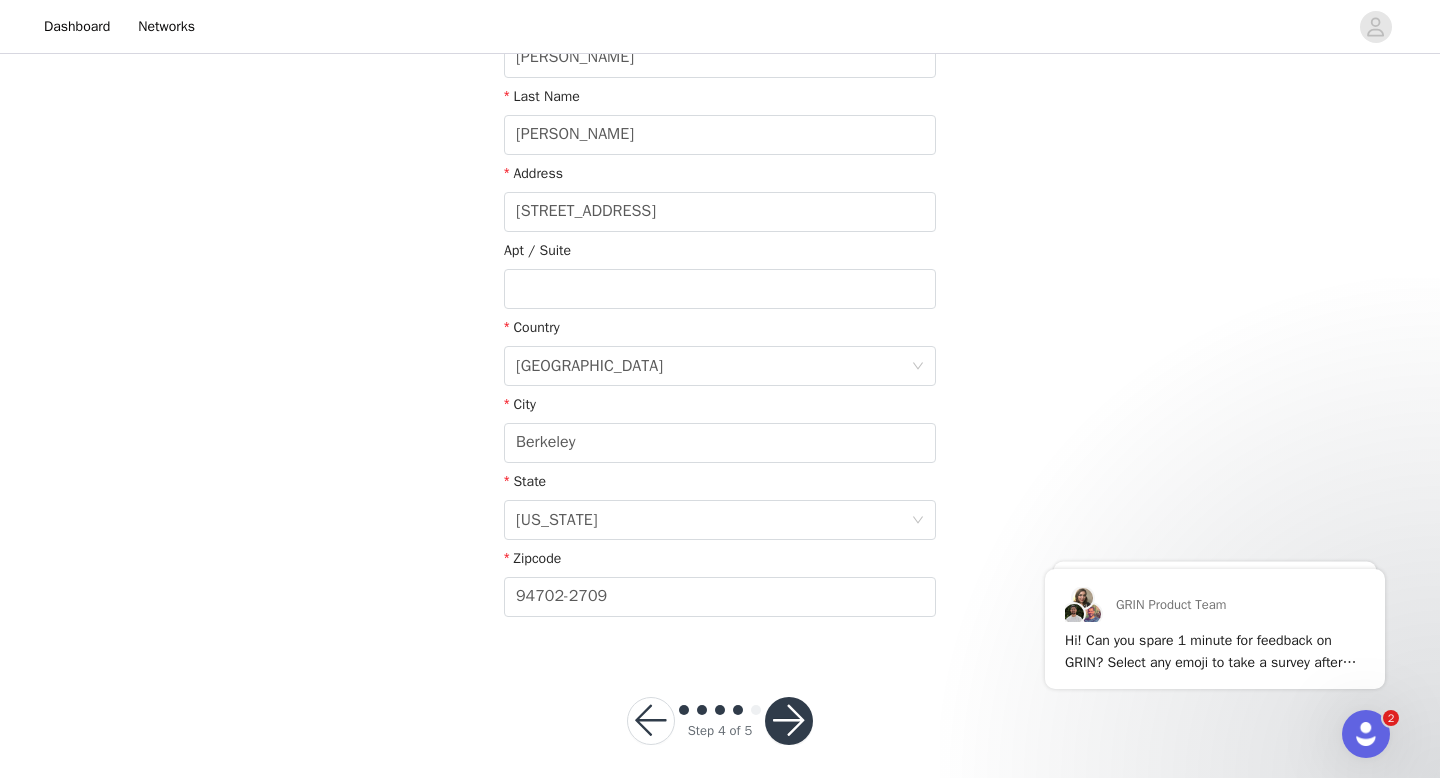 scroll, scrollTop: 455, scrollLeft: 0, axis: vertical 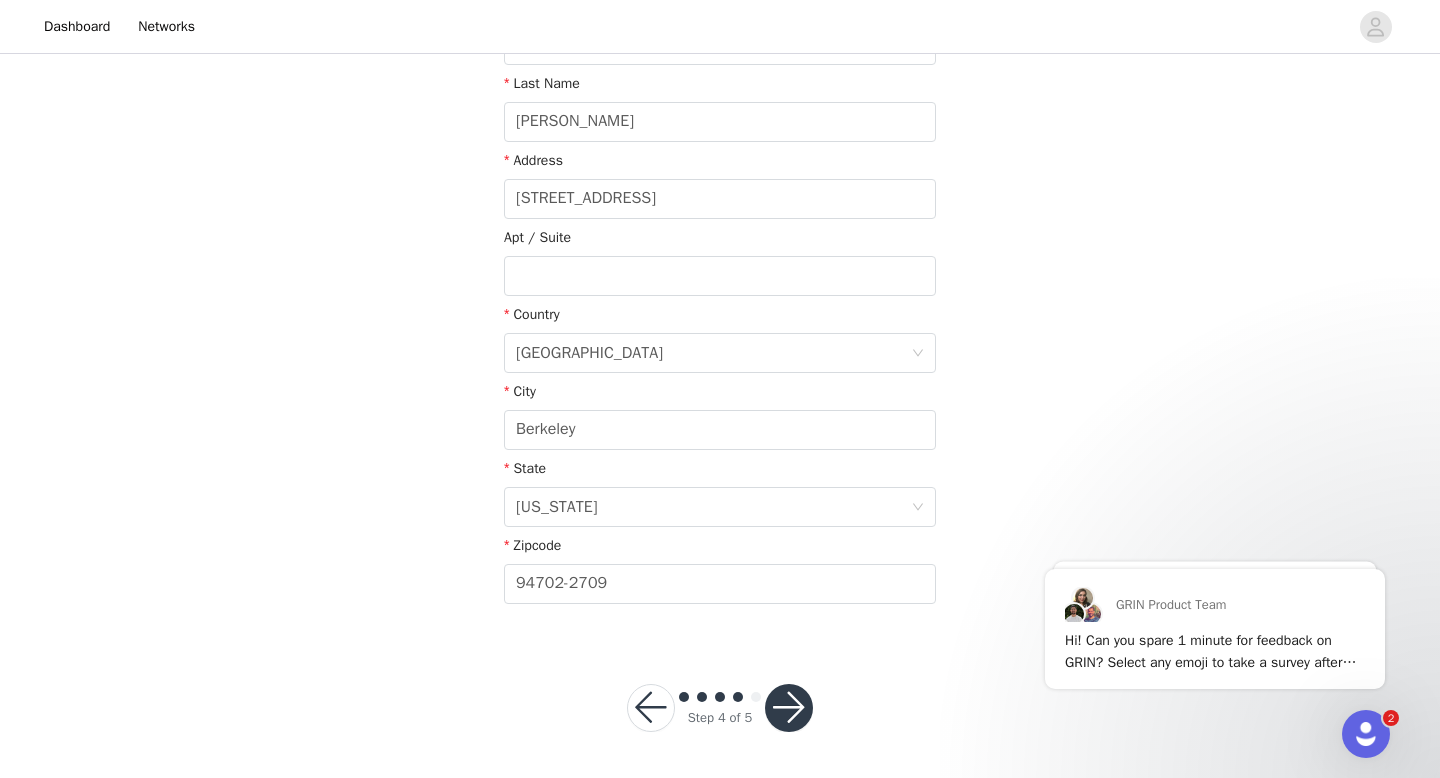 click at bounding box center (789, 708) 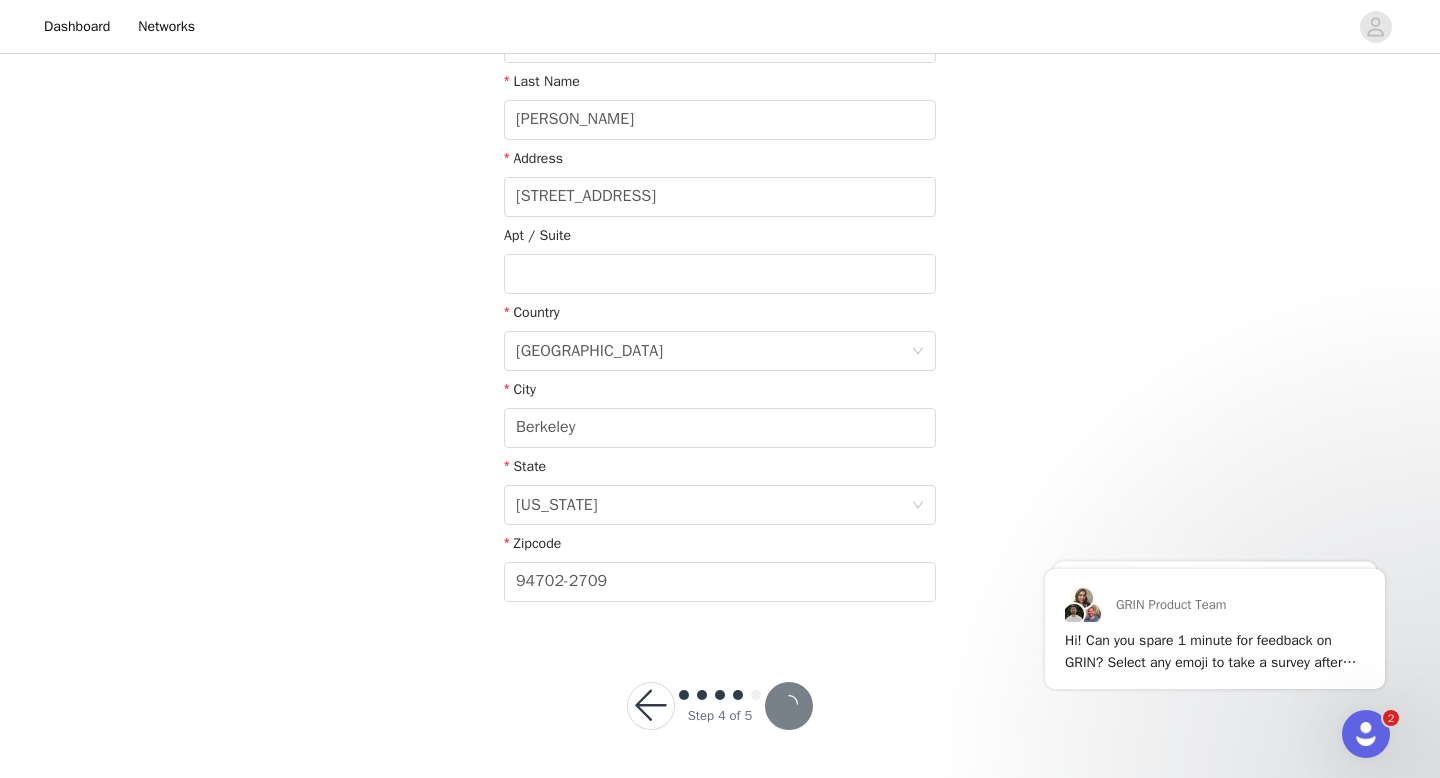 scroll, scrollTop: 381, scrollLeft: 0, axis: vertical 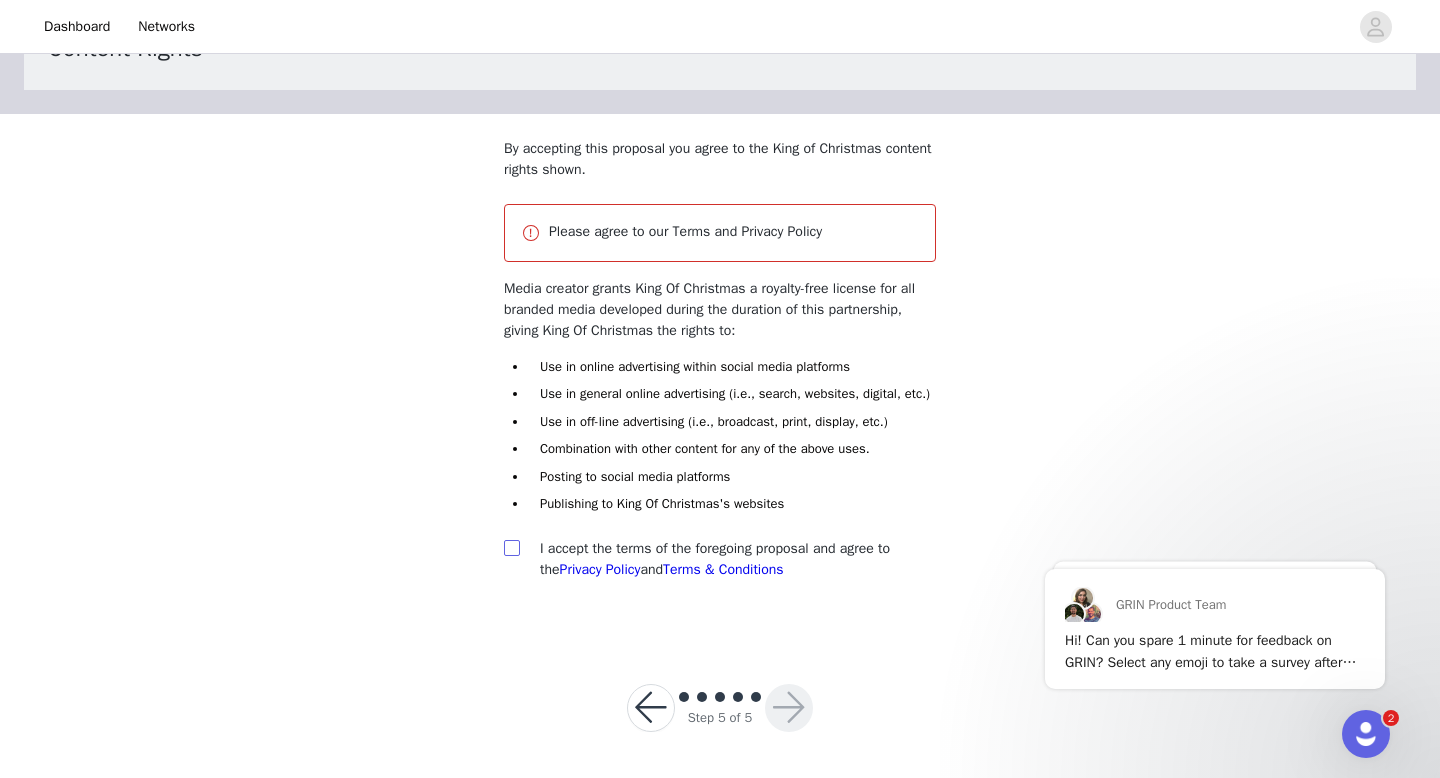 click at bounding box center (511, 547) 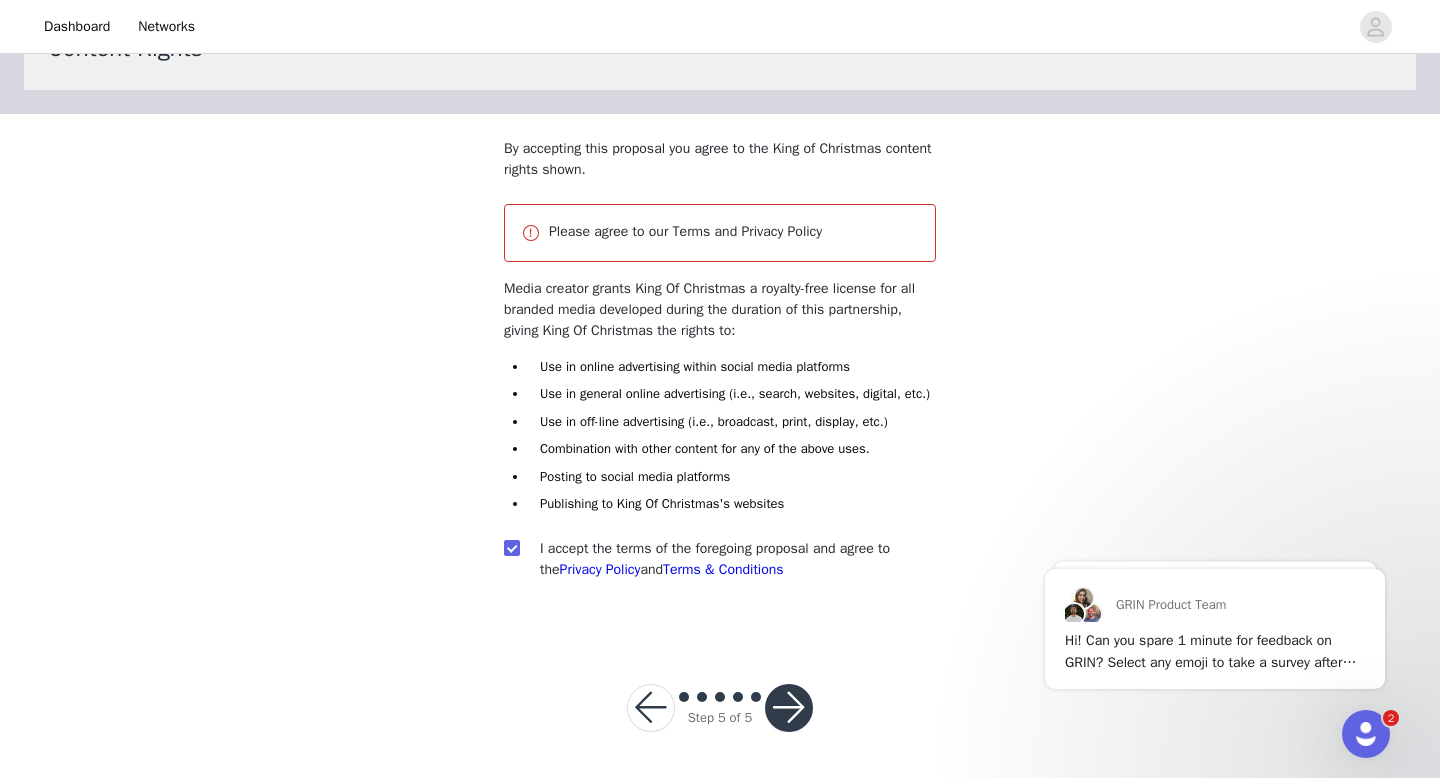 click at bounding box center (789, 708) 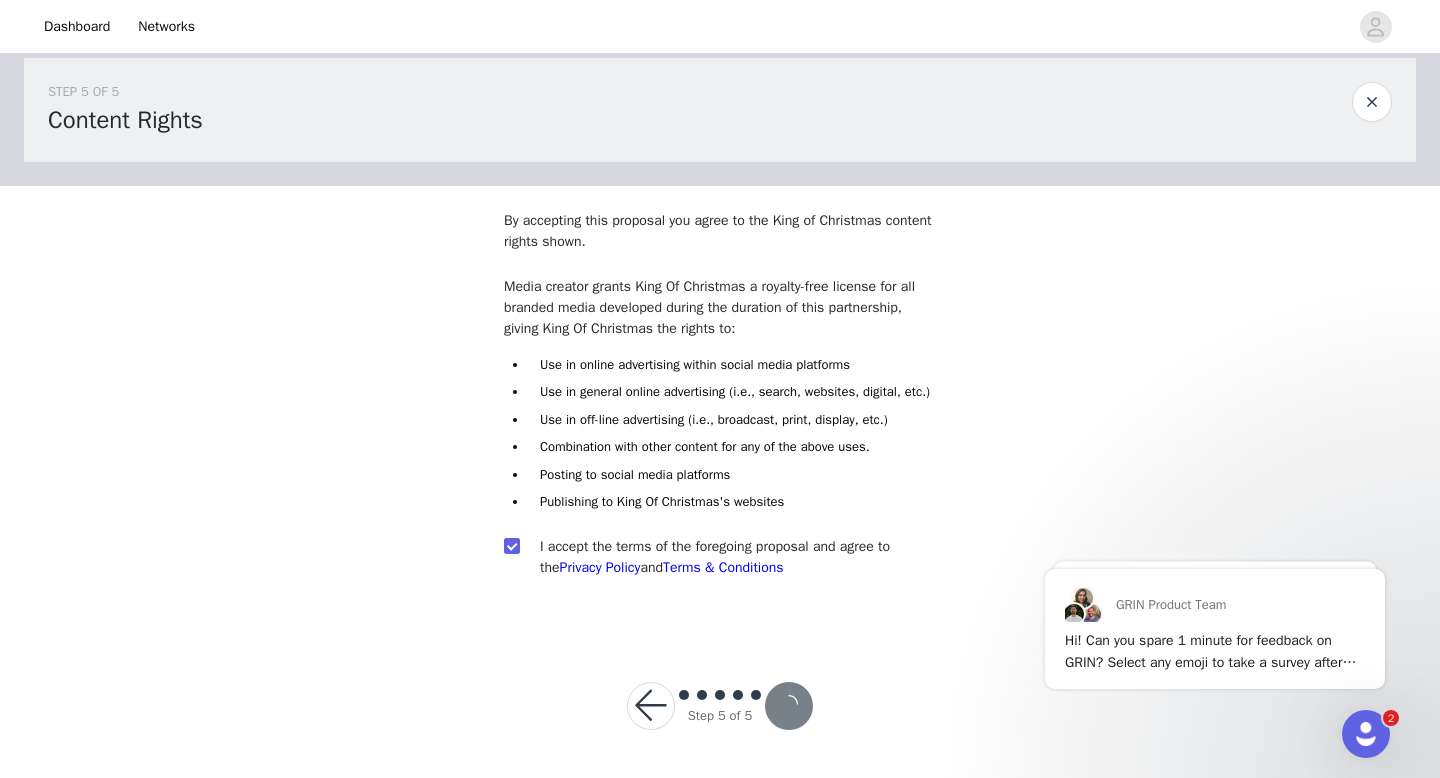 scroll, scrollTop: 43, scrollLeft: 0, axis: vertical 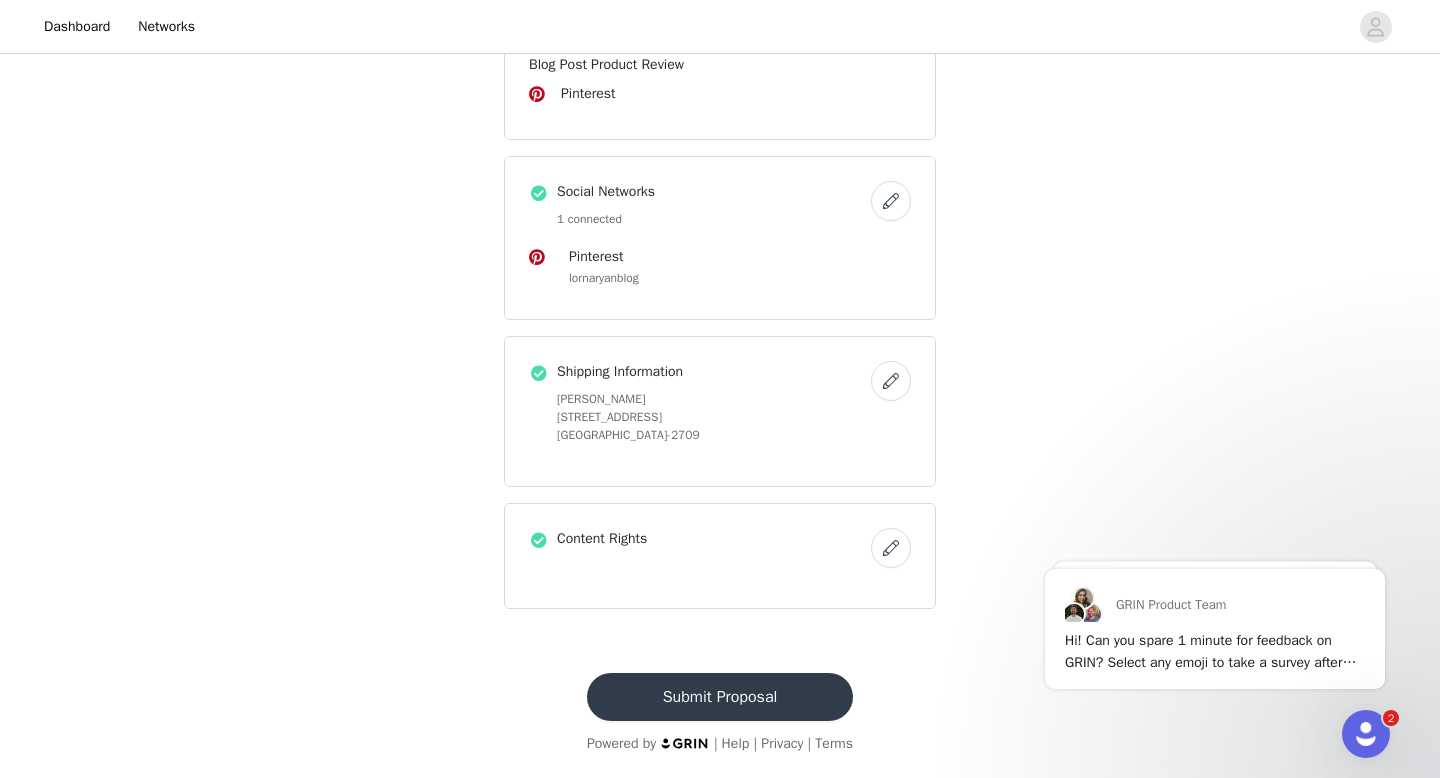 click on "Submit Proposal" at bounding box center [720, 697] 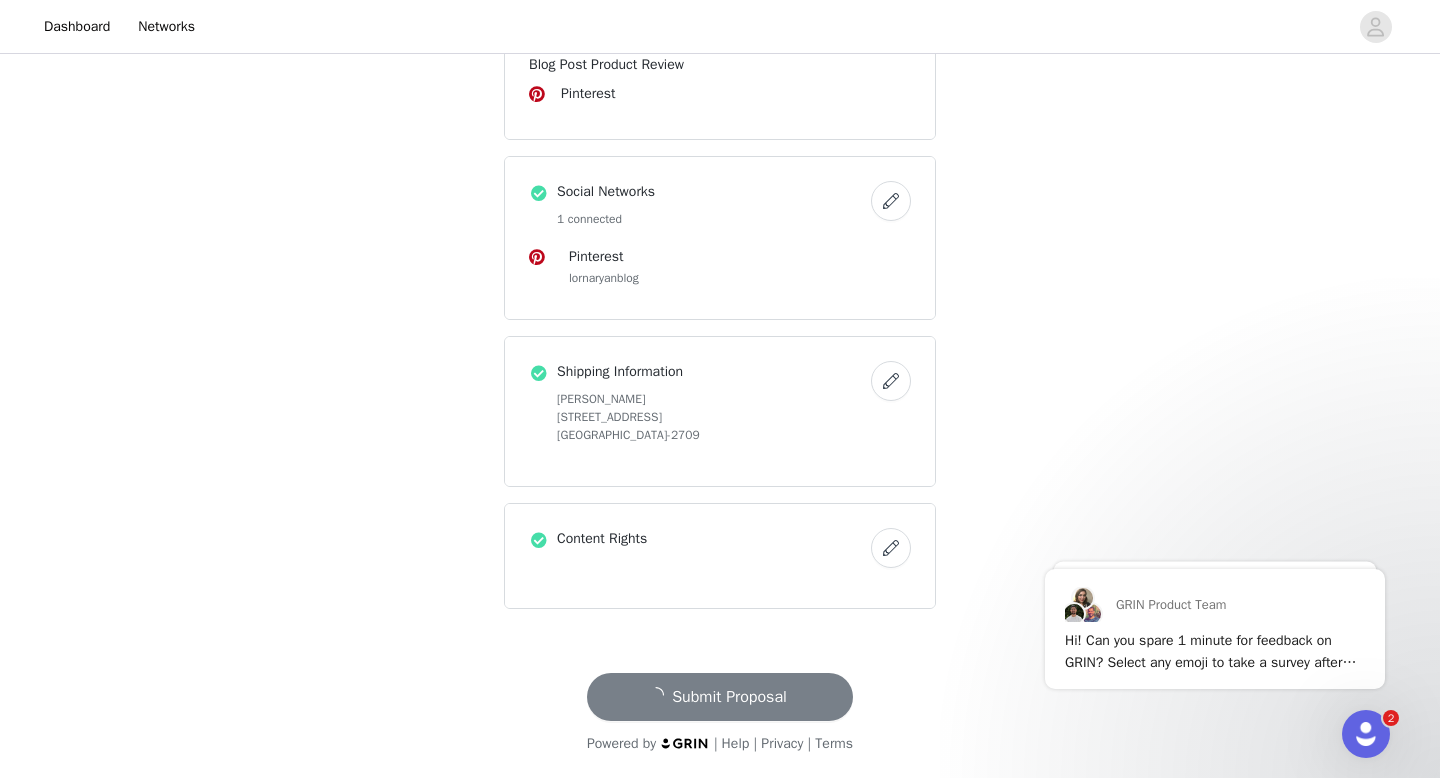 scroll, scrollTop: 0, scrollLeft: 0, axis: both 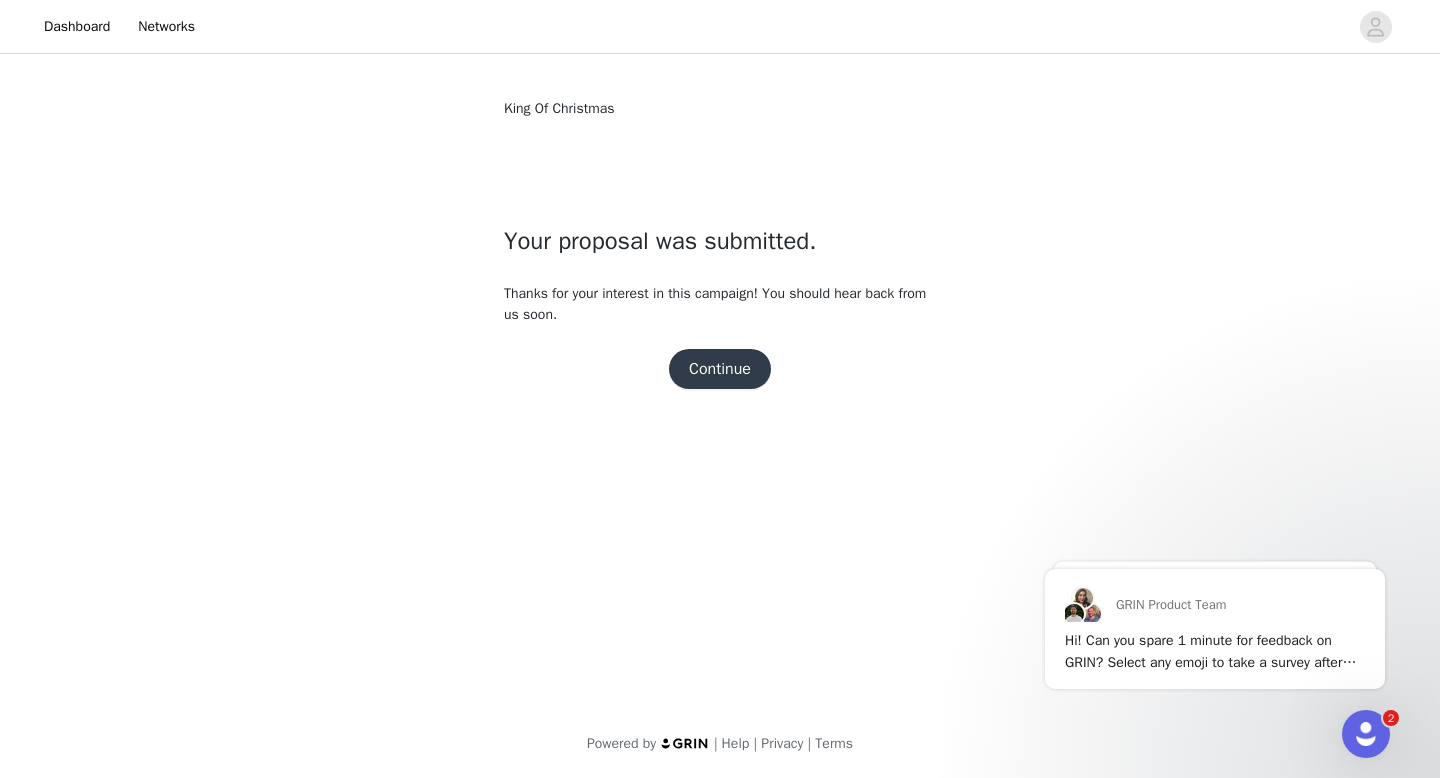 click on "Continue" at bounding box center (720, 369) 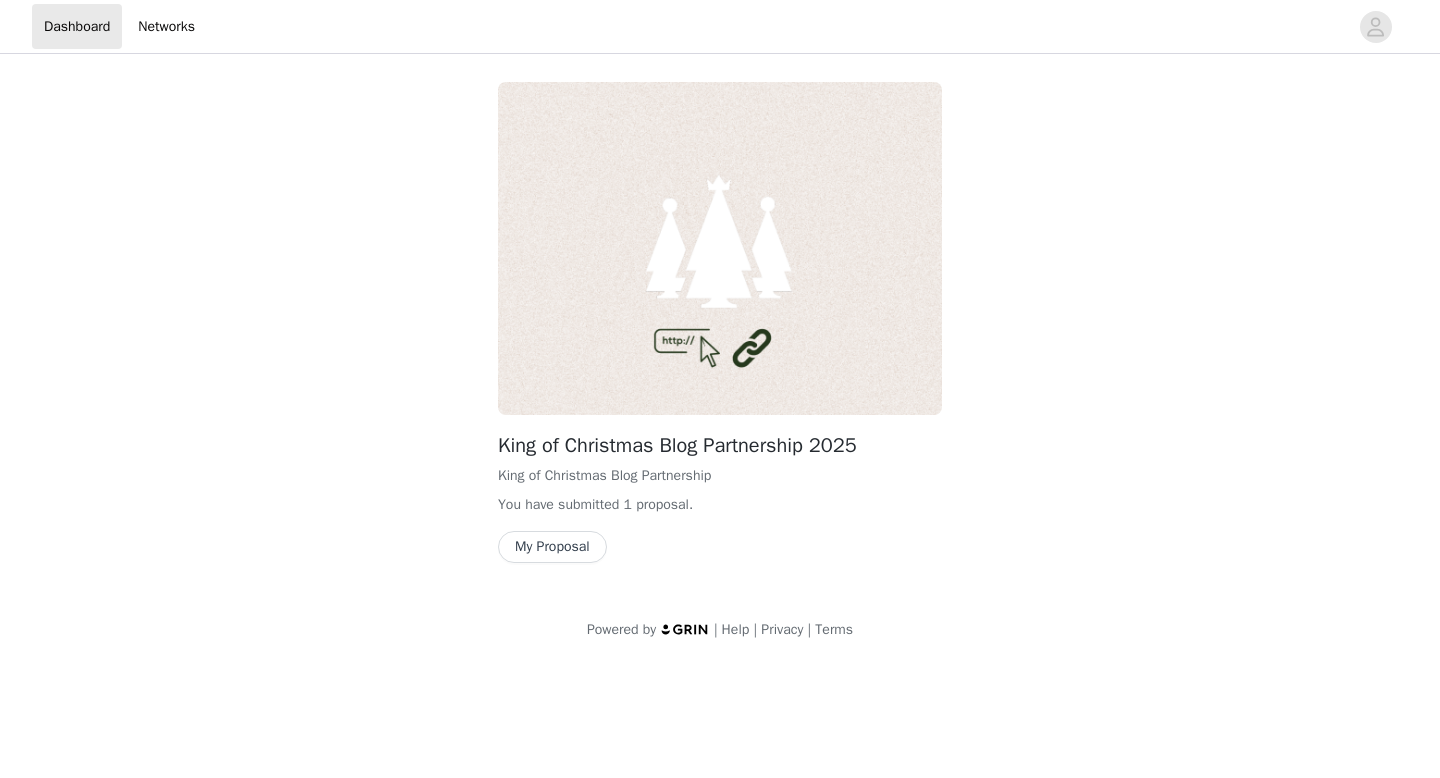scroll, scrollTop: 0, scrollLeft: 0, axis: both 